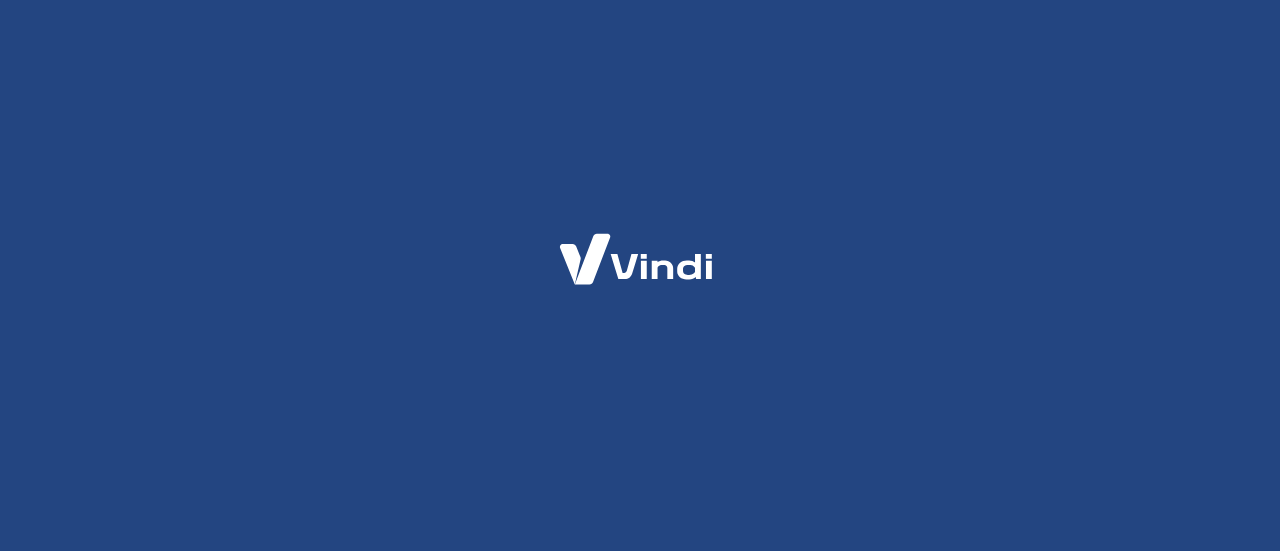 scroll, scrollTop: 0, scrollLeft: 0, axis: both 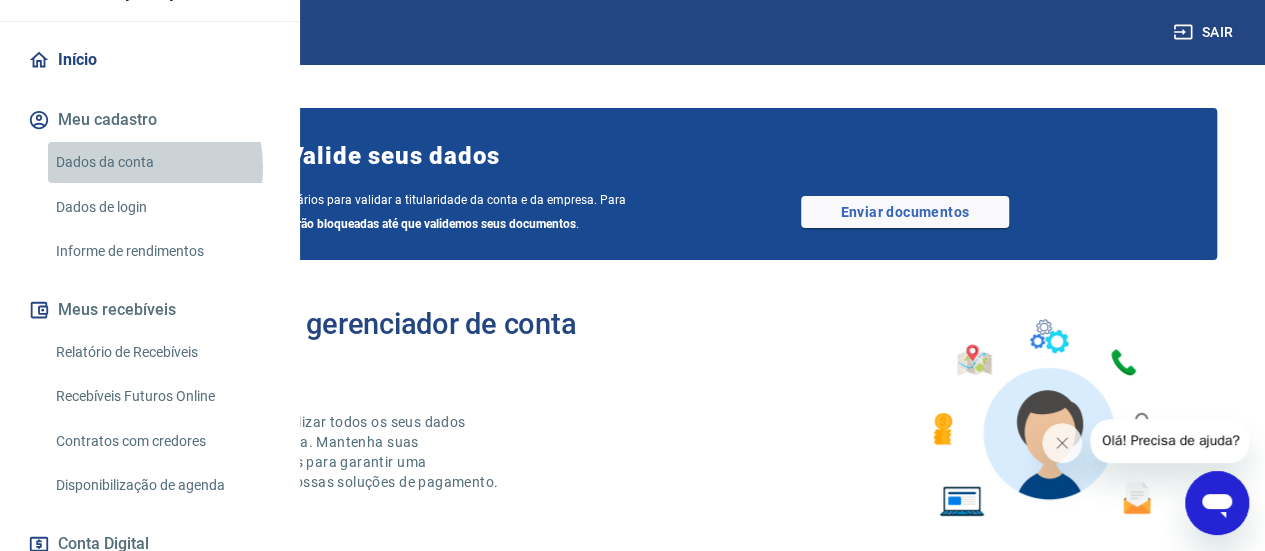 click on "Dados da conta" at bounding box center (161, 162) 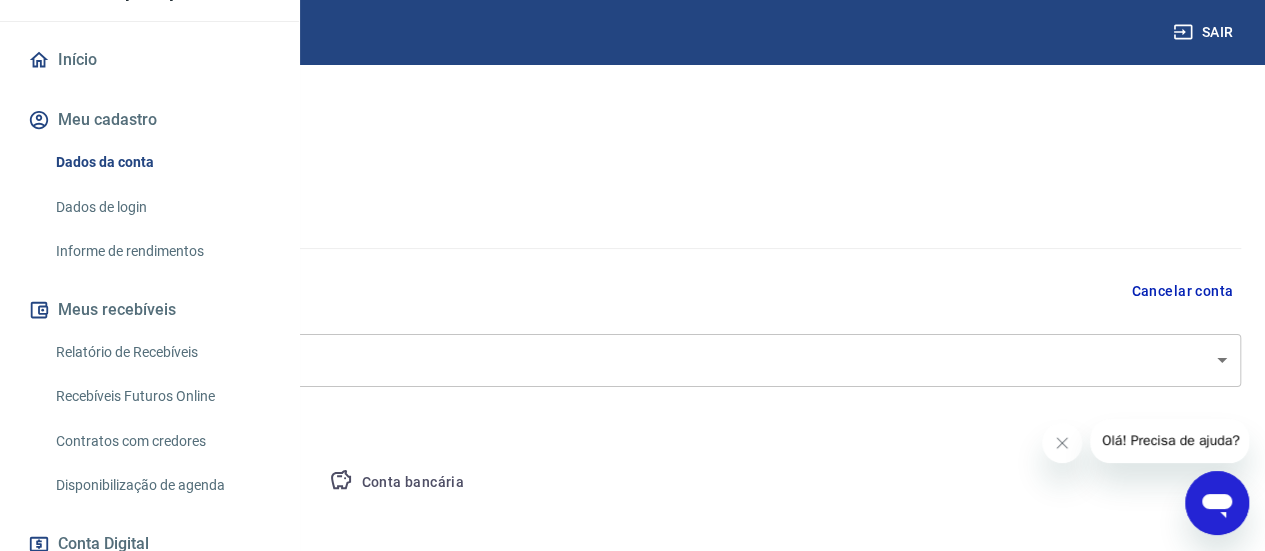 select on "SP" 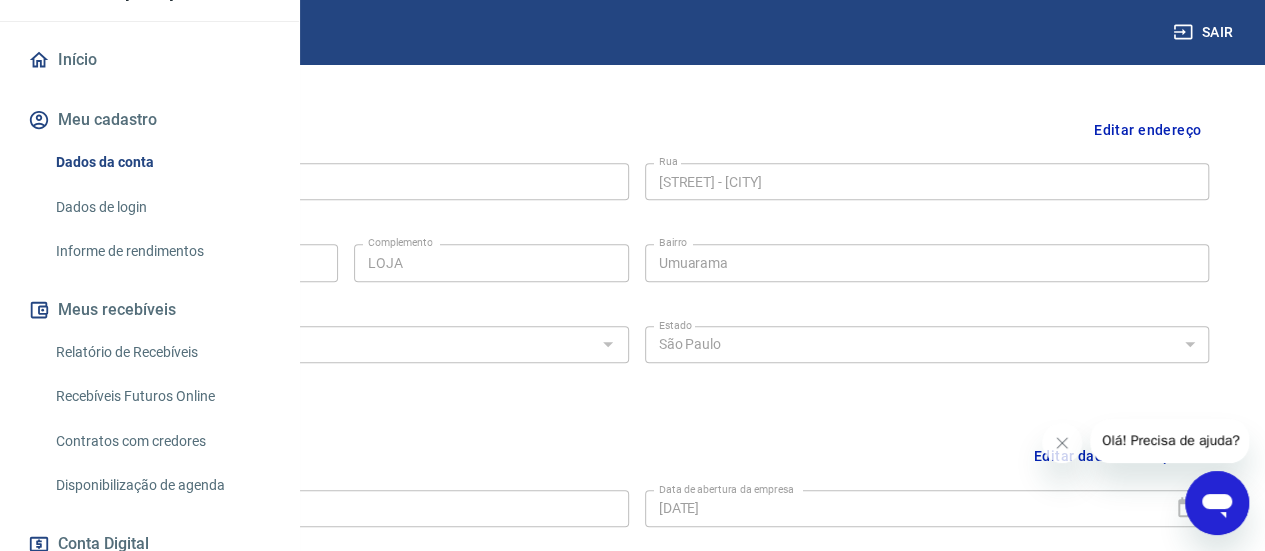 scroll, scrollTop: 397, scrollLeft: 0, axis: vertical 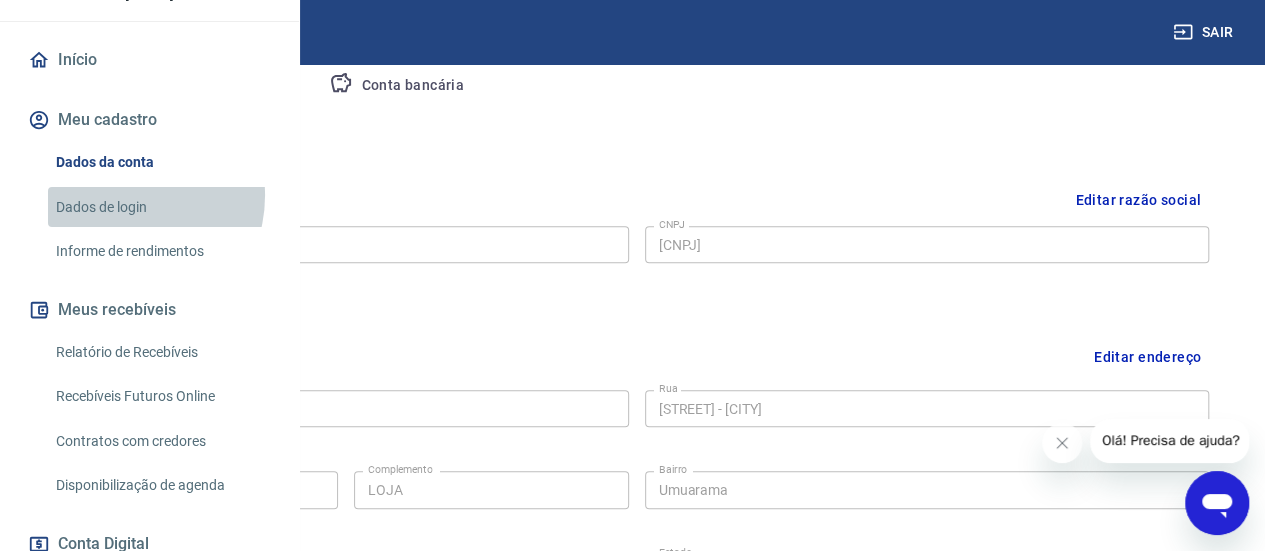 click on "Dados de login" at bounding box center (161, 207) 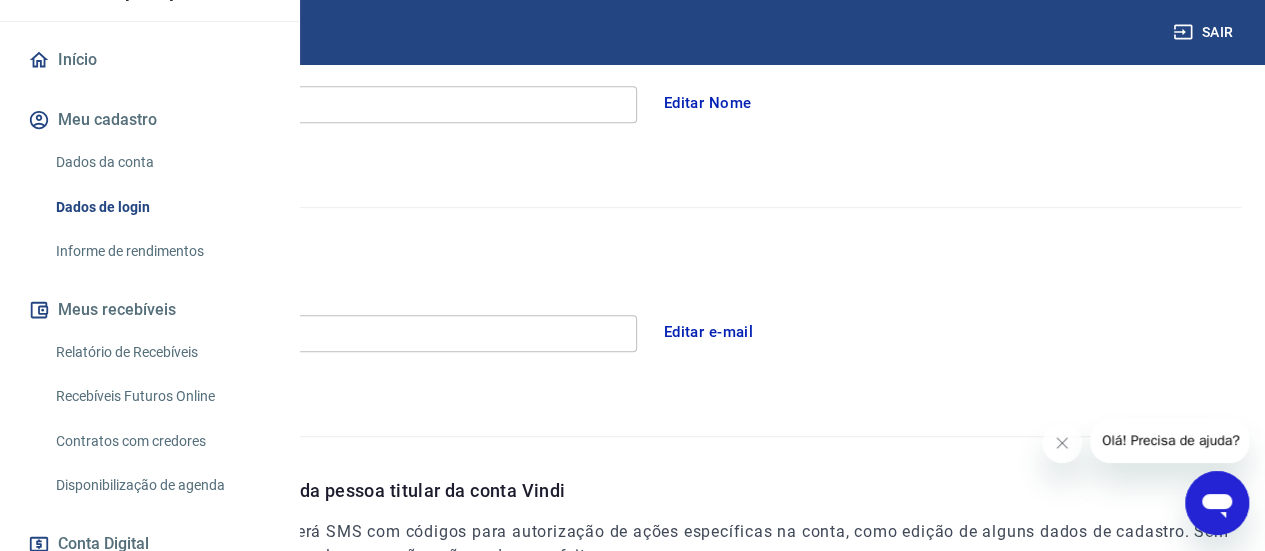 scroll, scrollTop: 732, scrollLeft: 0, axis: vertical 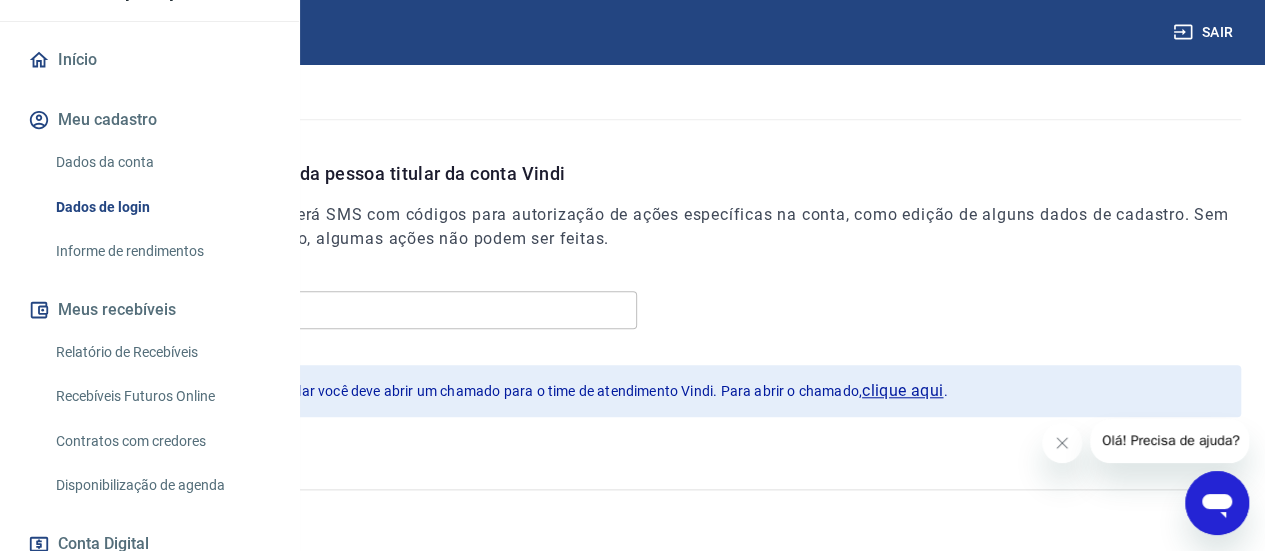 click on "clique aqui" at bounding box center [902, 391] 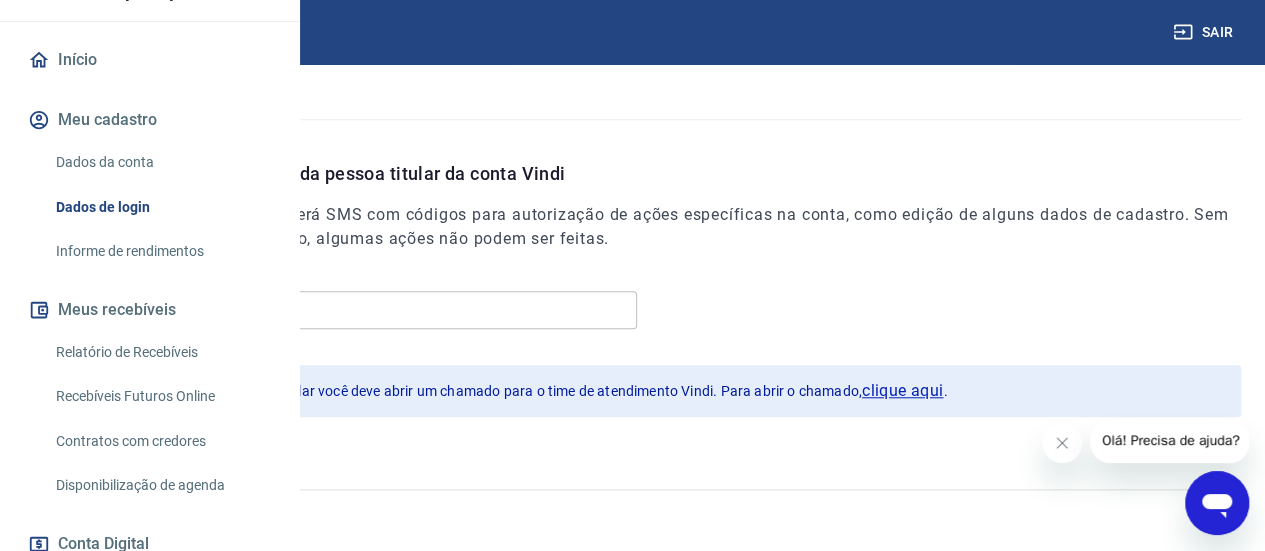 scroll, scrollTop: 512, scrollLeft: 0, axis: vertical 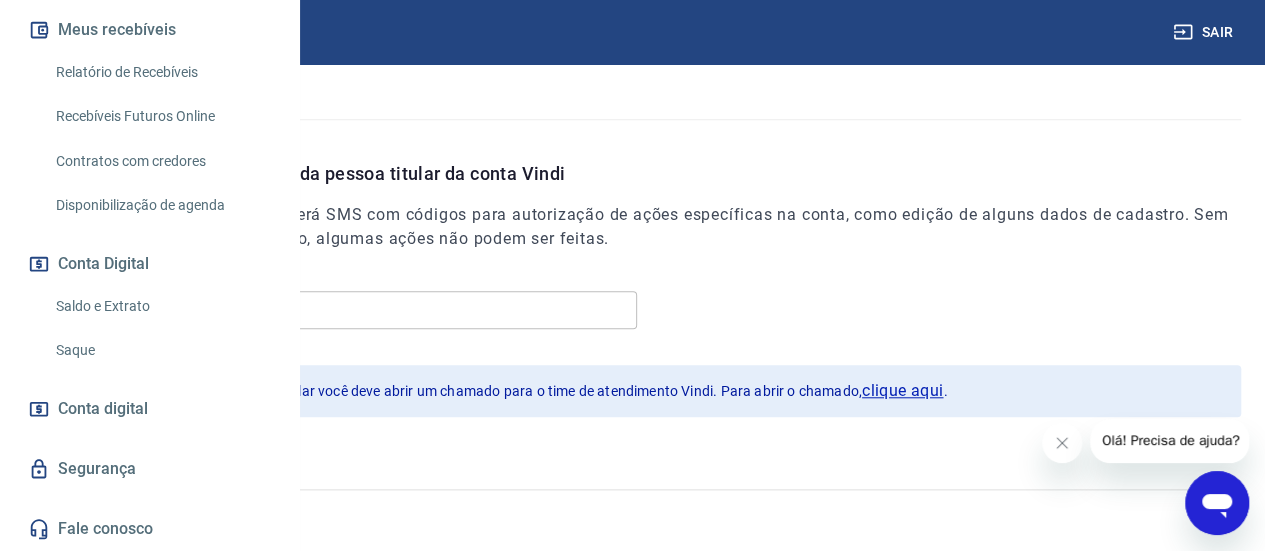 click 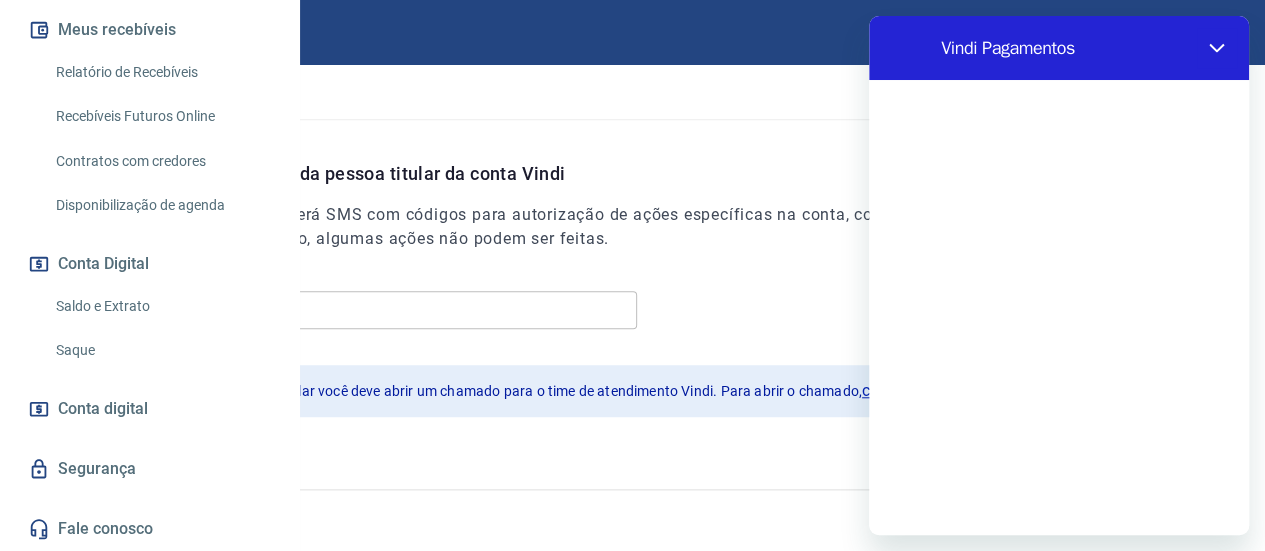 scroll, scrollTop: 0, scrollLeft: 0, axis: both 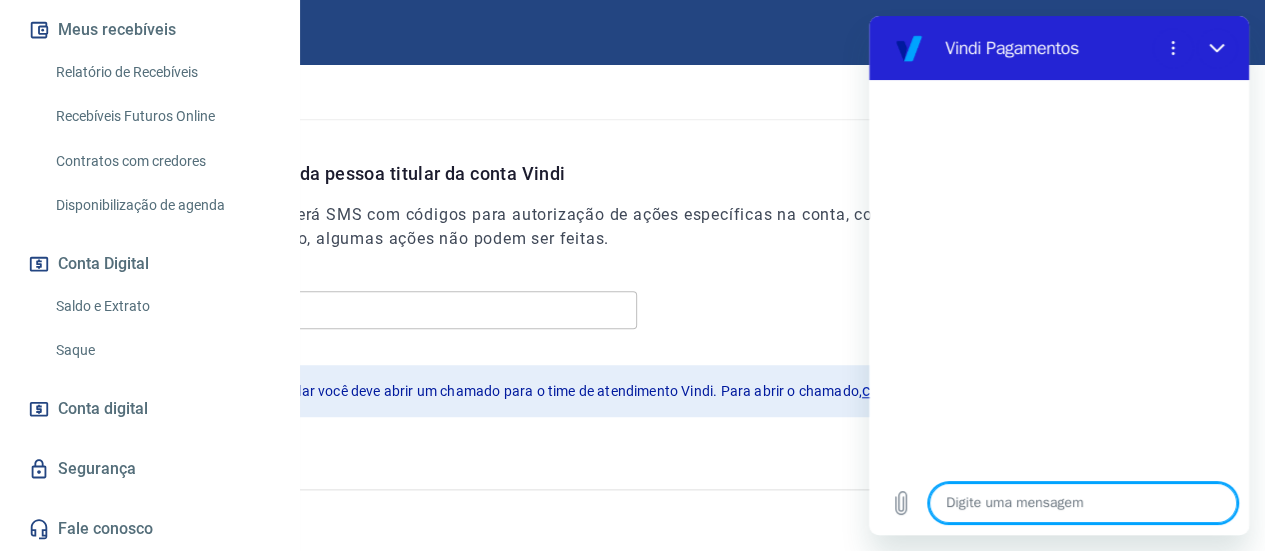 click at bounding box center [1083, 503] 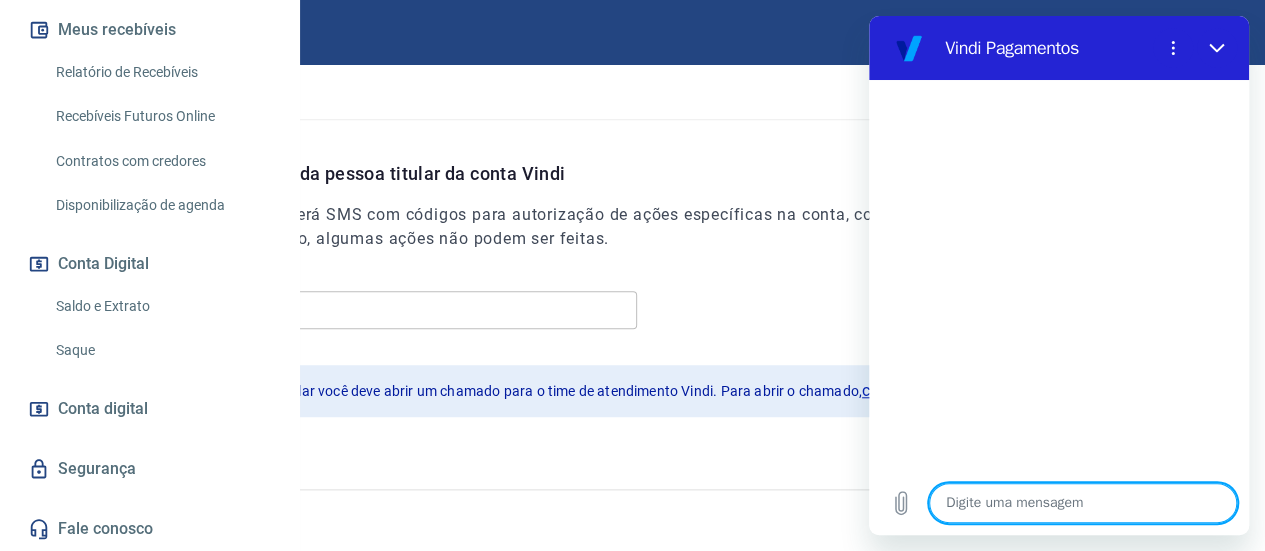type on "B" 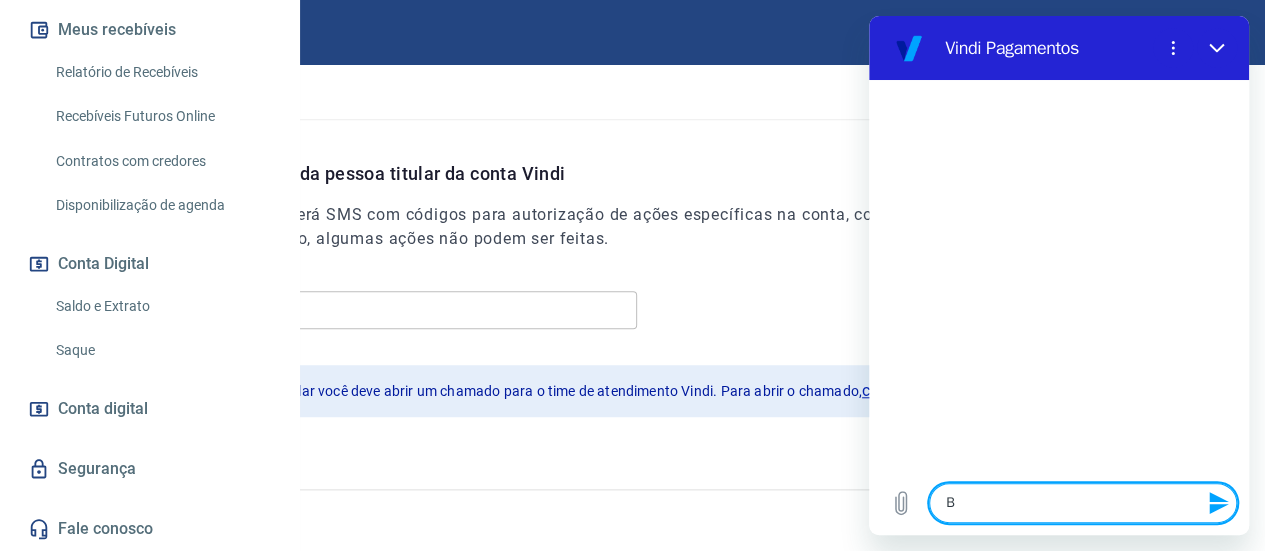 type on "Bo" 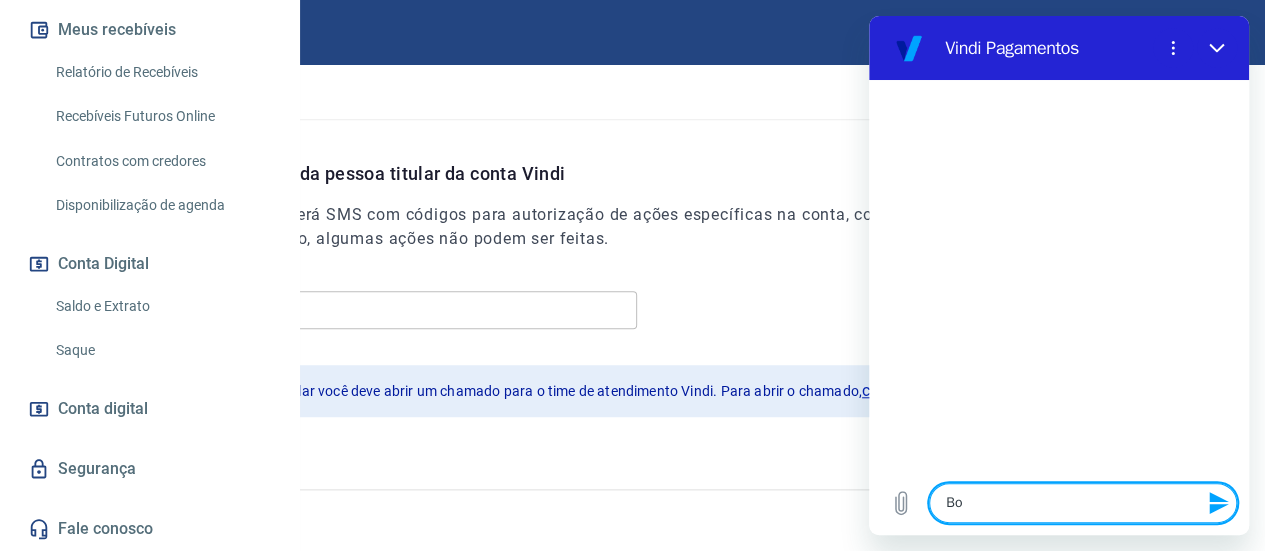 type on "Bom" 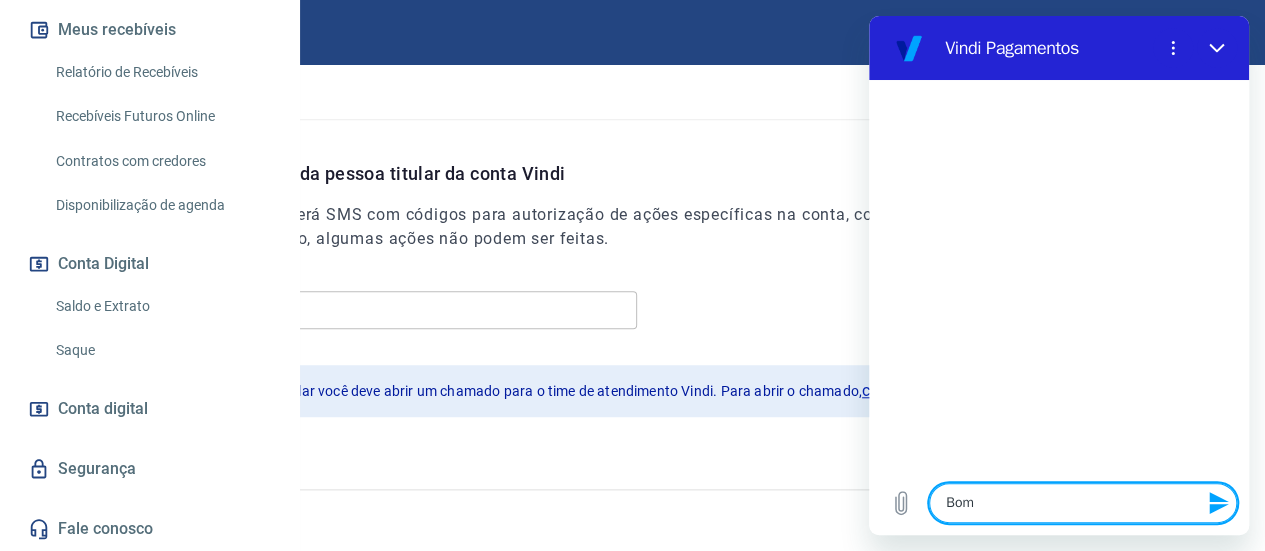type on "Bom" 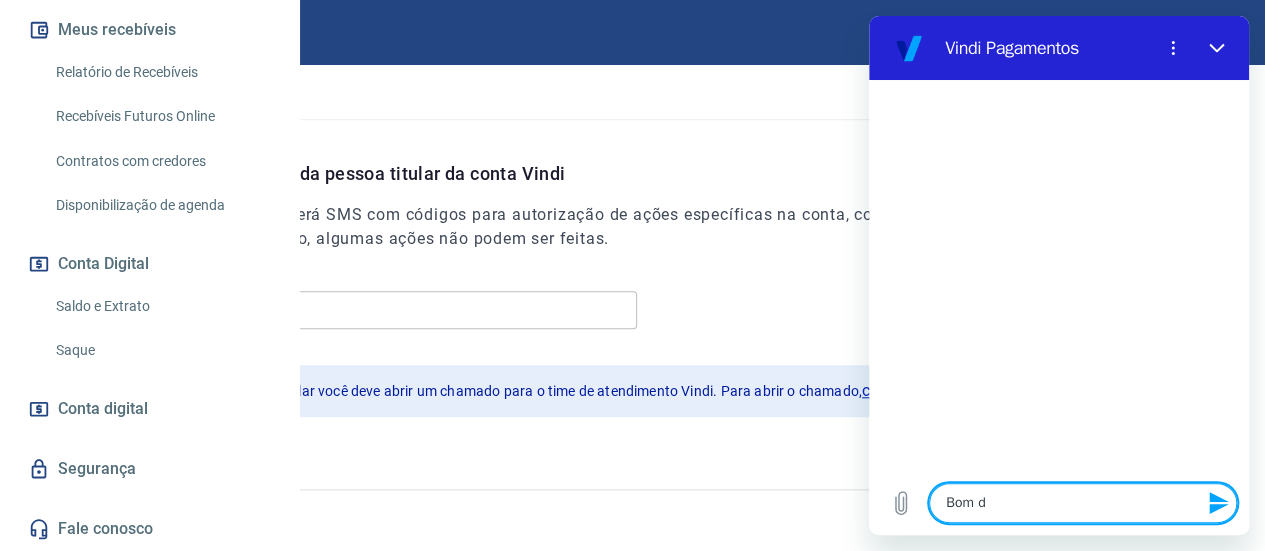 type on "Bom di" 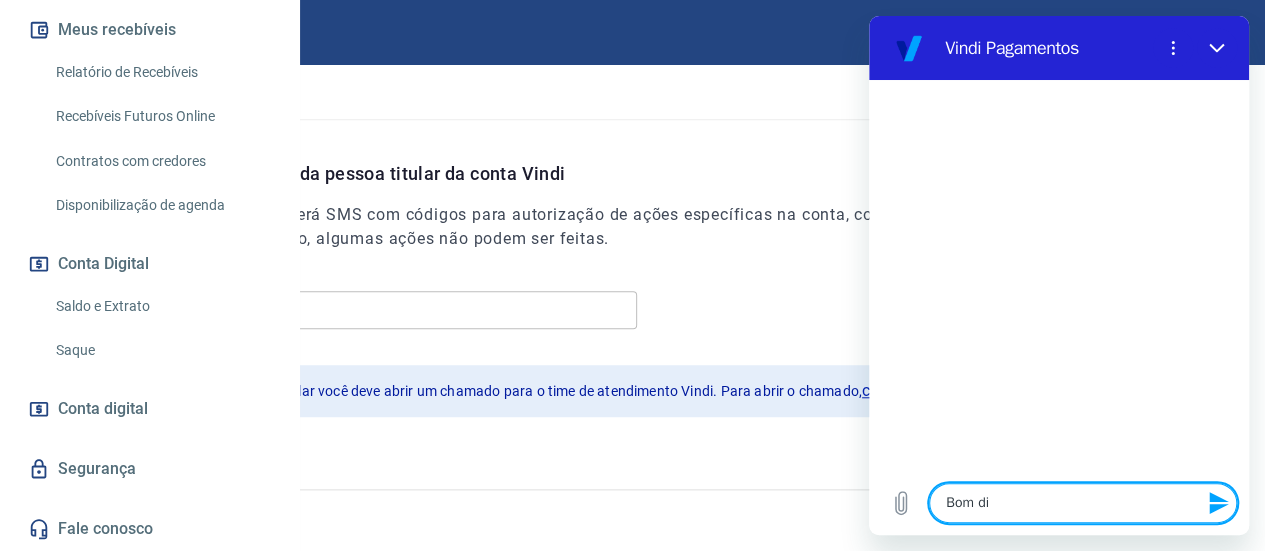 type on "Bom dia" 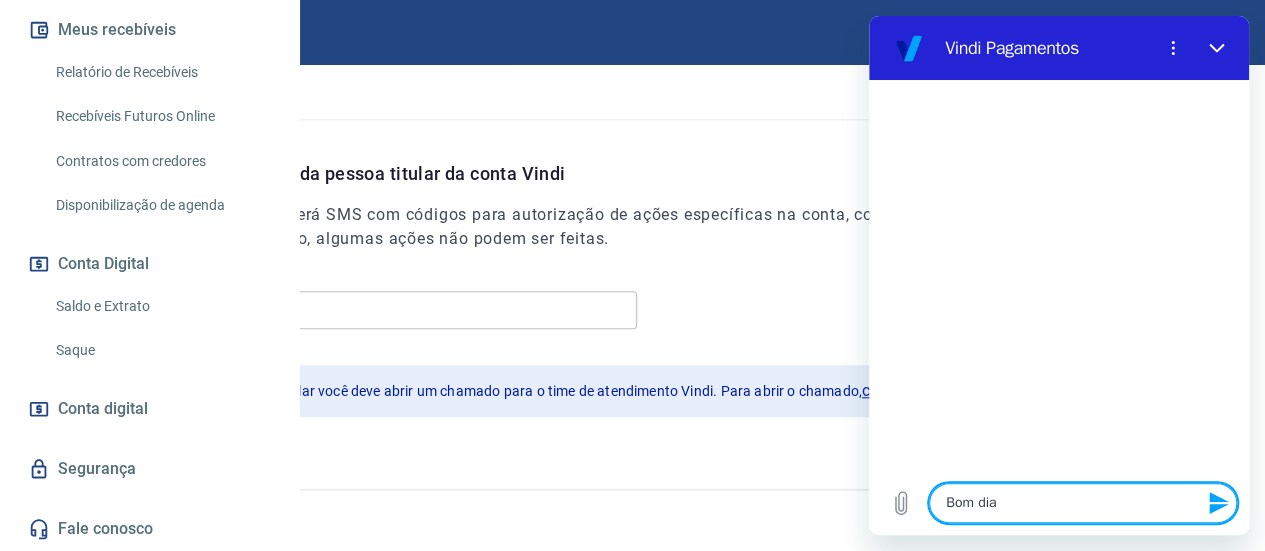 type 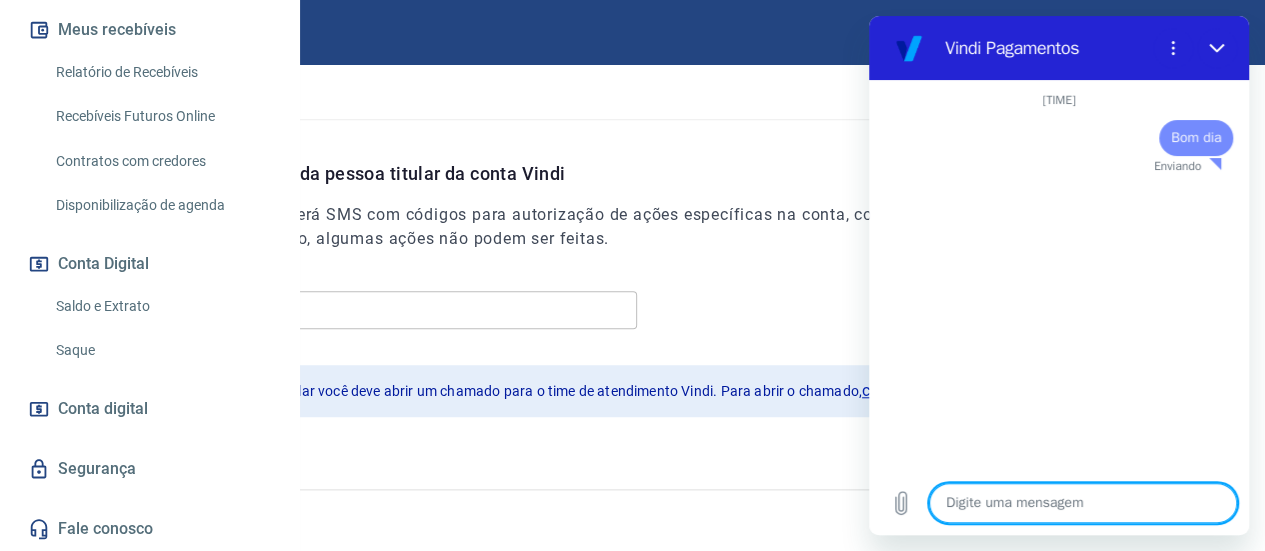 type on "x" 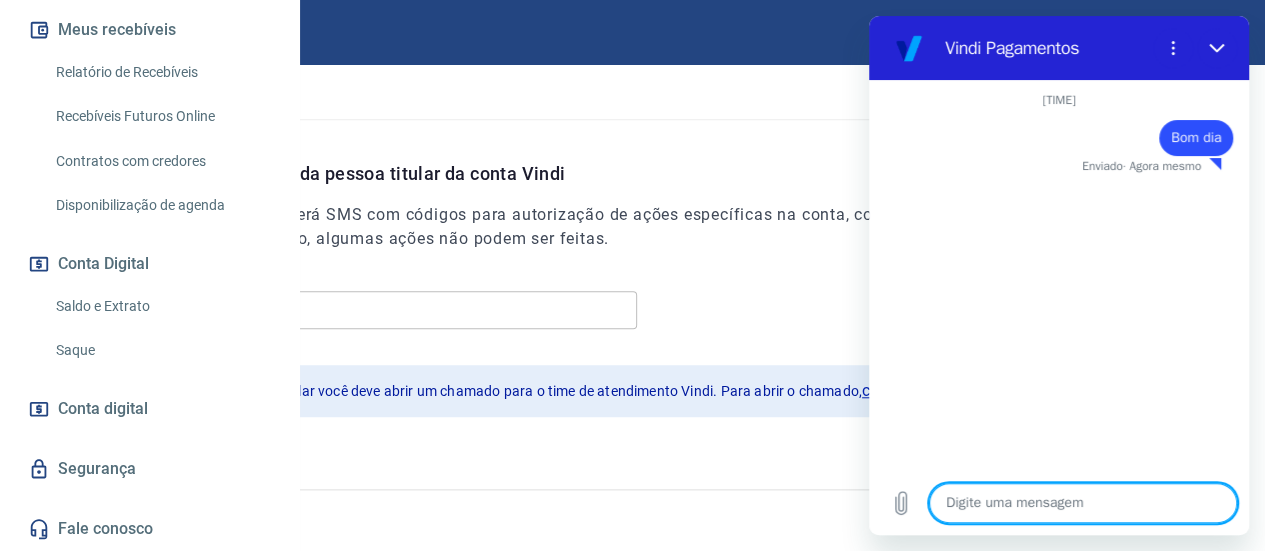 type on "p" 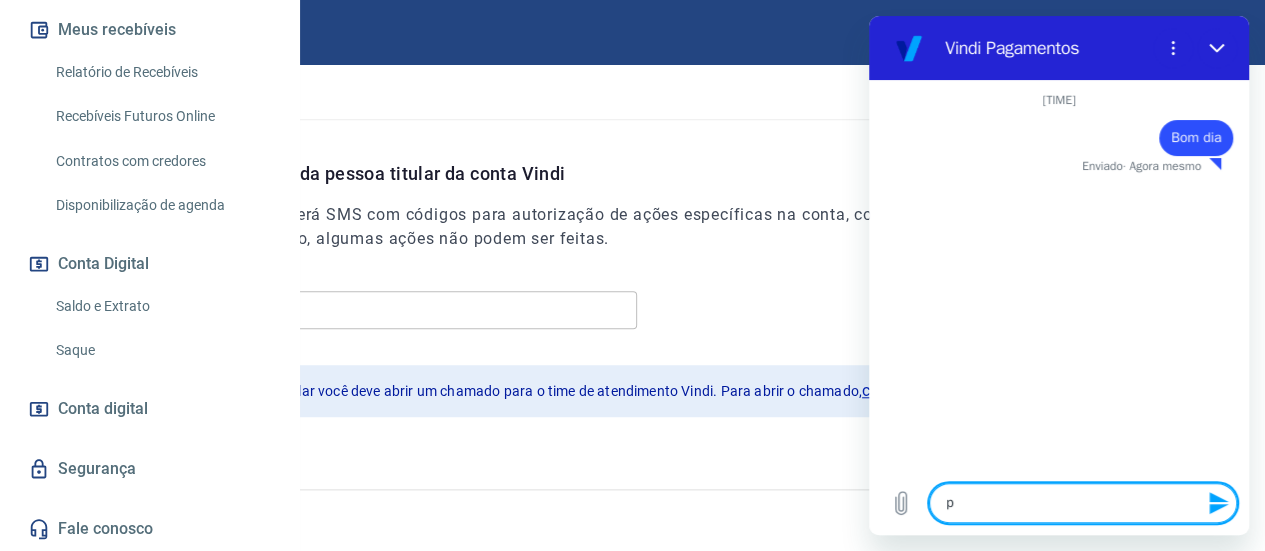 type on "pr" 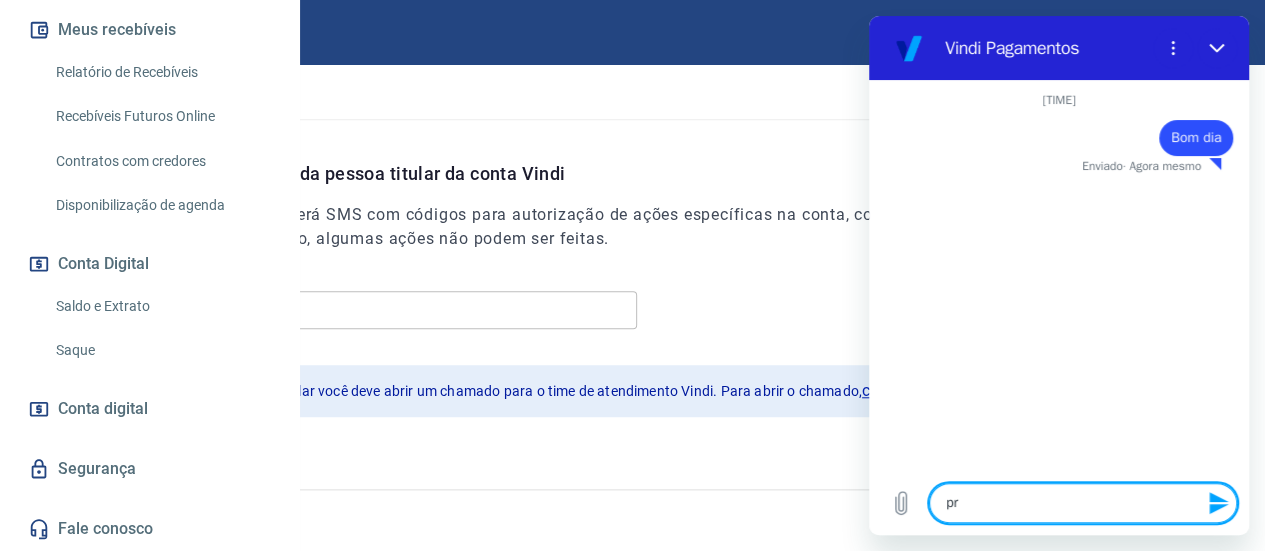 type on "pre" 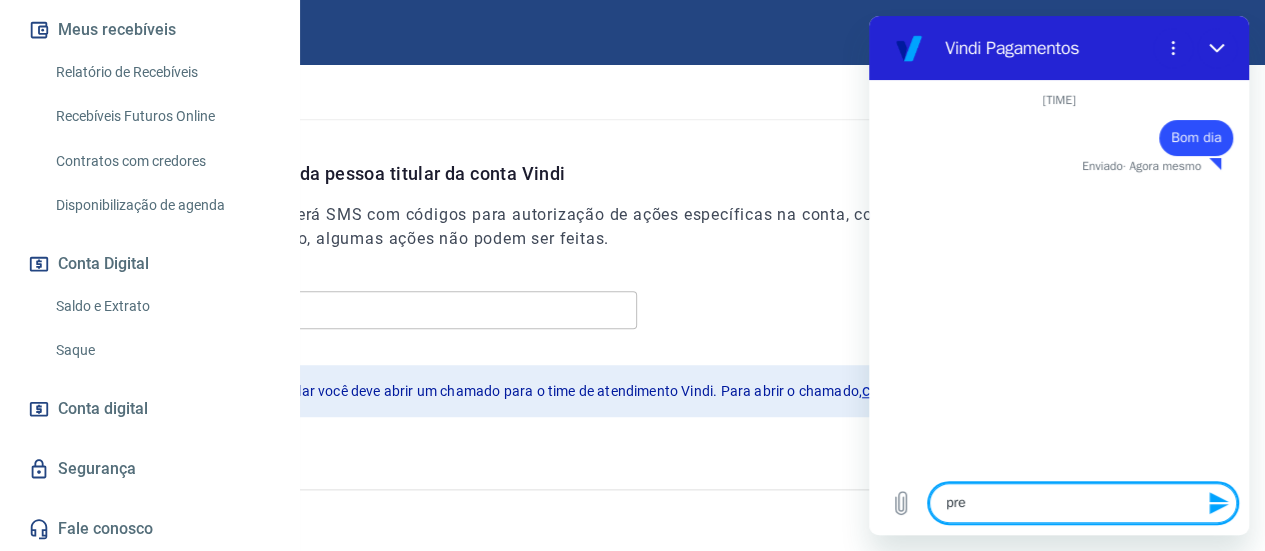 type on "prec" 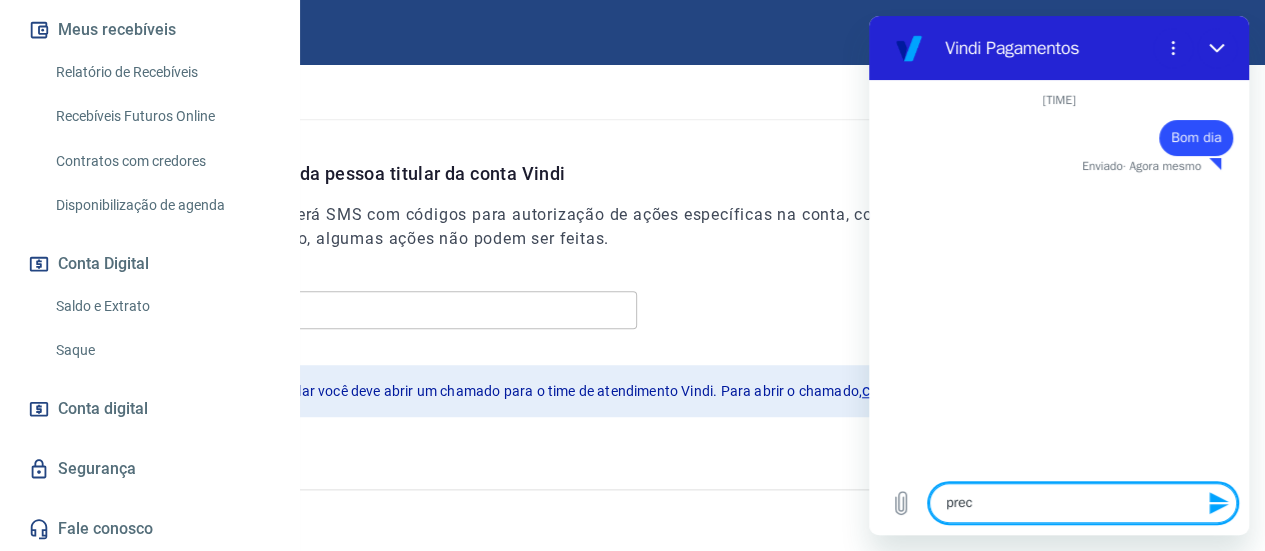 type on "preci" 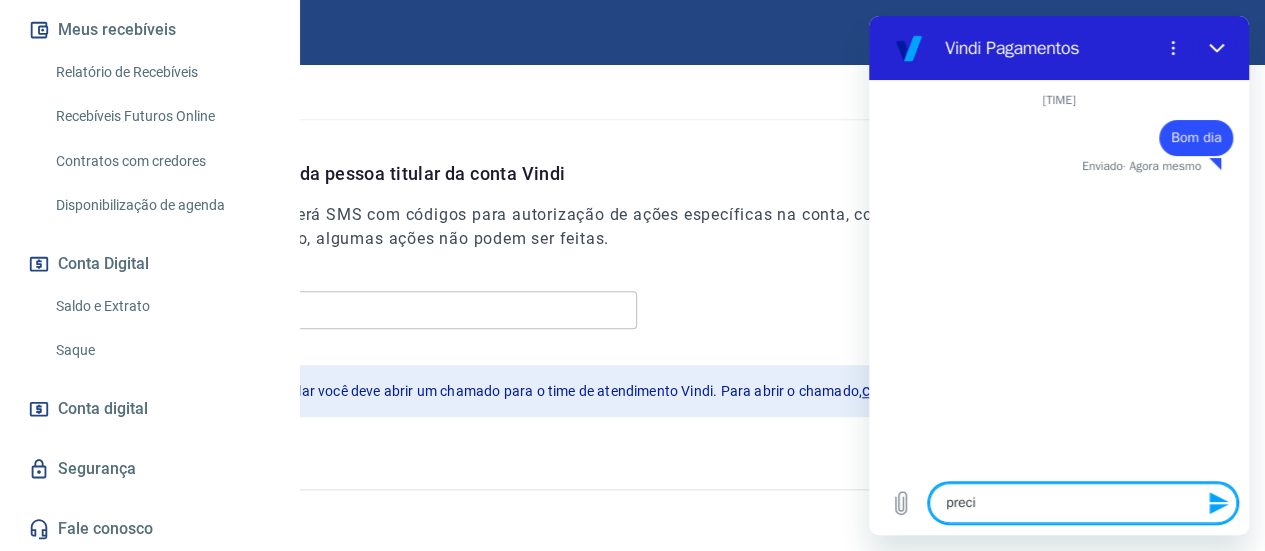 type on "precis" 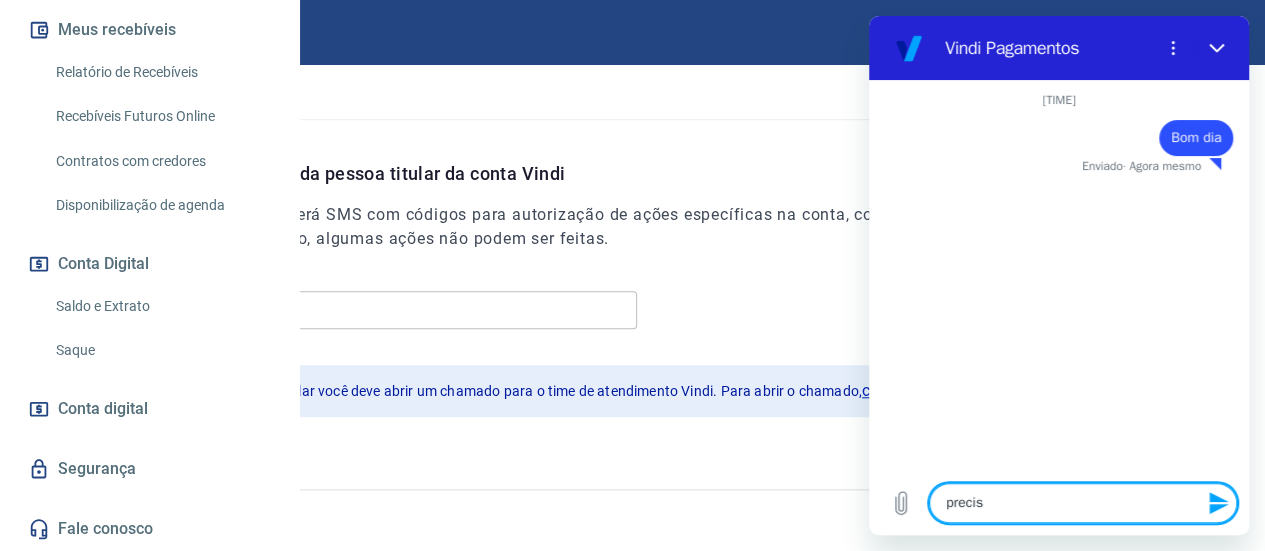 type on "preciso" 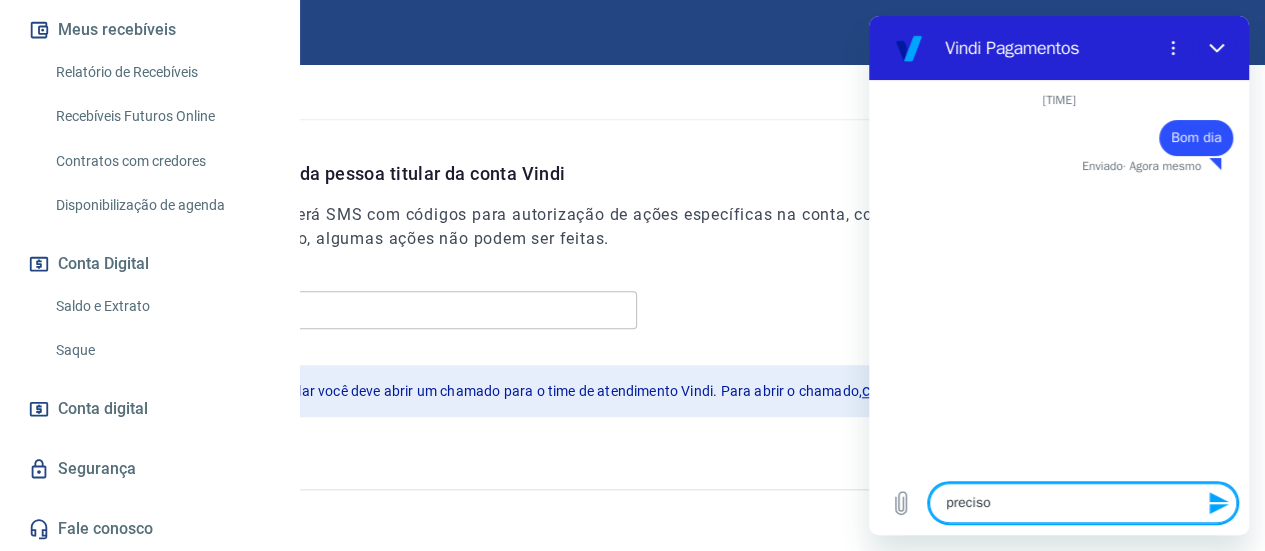 type on "preciso" 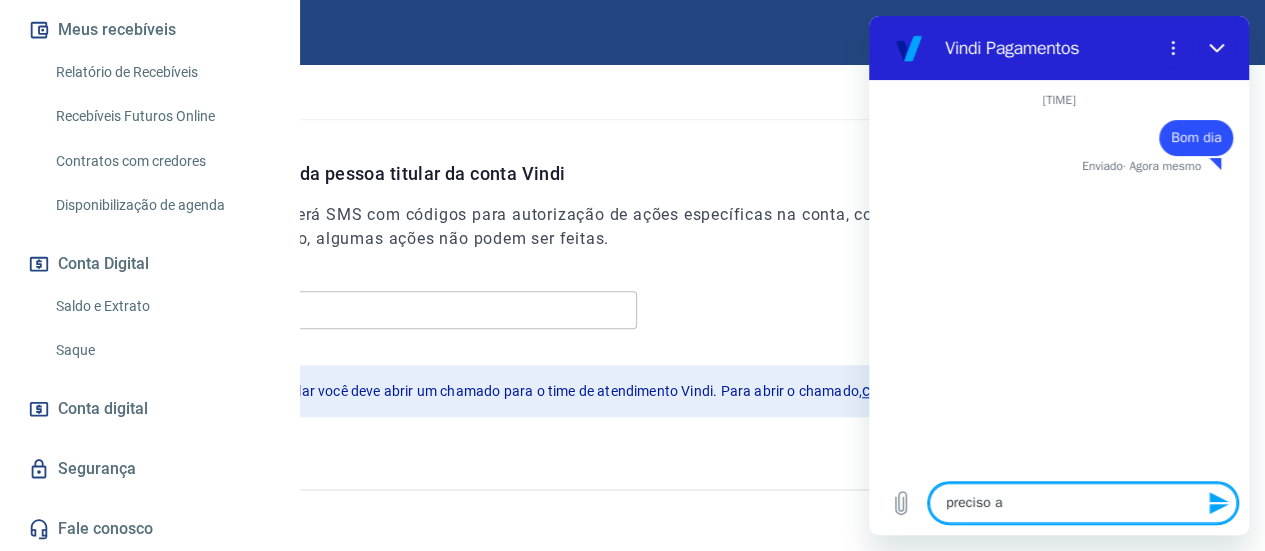 type on "preciso al" 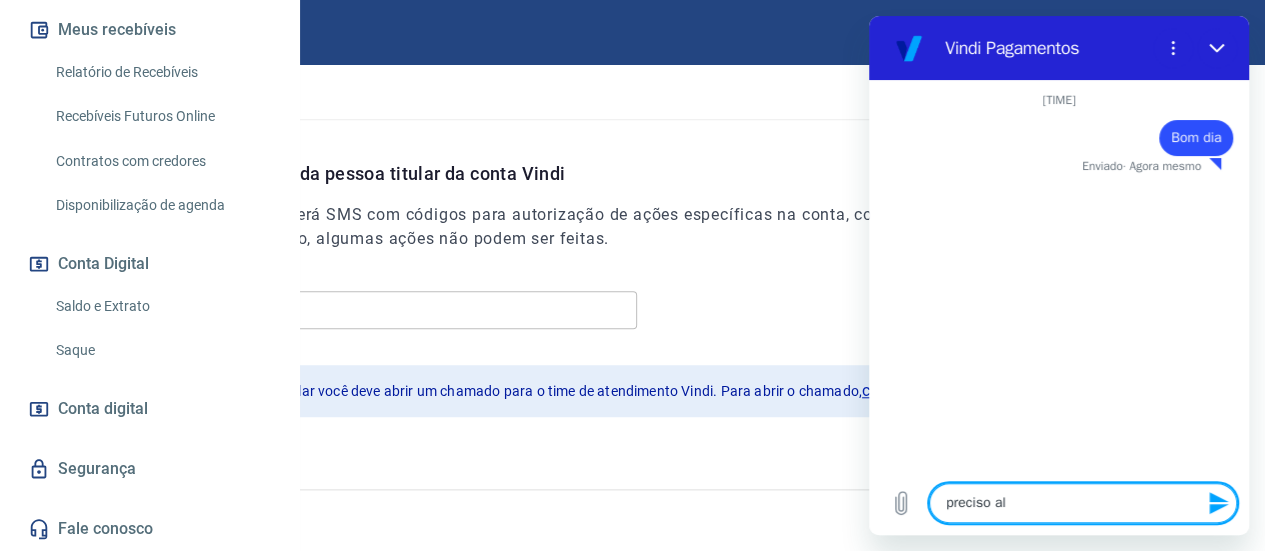 type on "preciso alt" 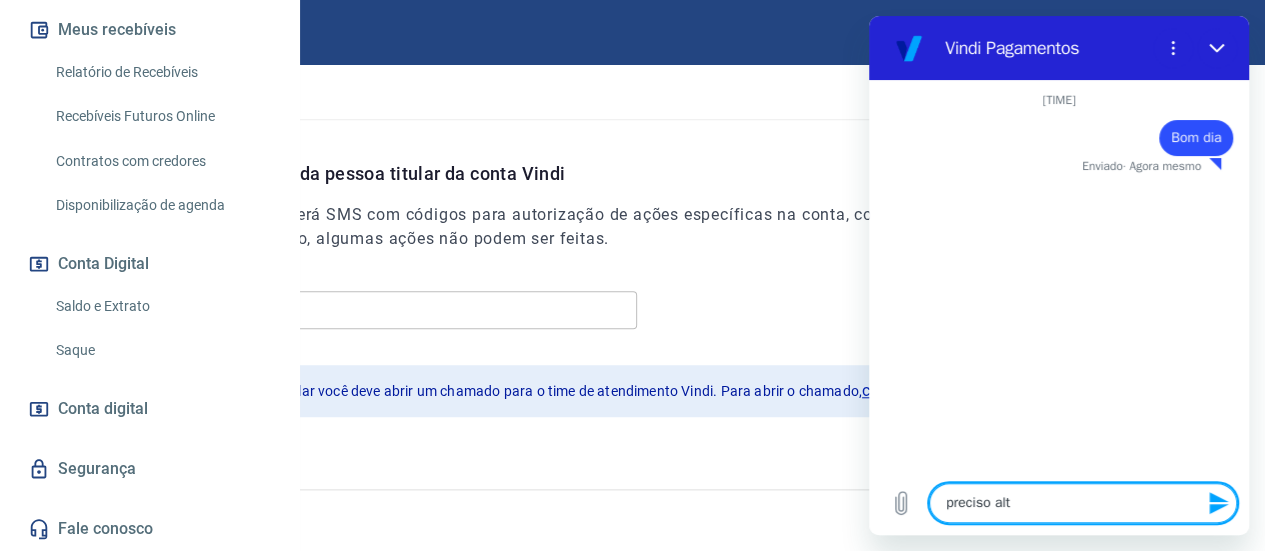 type on "preciso alte" 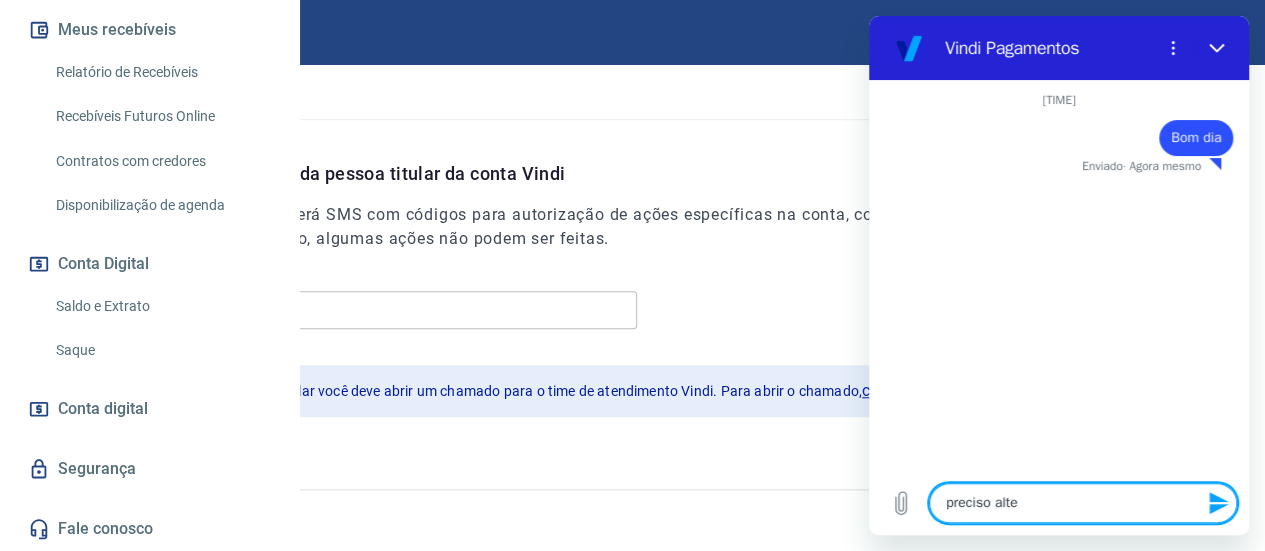 type on "preciso alter" 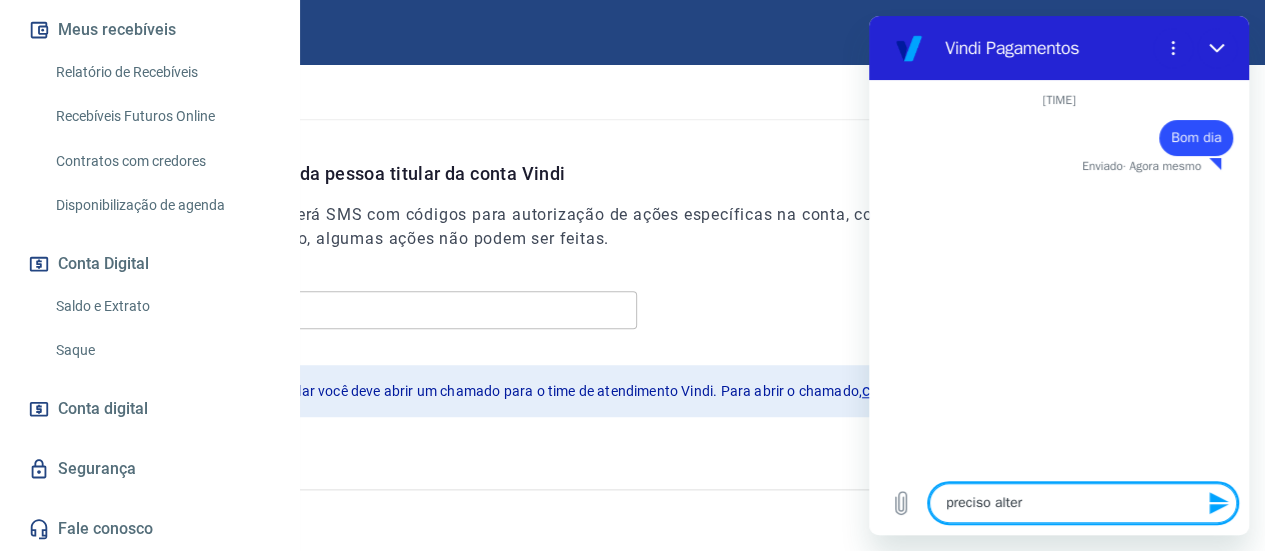 type on "preciso altera" 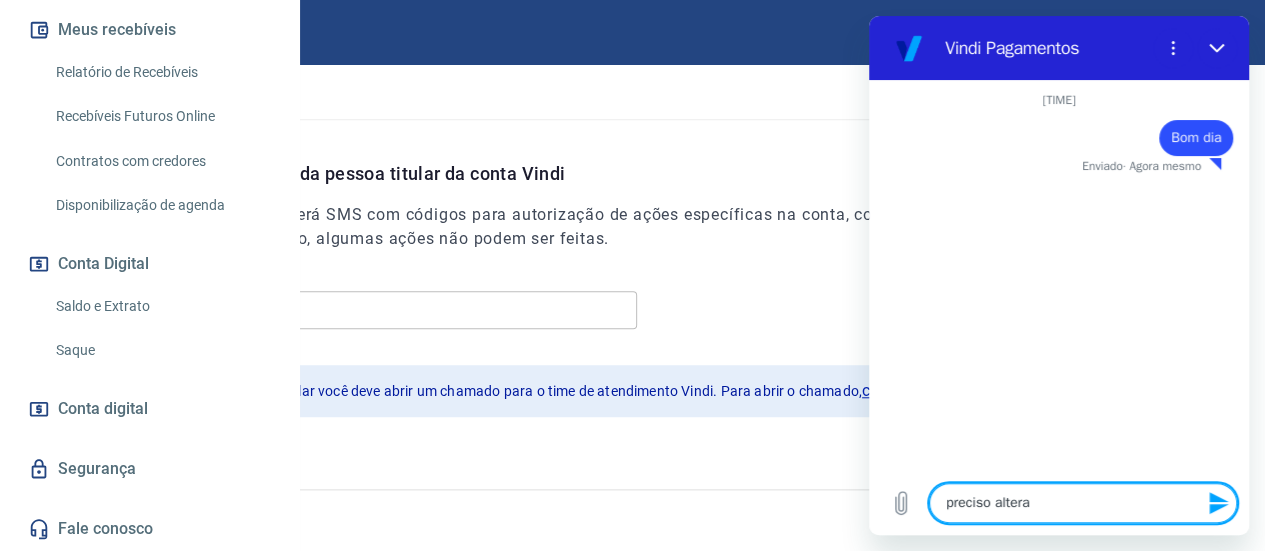 type on "preciso alterar" 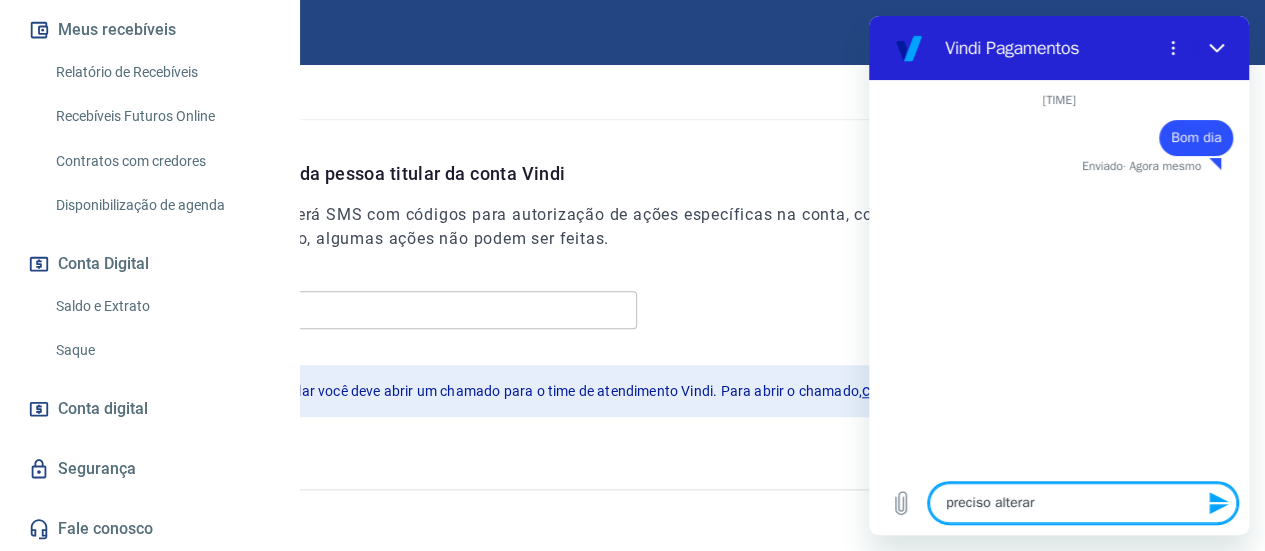 type on "preciso alterar" 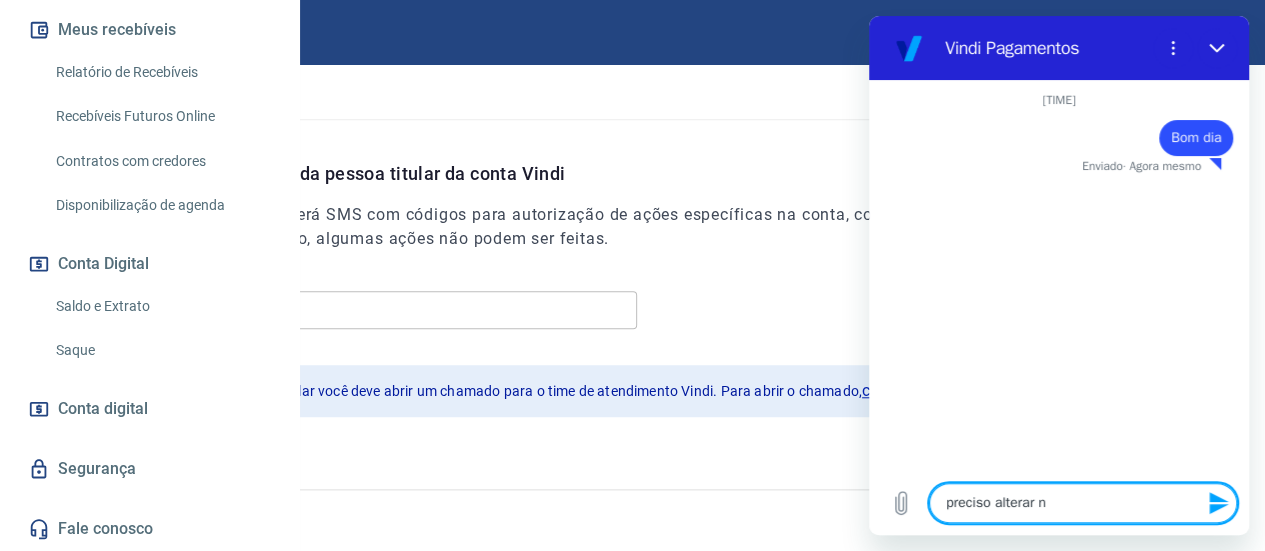 type on "preciso alterar ne" 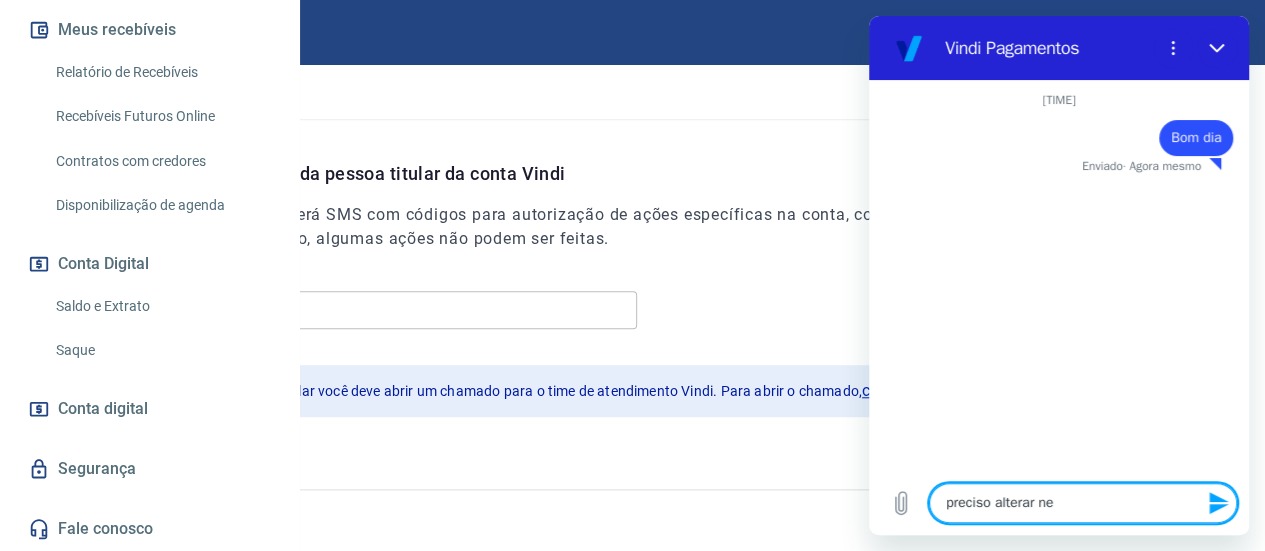 type on "preciso alterar n" 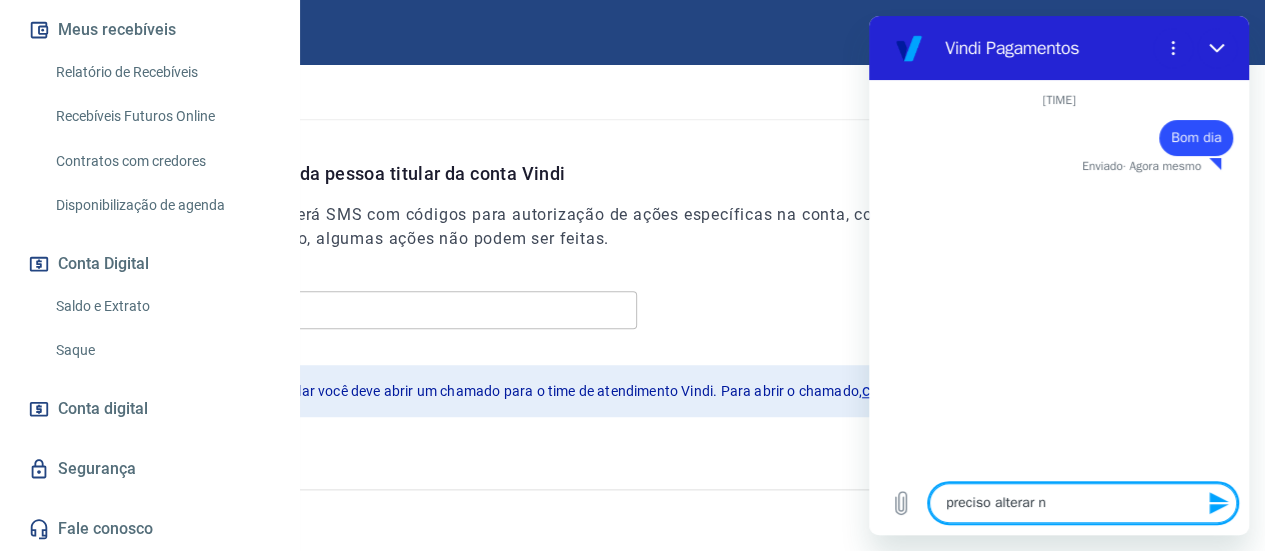 type on "preciso alterar" 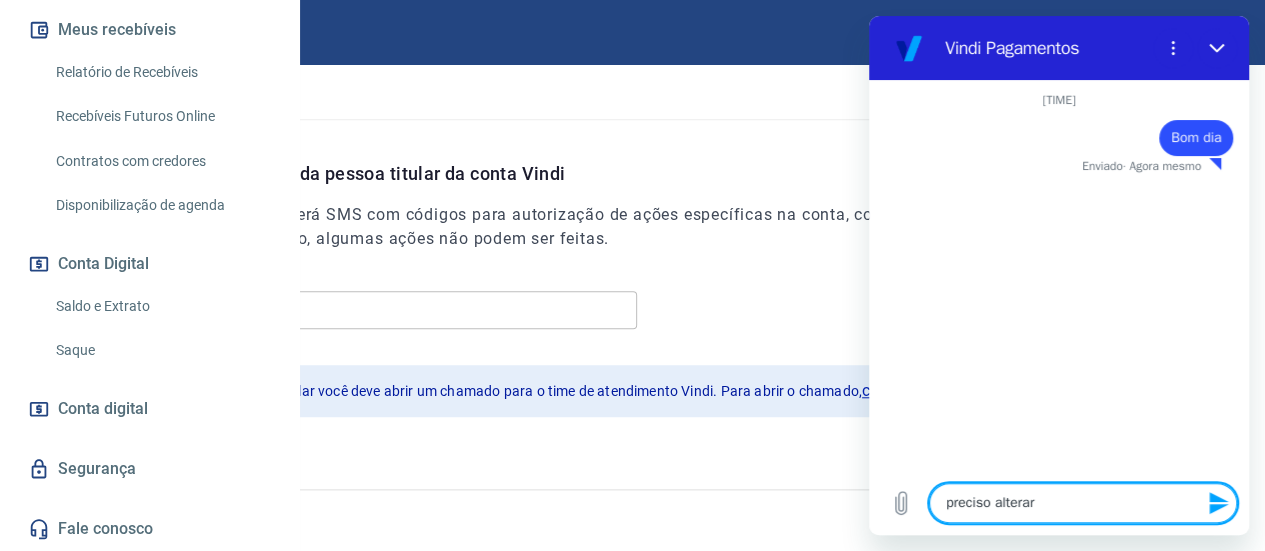 type on "preciso alterar m" 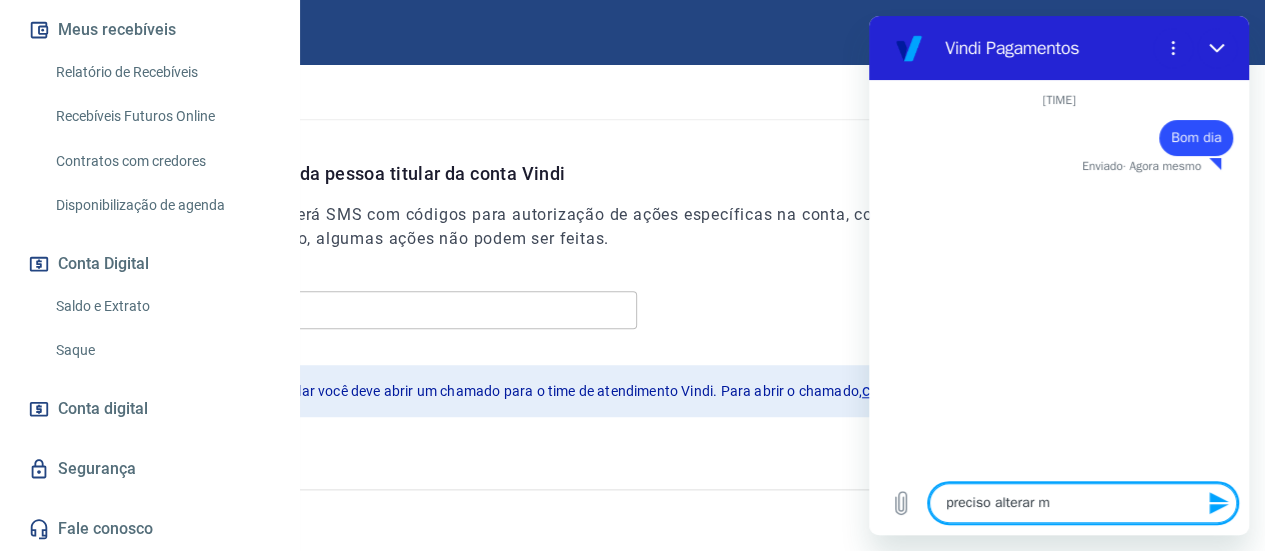 type on "x" 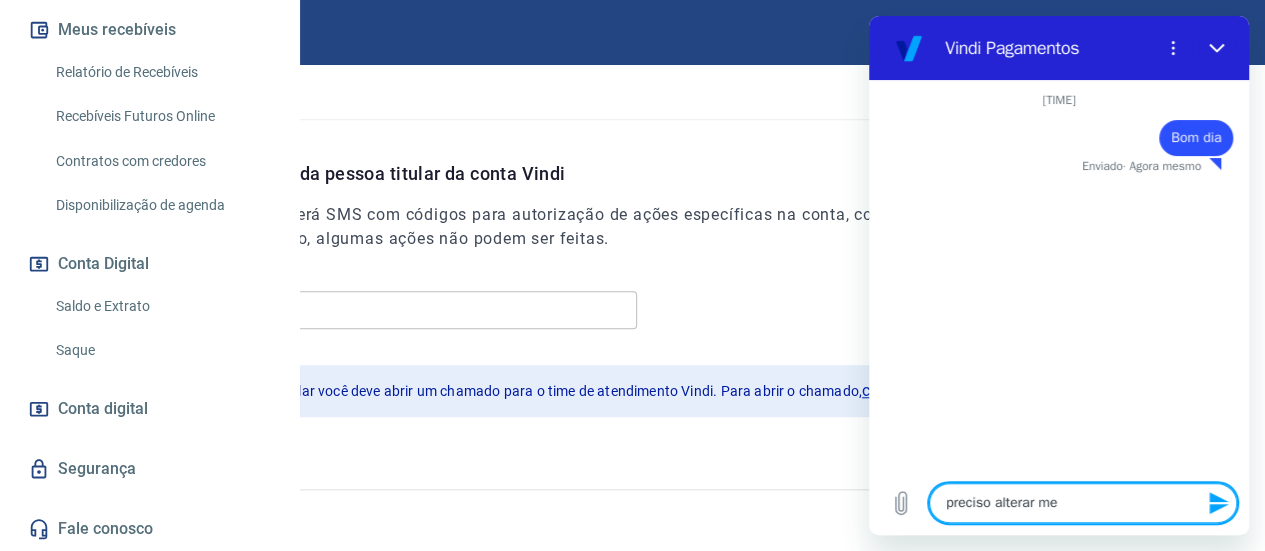 type on "preciso alterar meu" 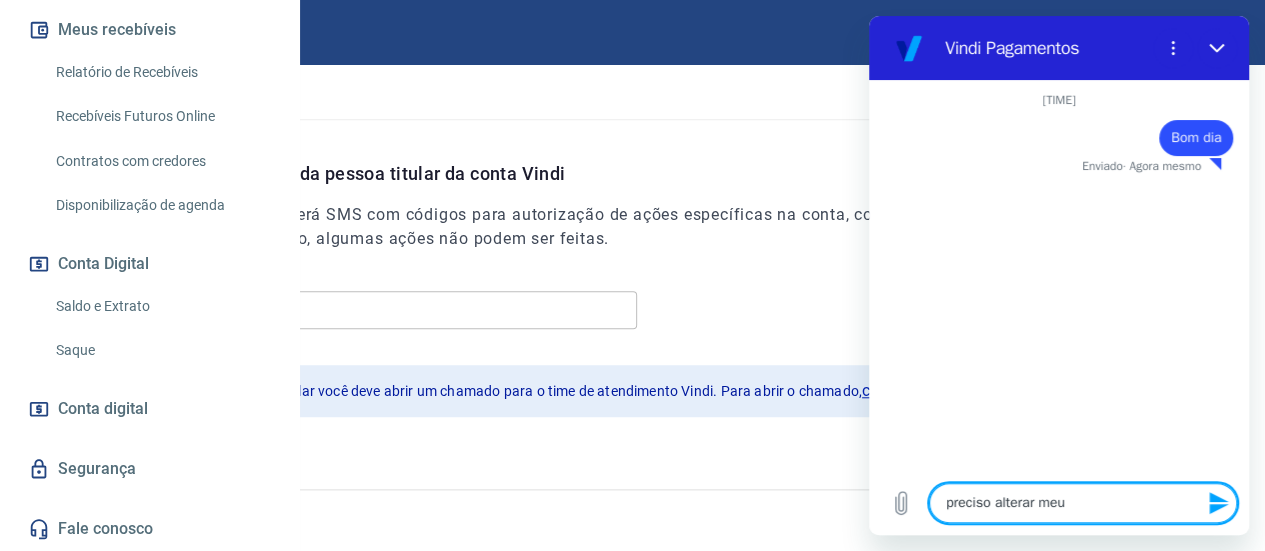 type on "x" 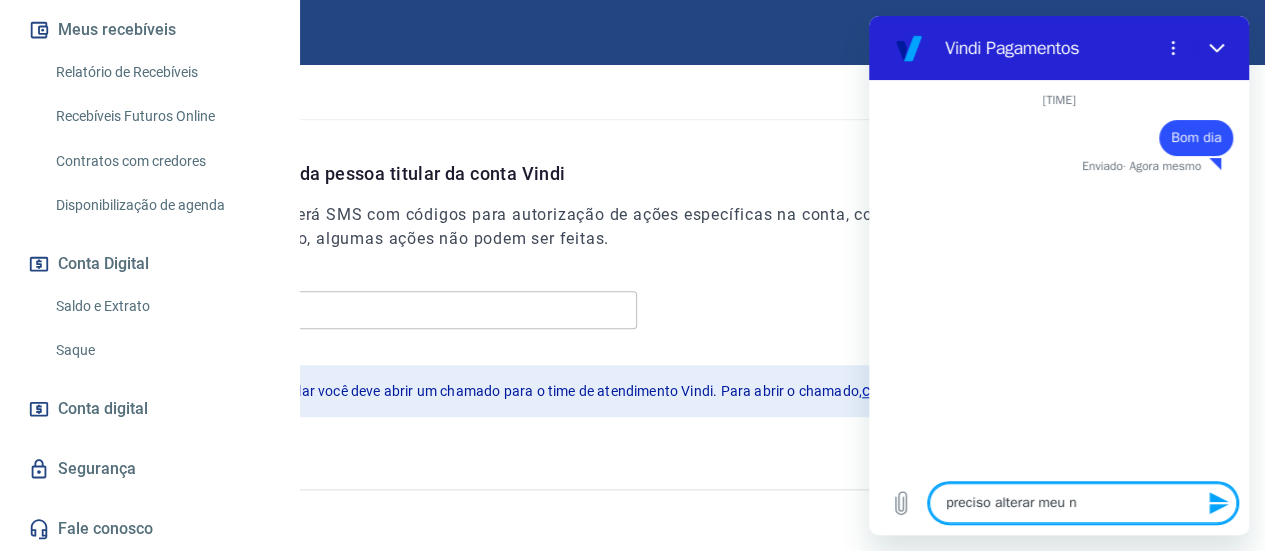 type on "preciso alterar meu nu" 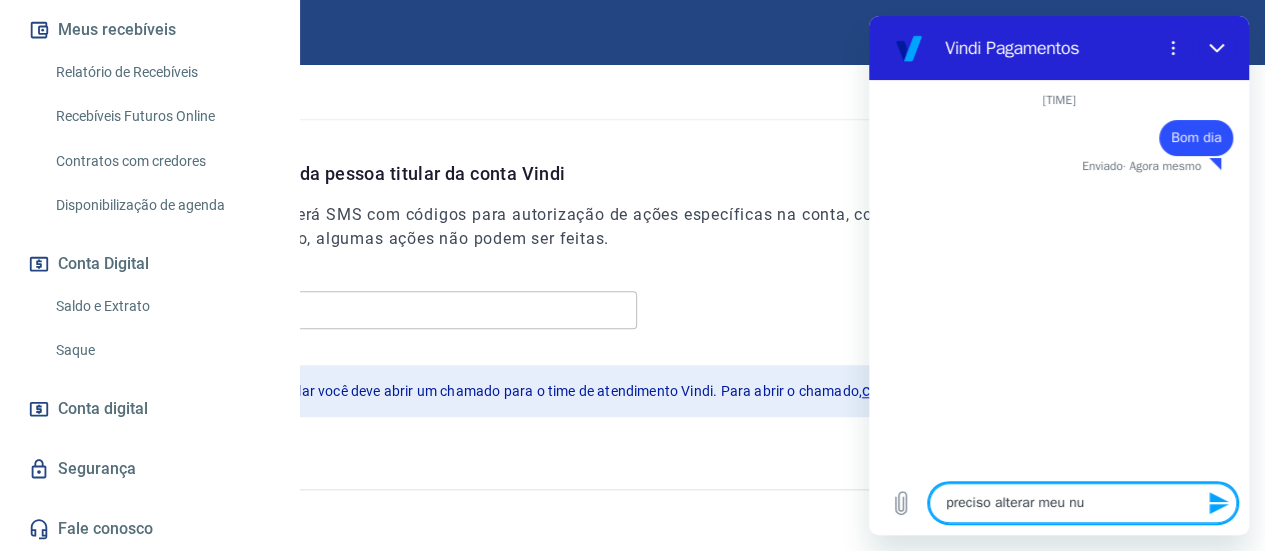 type on "preciso alterar meu num" 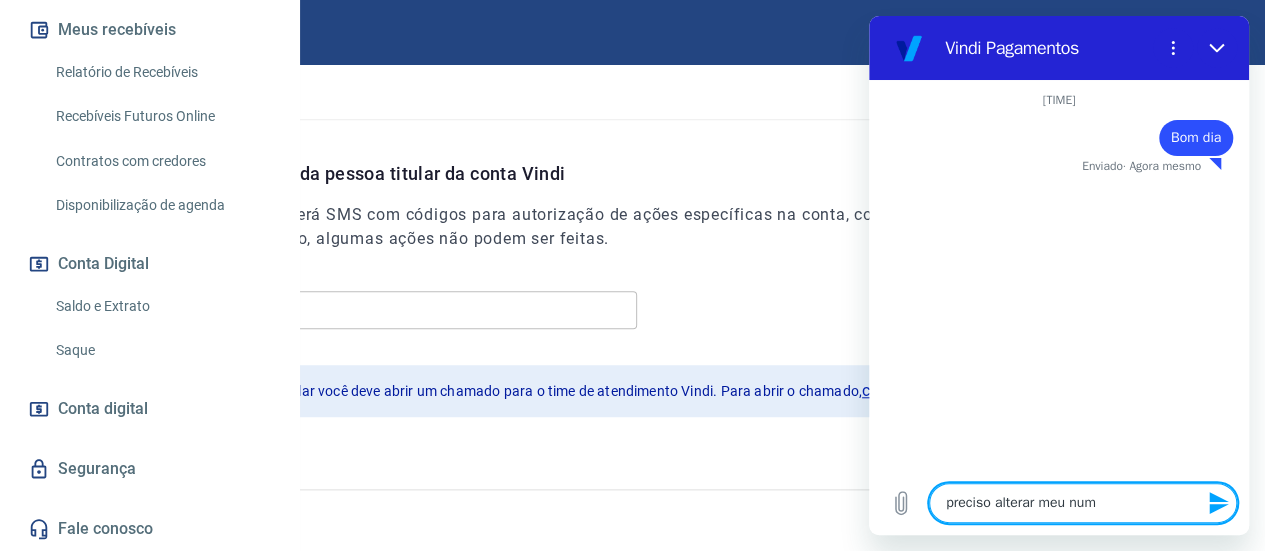 type on "preciso alterar meu nume" 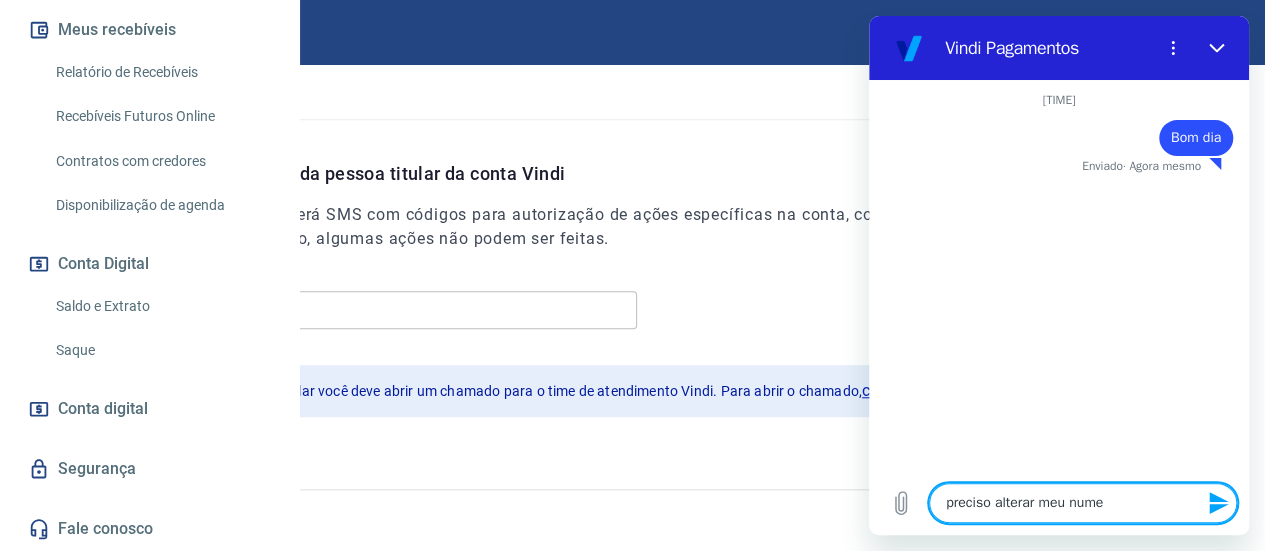 type on "x" 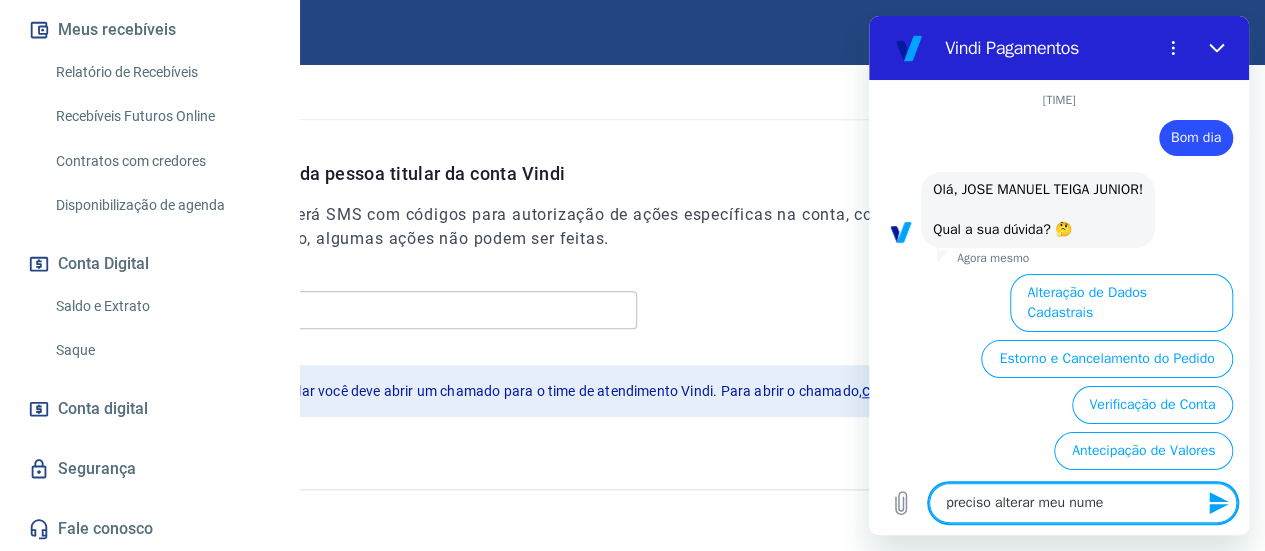 type on "preciso alterar meu numer" 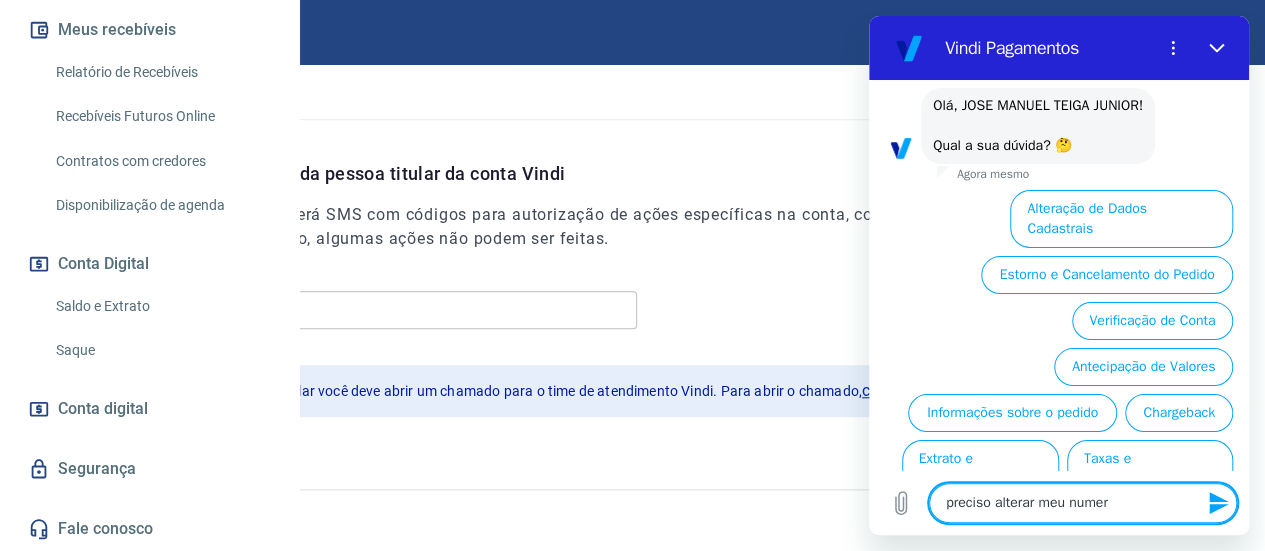 type on "preciso alterar meu numero" 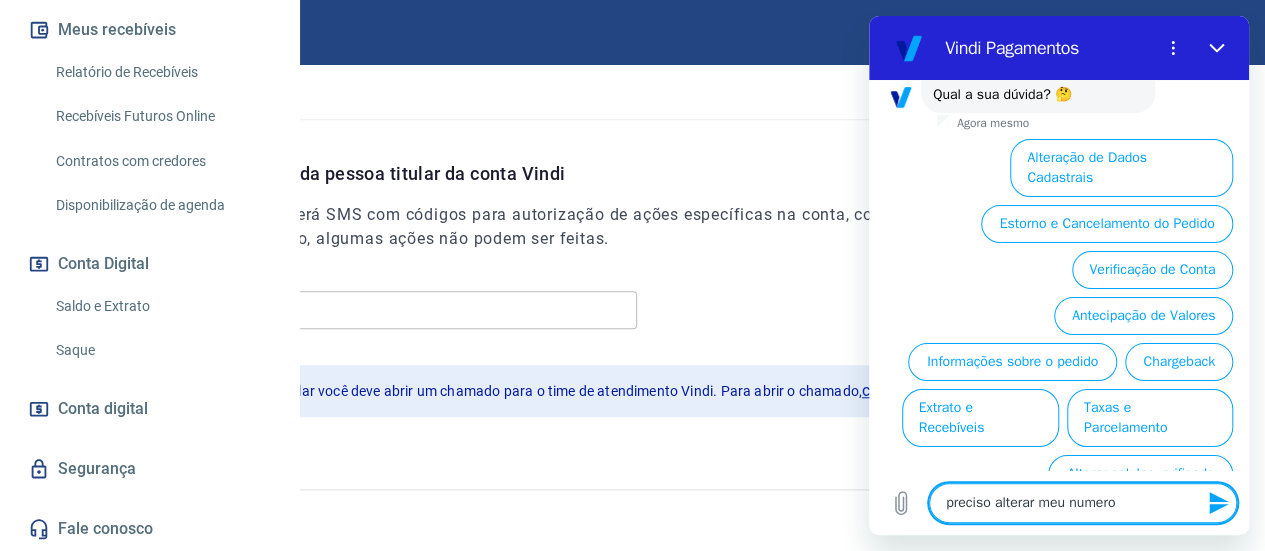 type on "x" 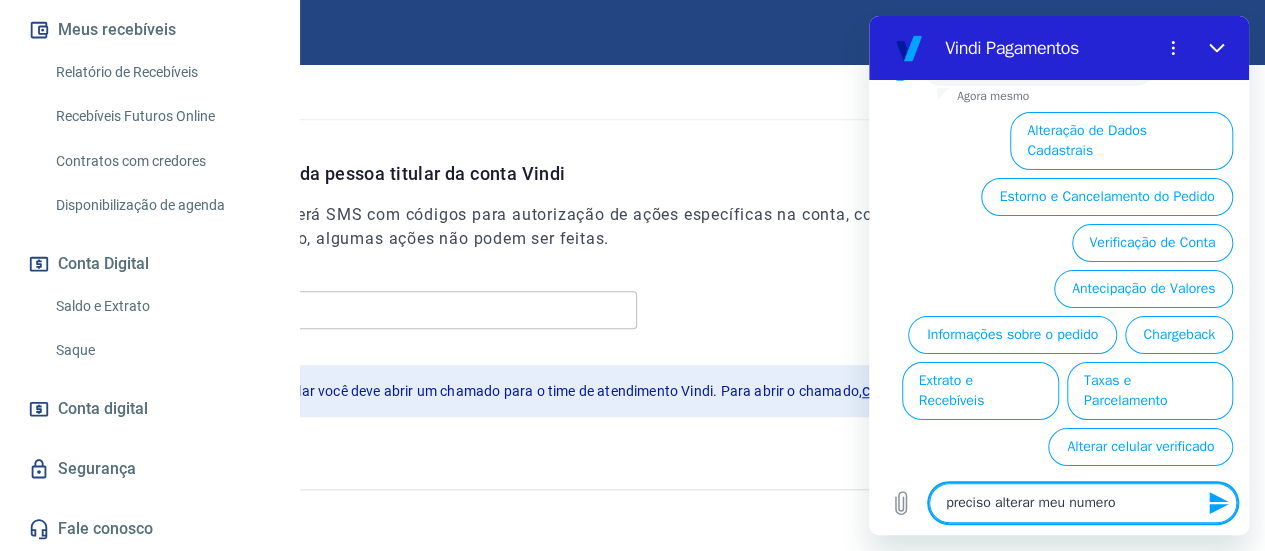 type on "preciso alterar meu numero" 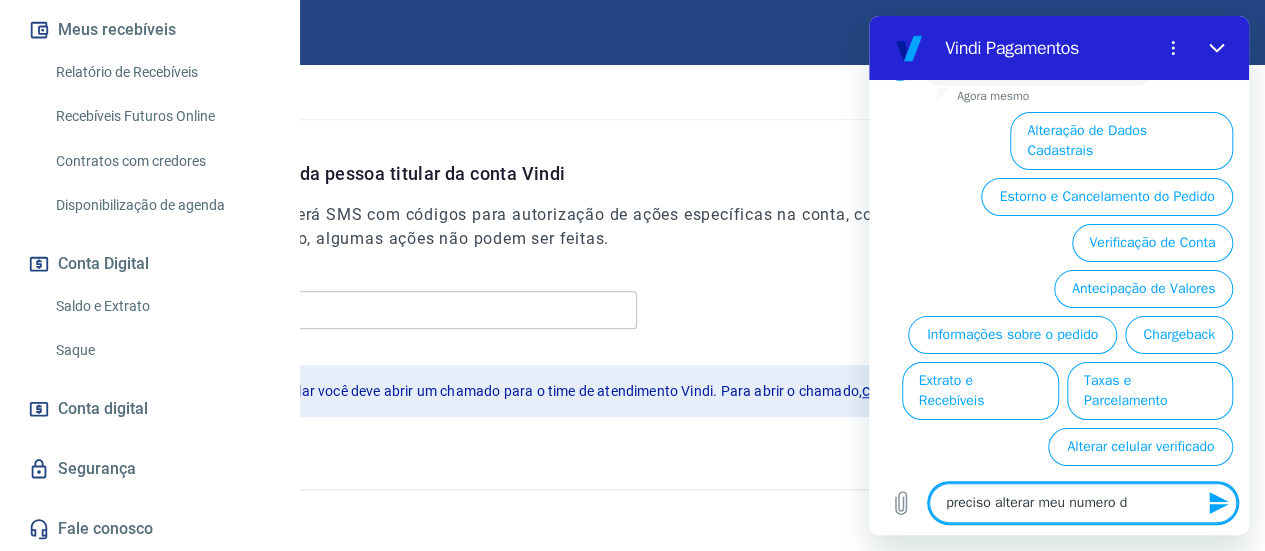 type on "preciso alterar meu numero de" 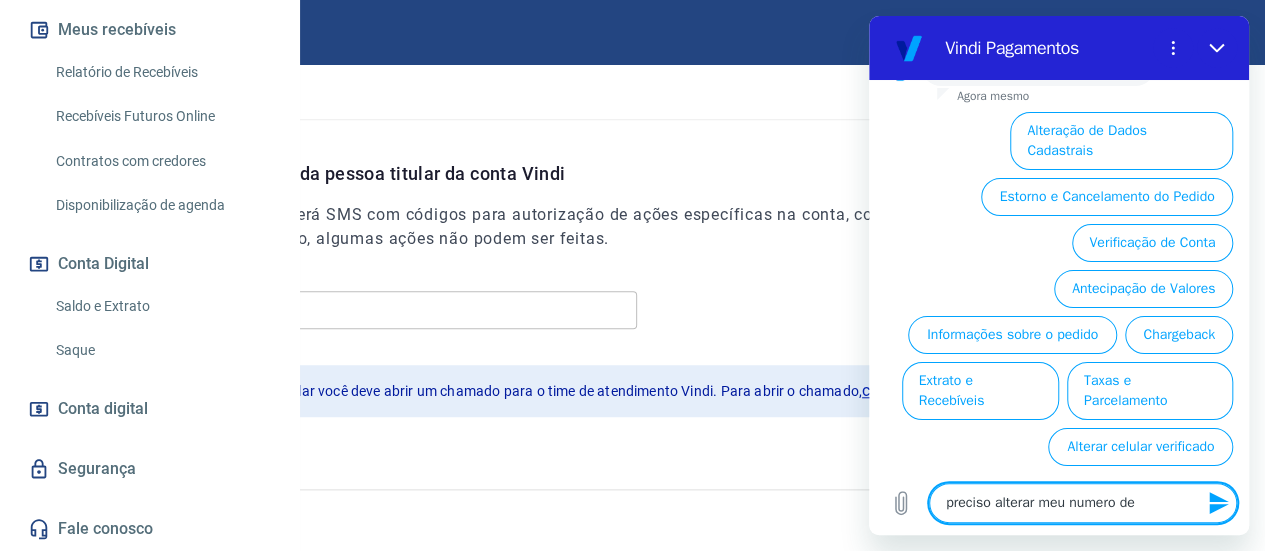 type on "preciso alterar meu numero de" 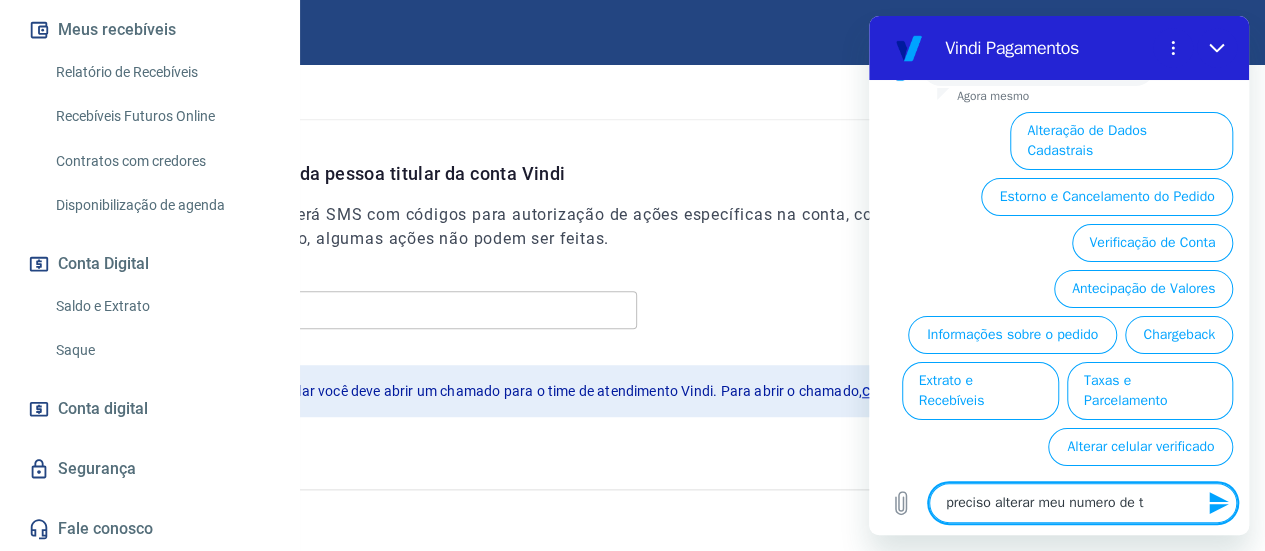 type on "preciso alterar meu numero de te" 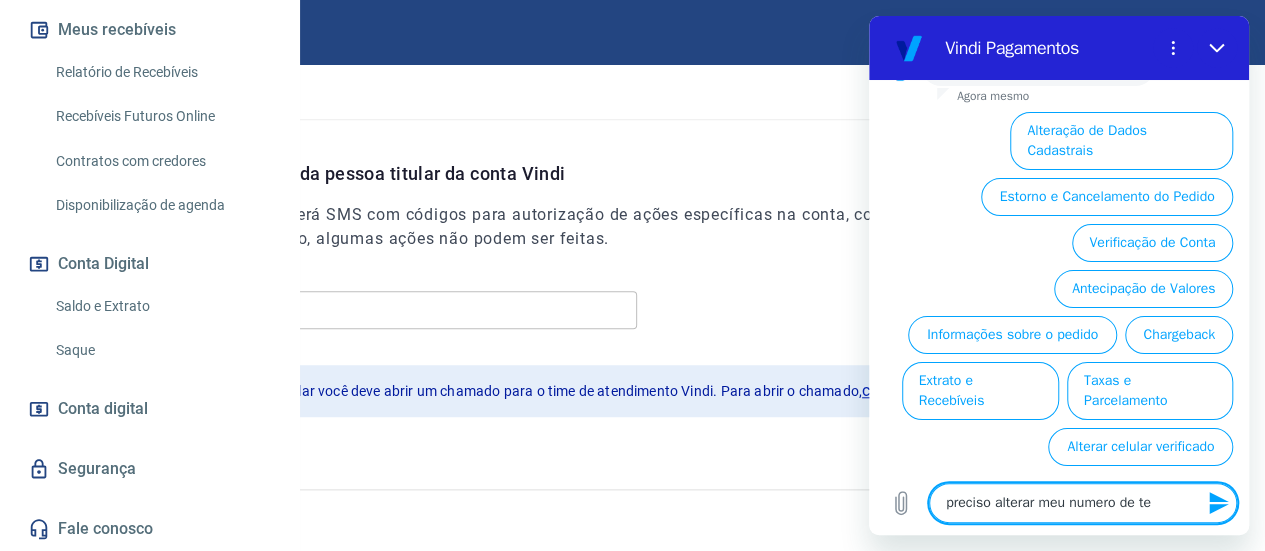 type on "preciso alterar meu numero de tel" 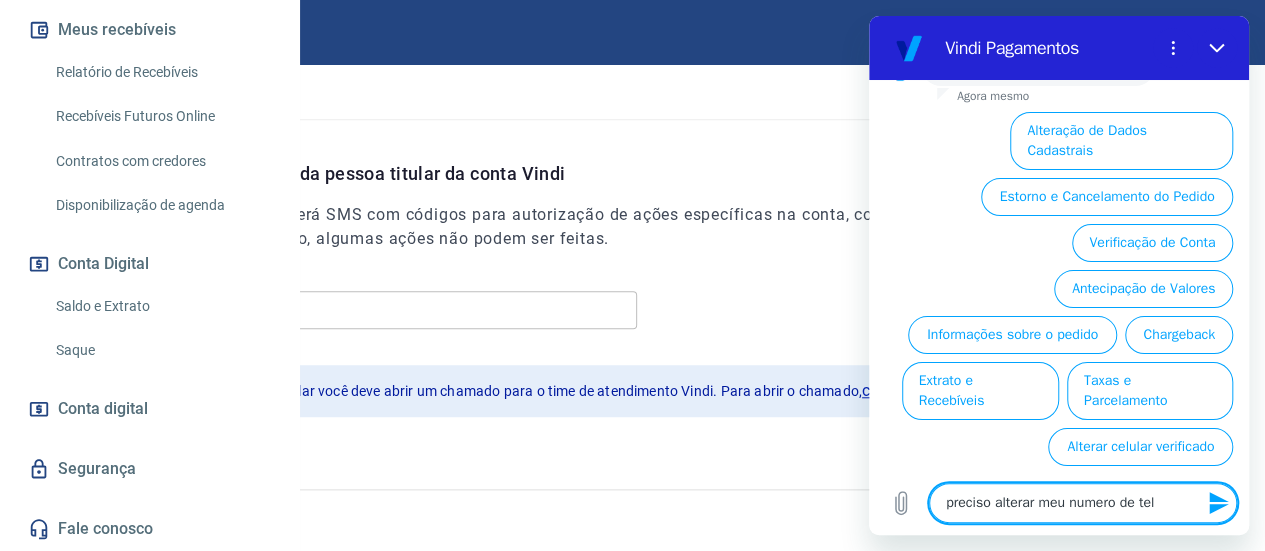 type on "preciso alterar meu numero de tele" 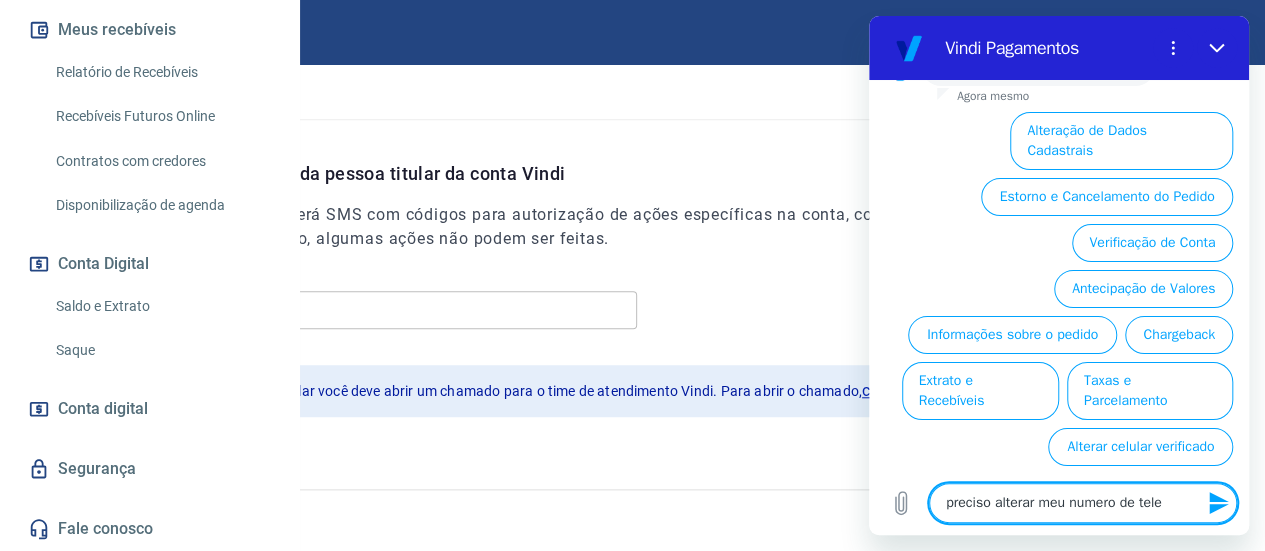 type on "x" 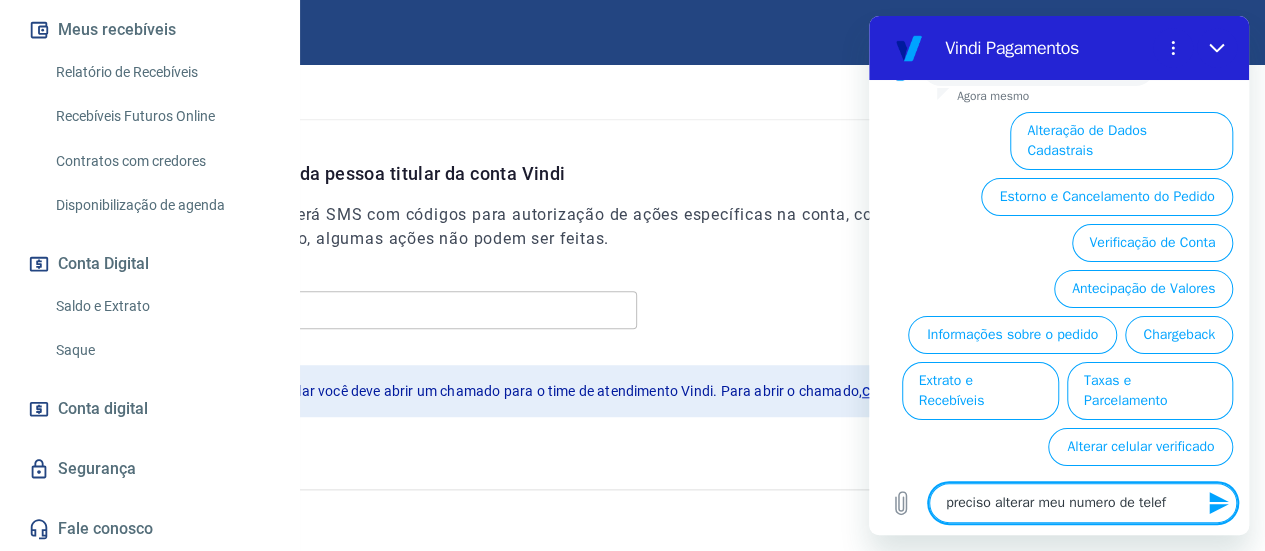 type on "preciso alterar meu numero de telefo" 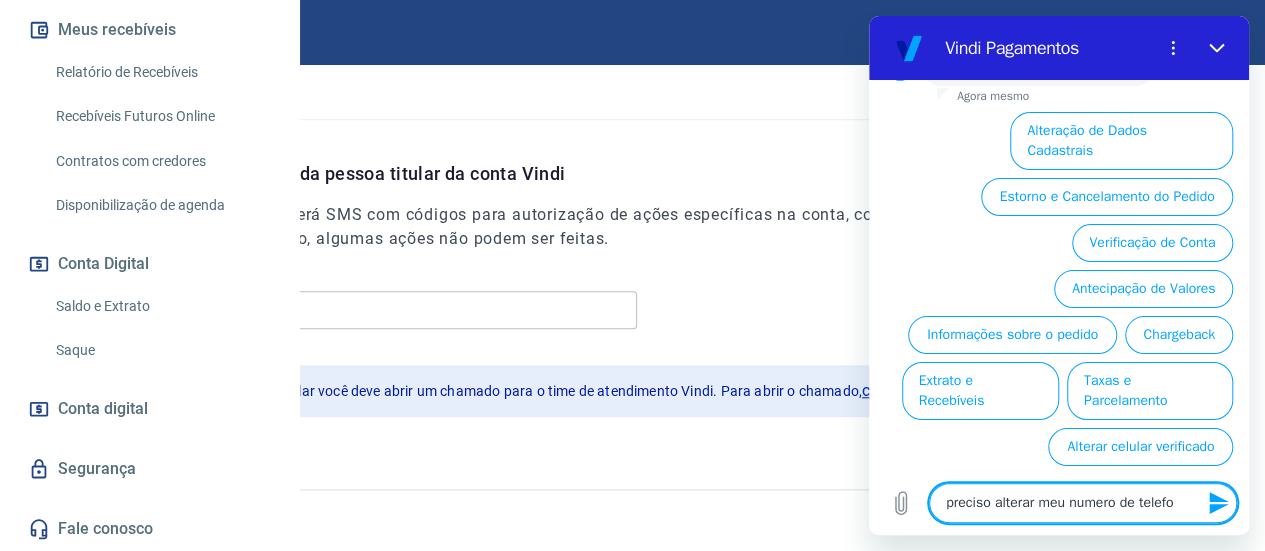 type on "preciso alterar meu numero de telefon" 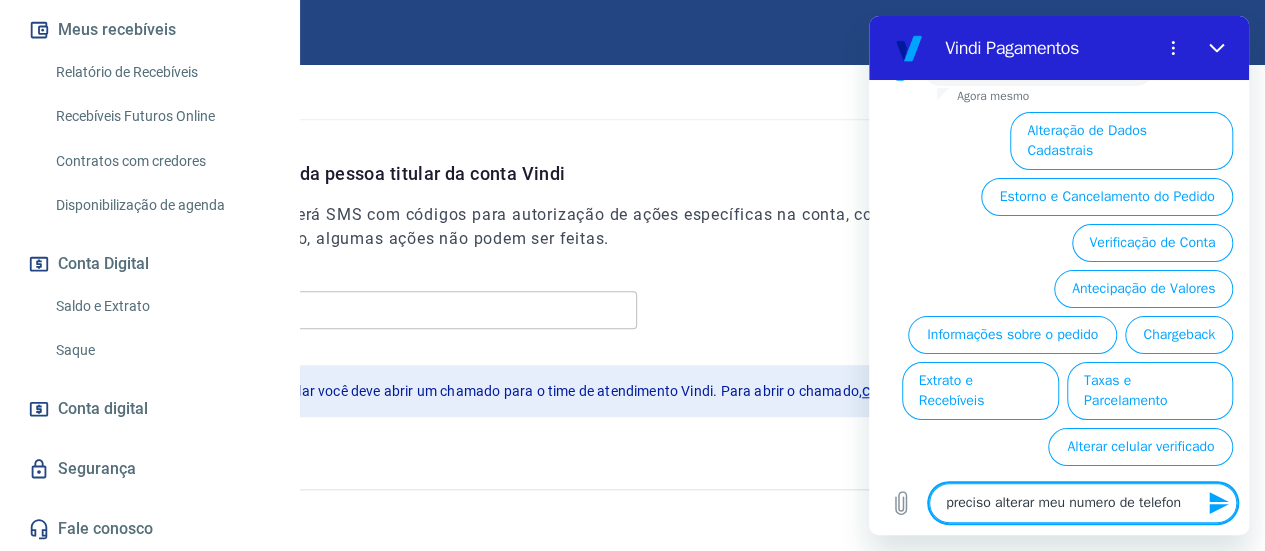 type on "preciso alterar meu numero de telefone" 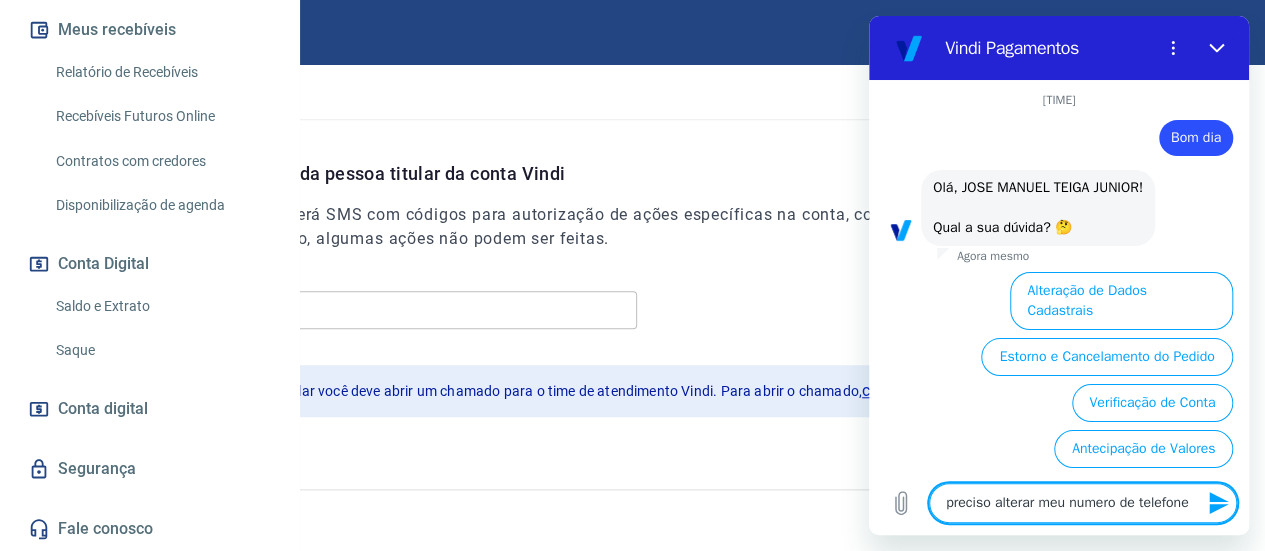 scroll, scrollTop: 160, scrollLeft: 0, axis: vertical 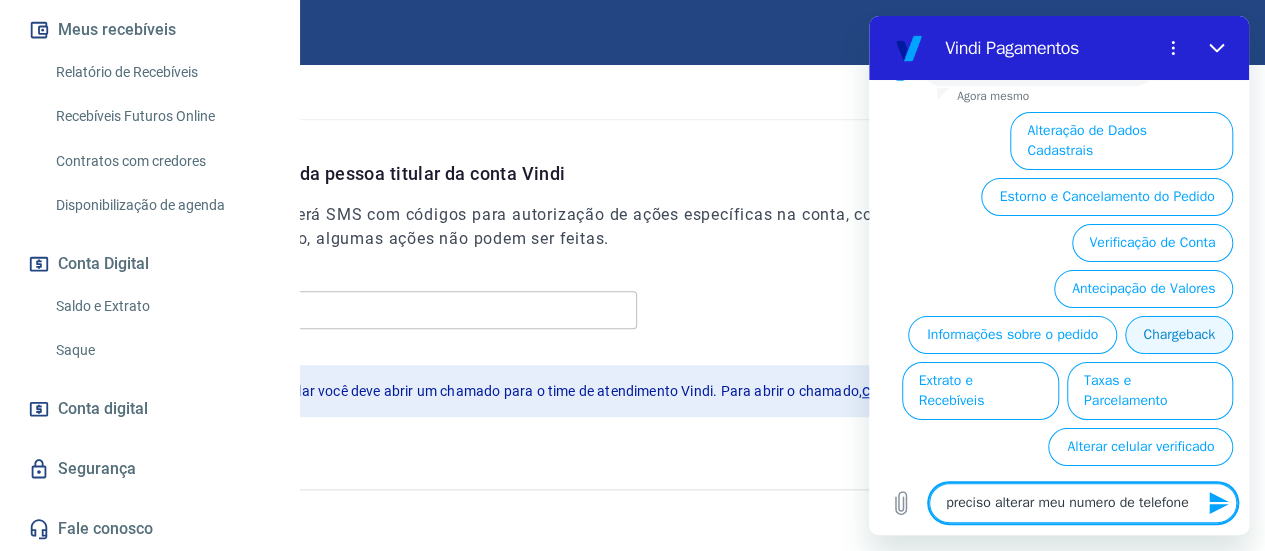 type 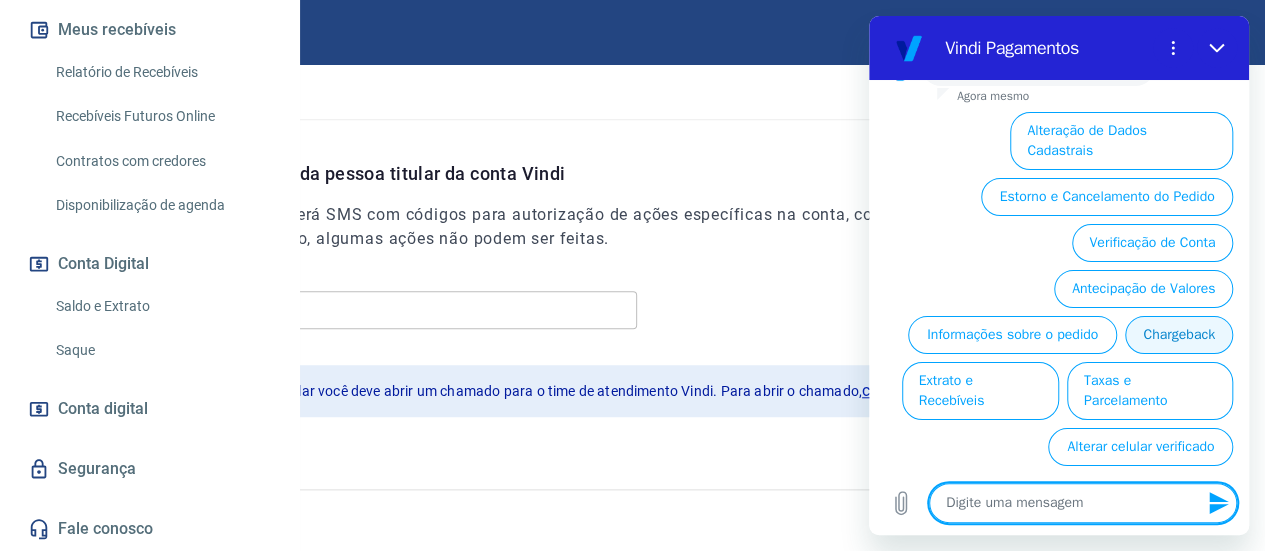 scroll, scrollTop: 0, scrollLeft: 0, axis: both 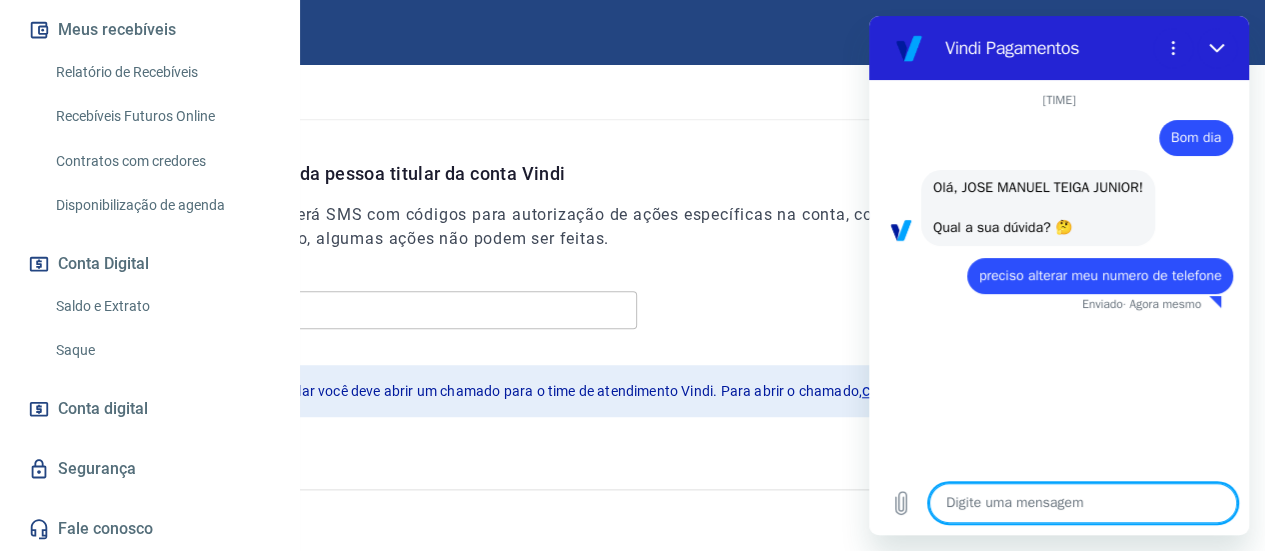 type on "x" 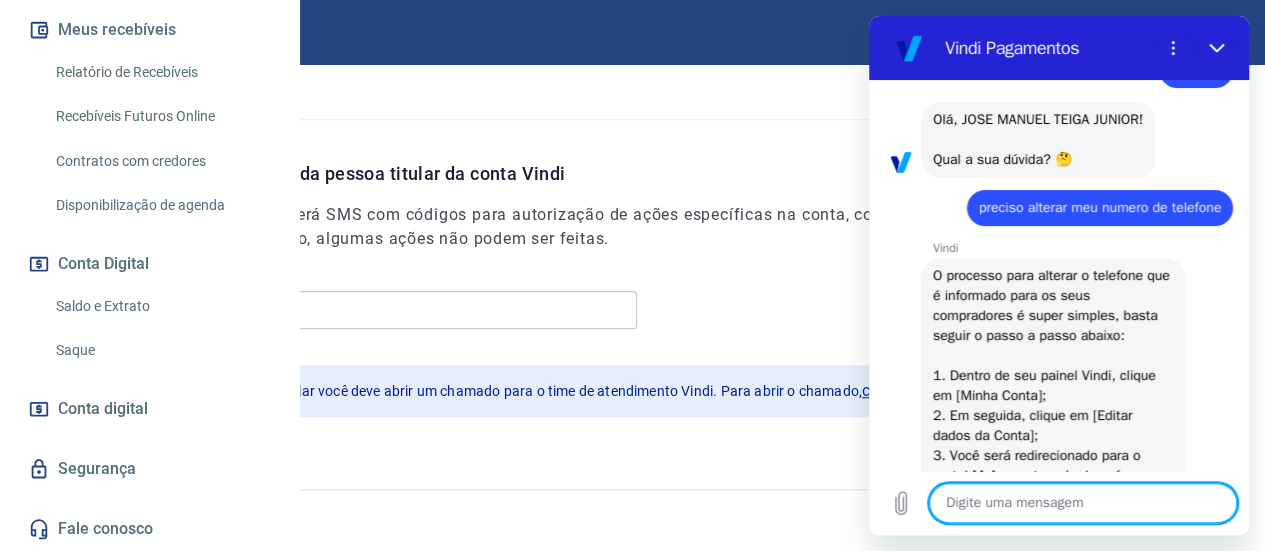 type on "j" 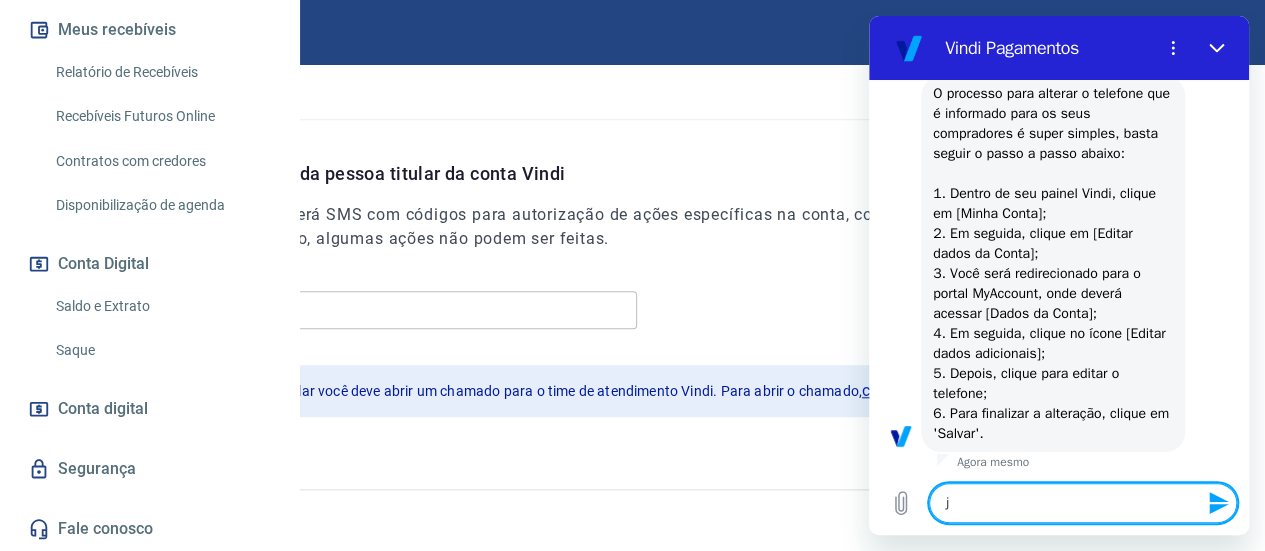 type on "x" 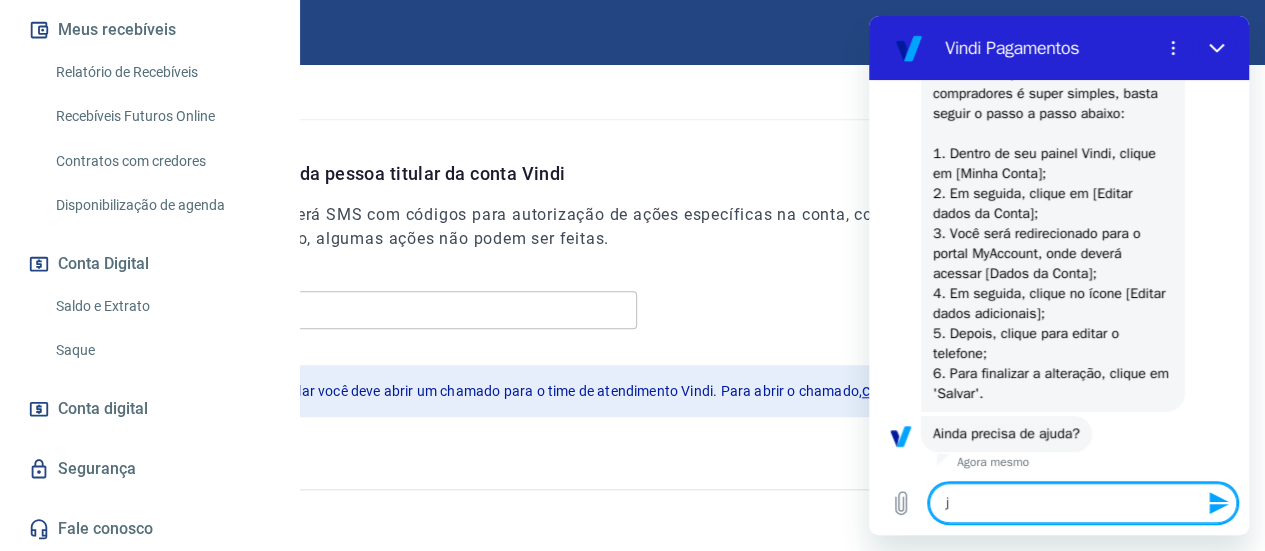 type 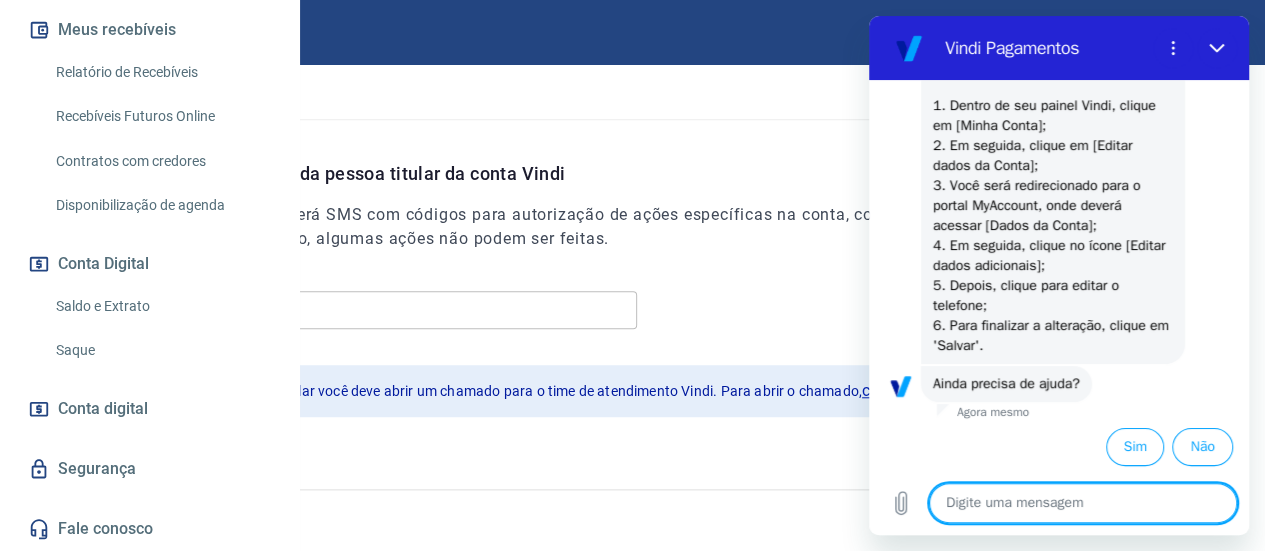 scroll, scrollTop: 355, scrollLeft: 0, axis: vertical 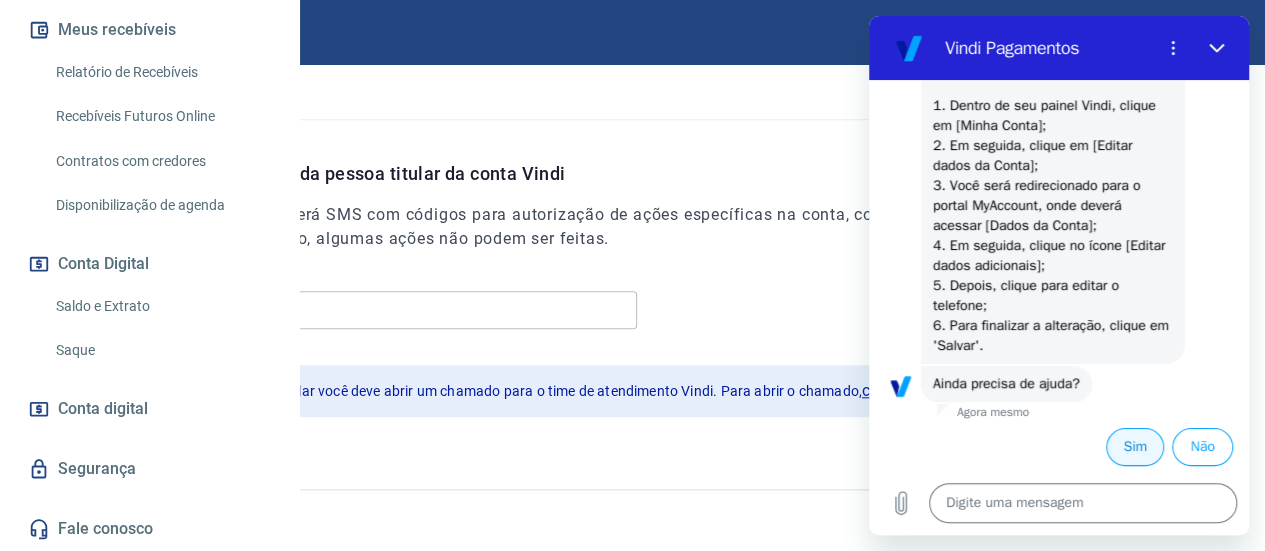 click on "Sim" at bounding box center (1135, 447) 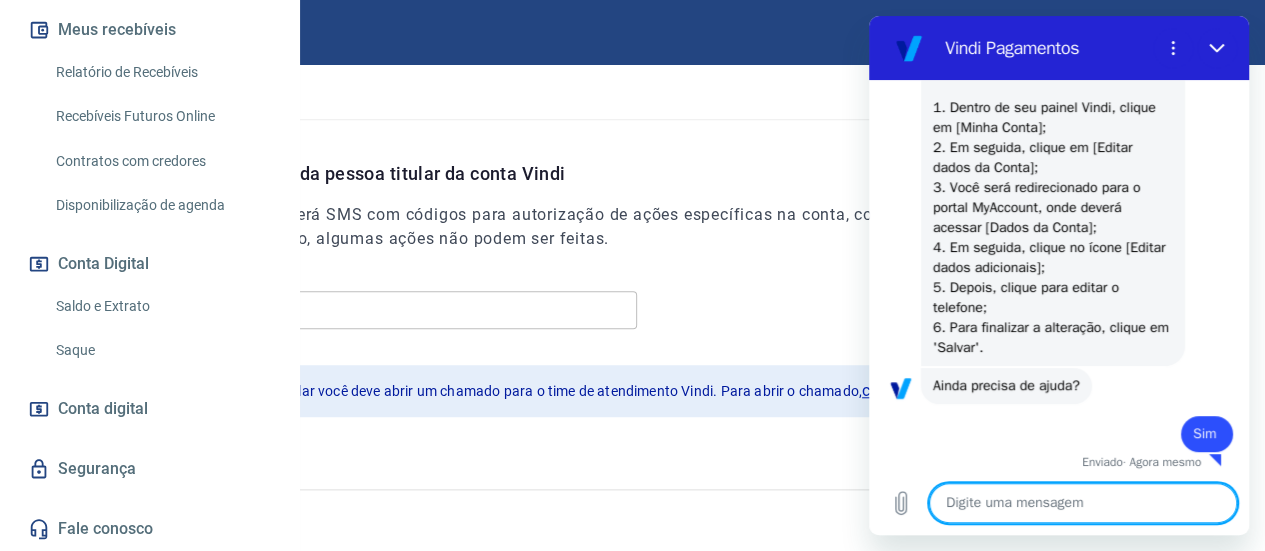 scroll, scrollTop: 358, scrollLeft: 0, axis: vertical 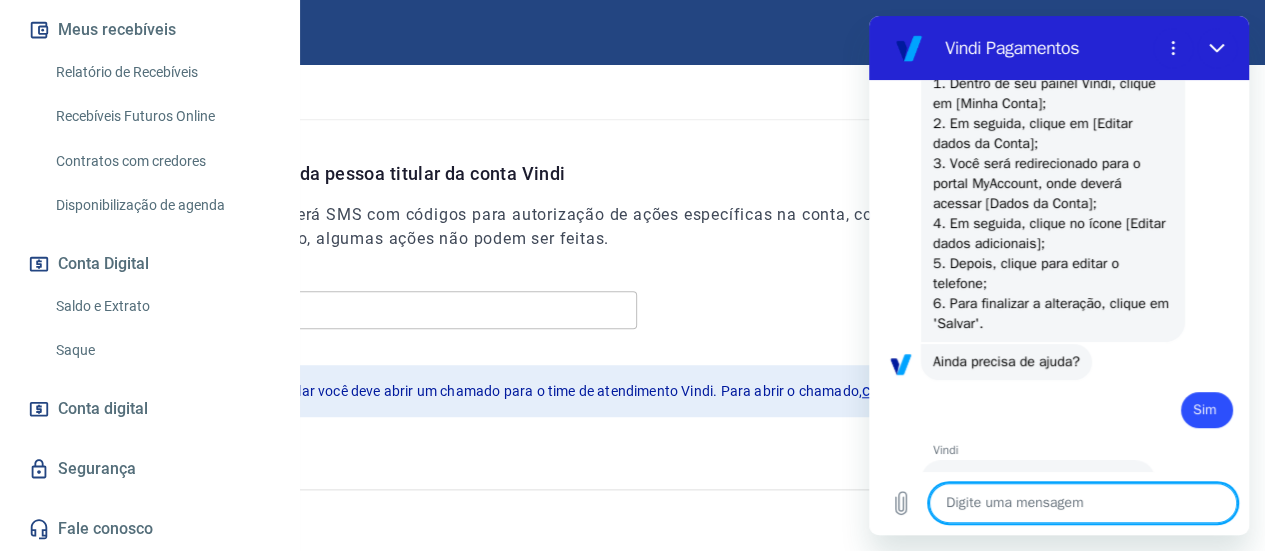 type on "x" 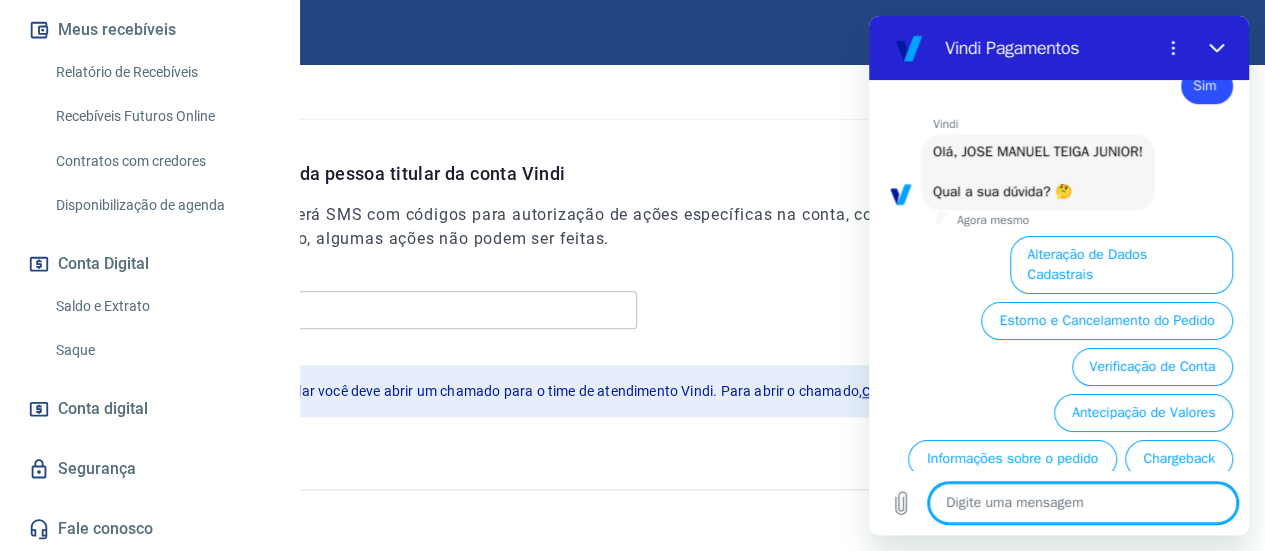 scroll, scrollTop: 686, scrollLeft: 0, axis: vertical 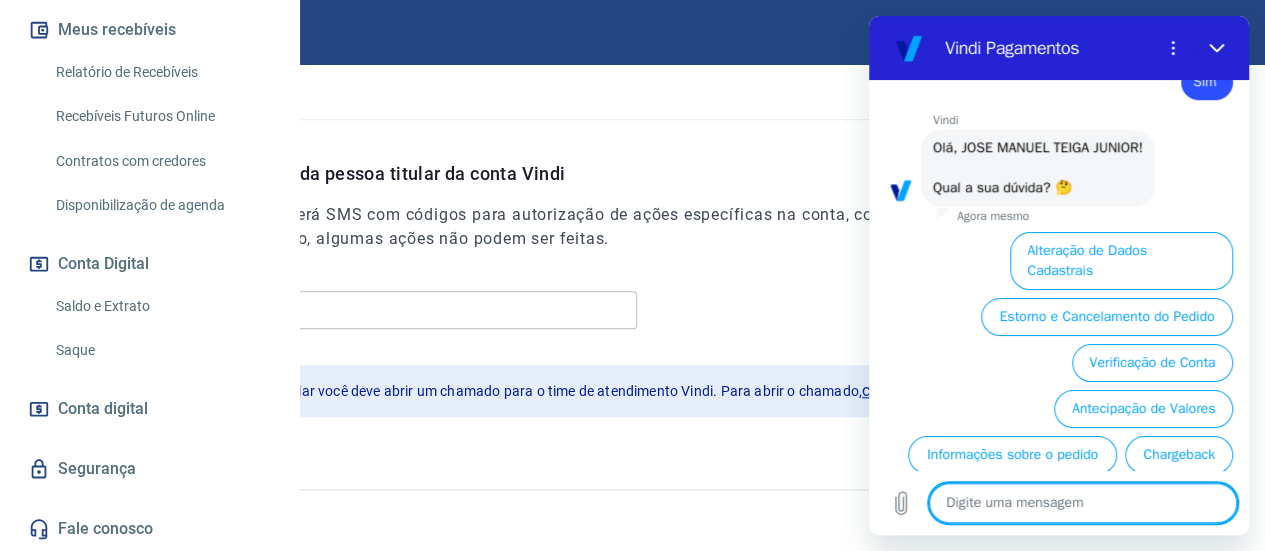 type on "f" 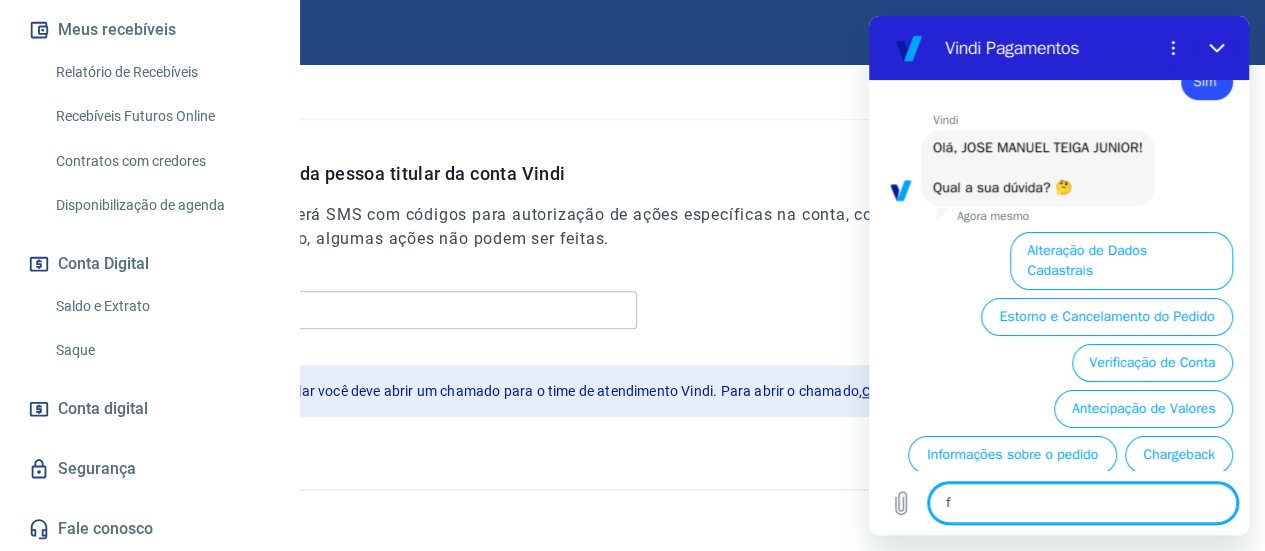 type on "fa" 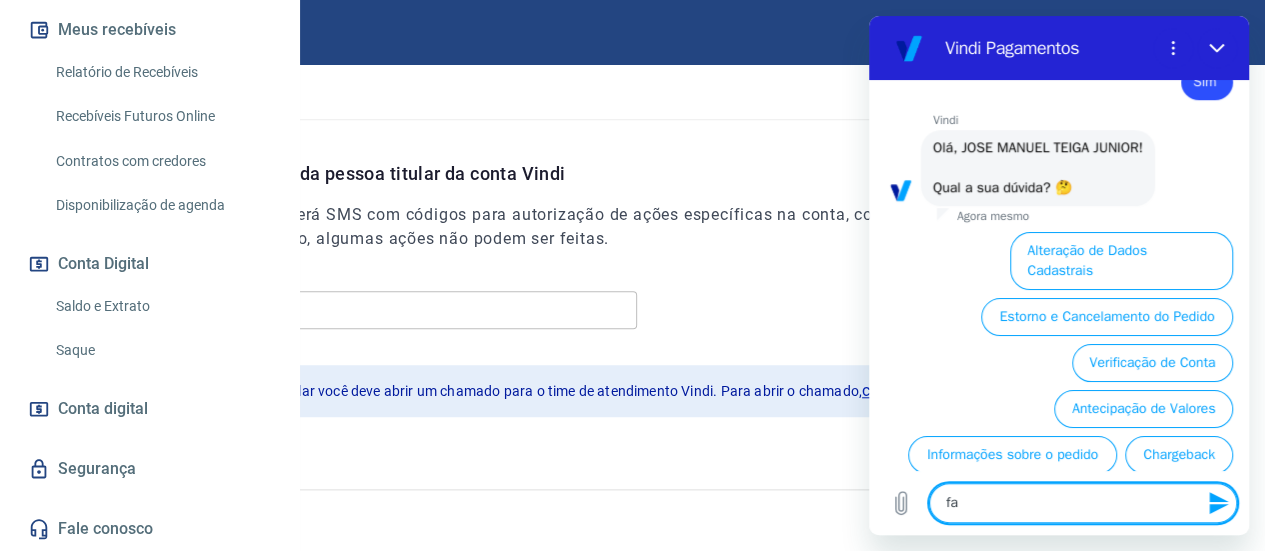 type on "fal" 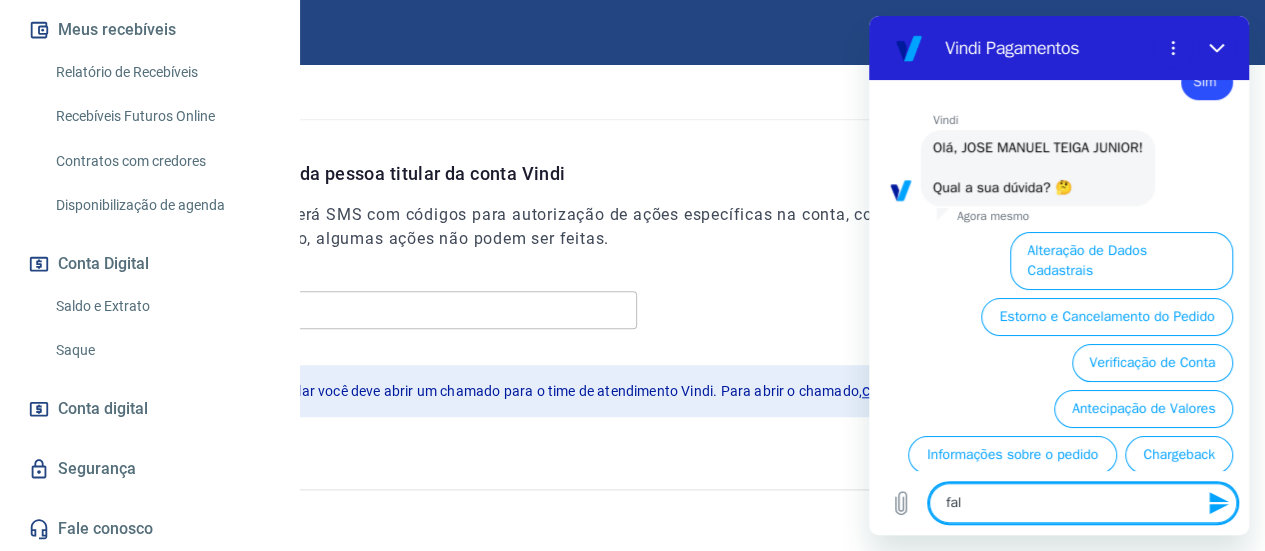 type on "fala" 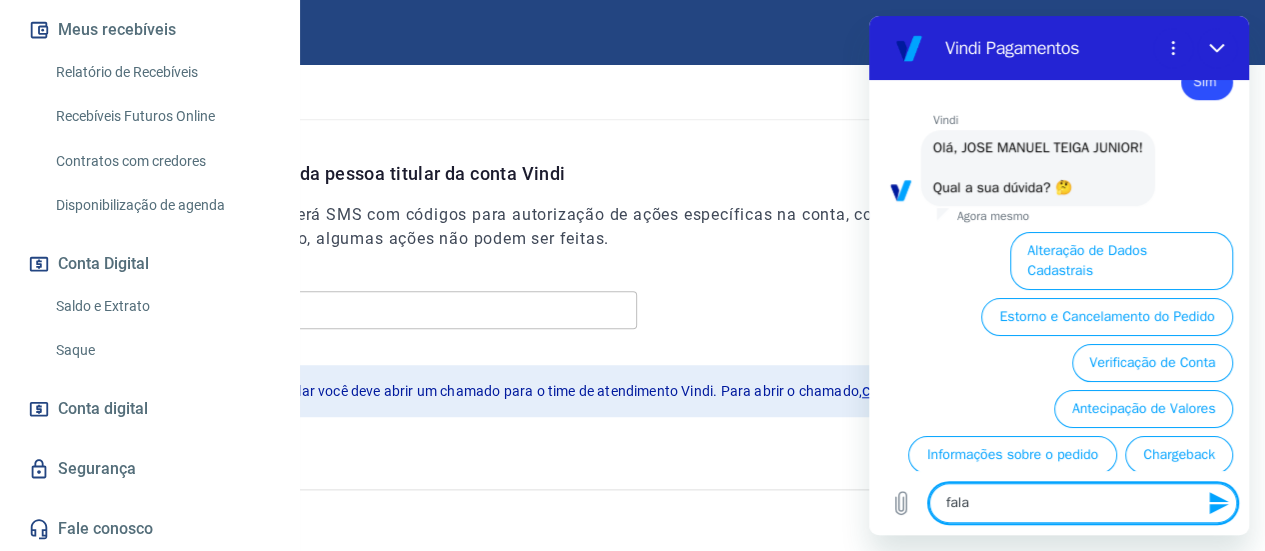 type on "falar" 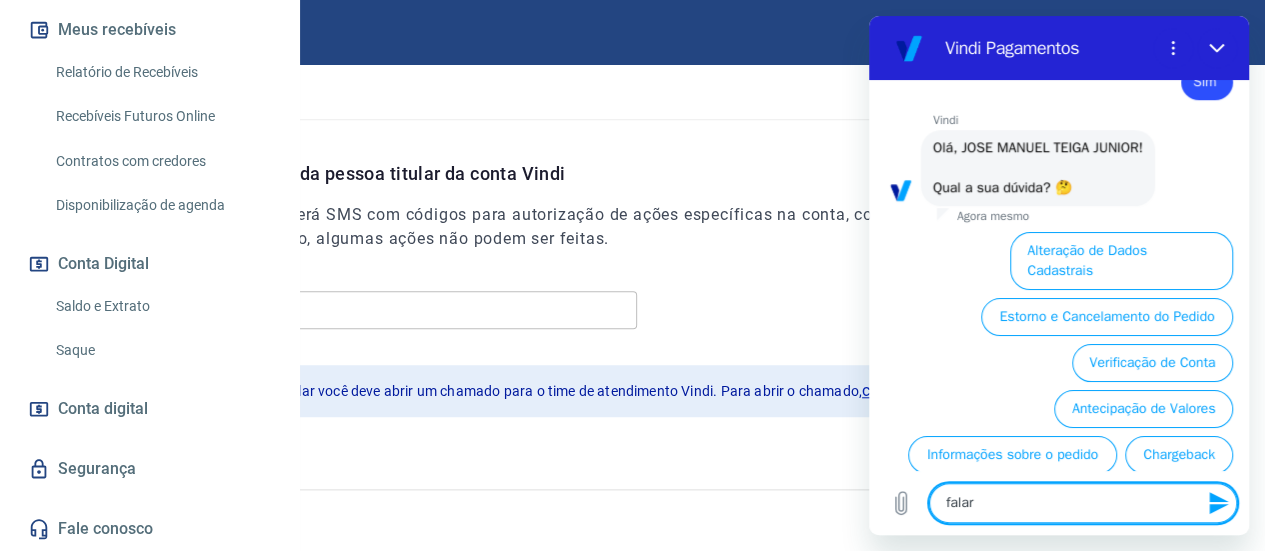 type on "falar" 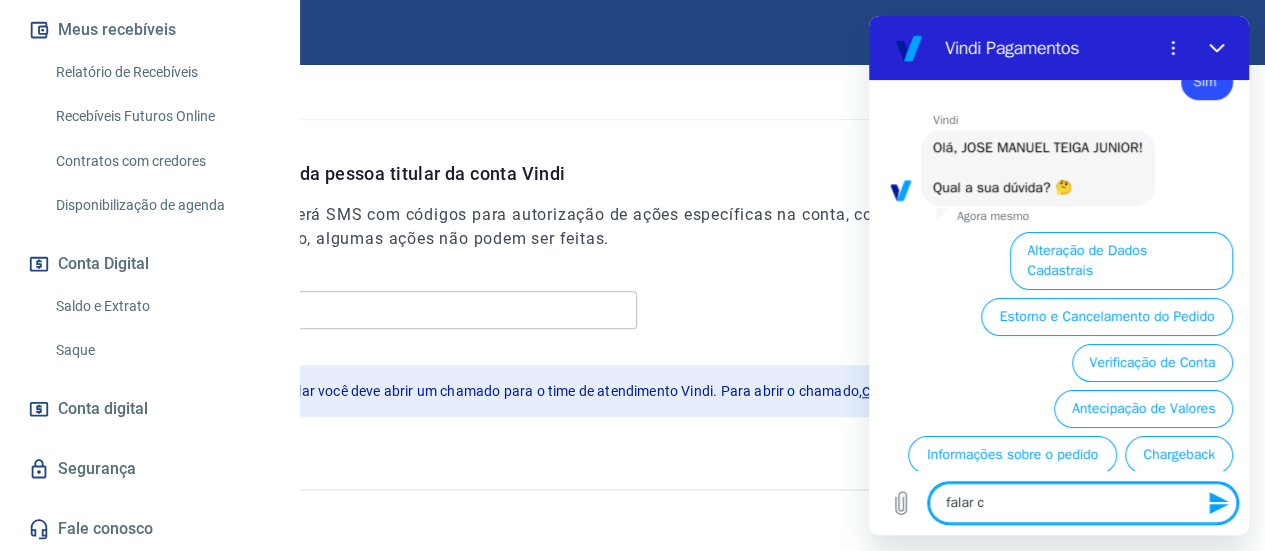 type on "falar co" 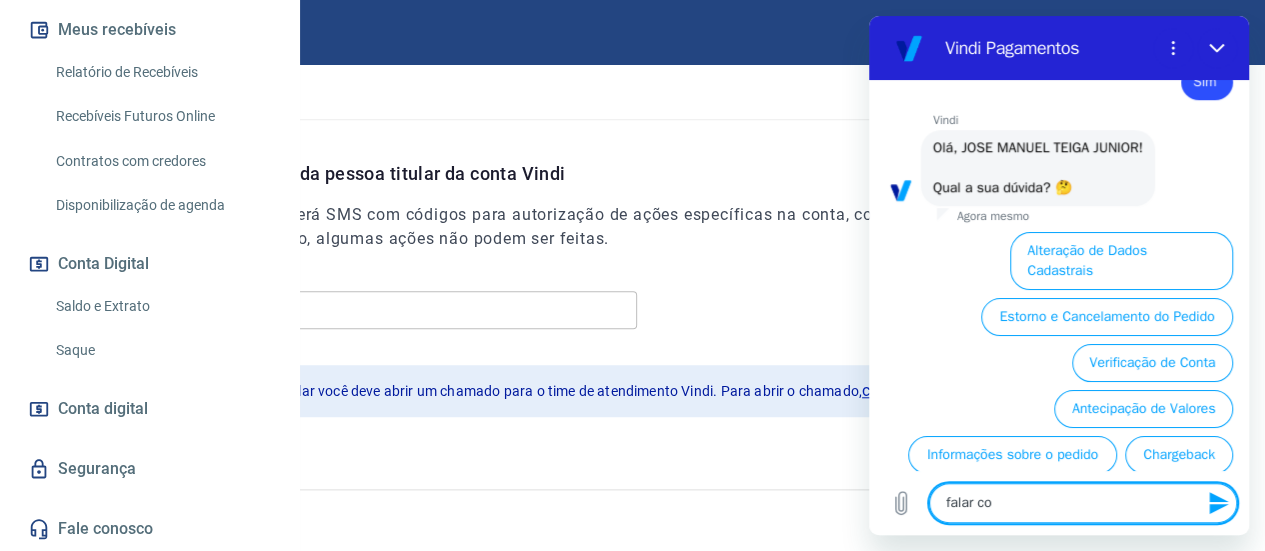 type on "falar com" 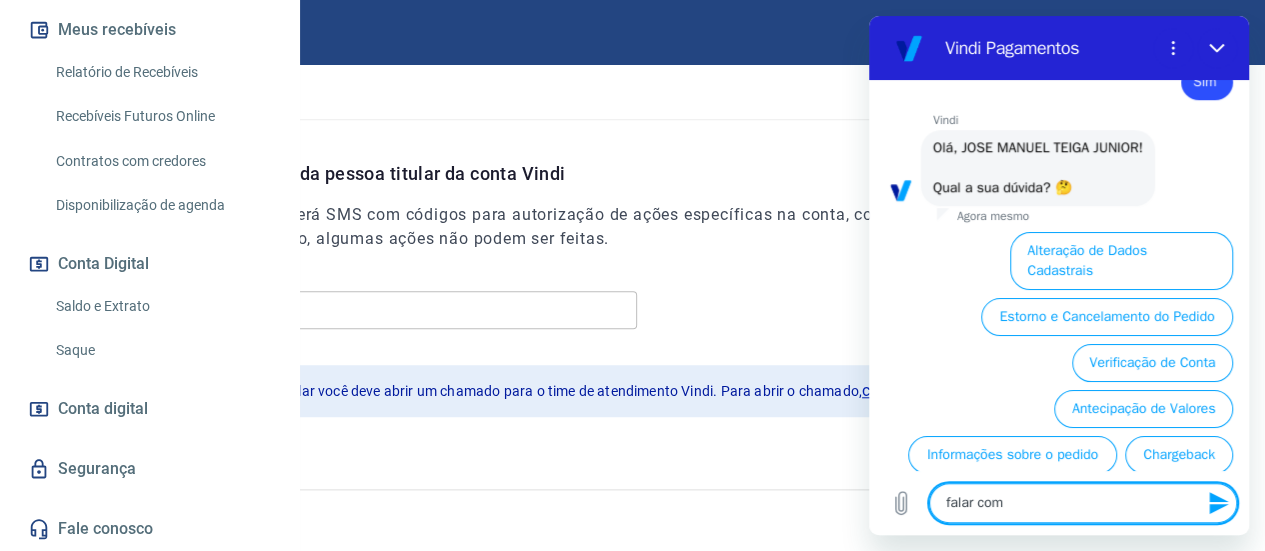 type on "falar com" 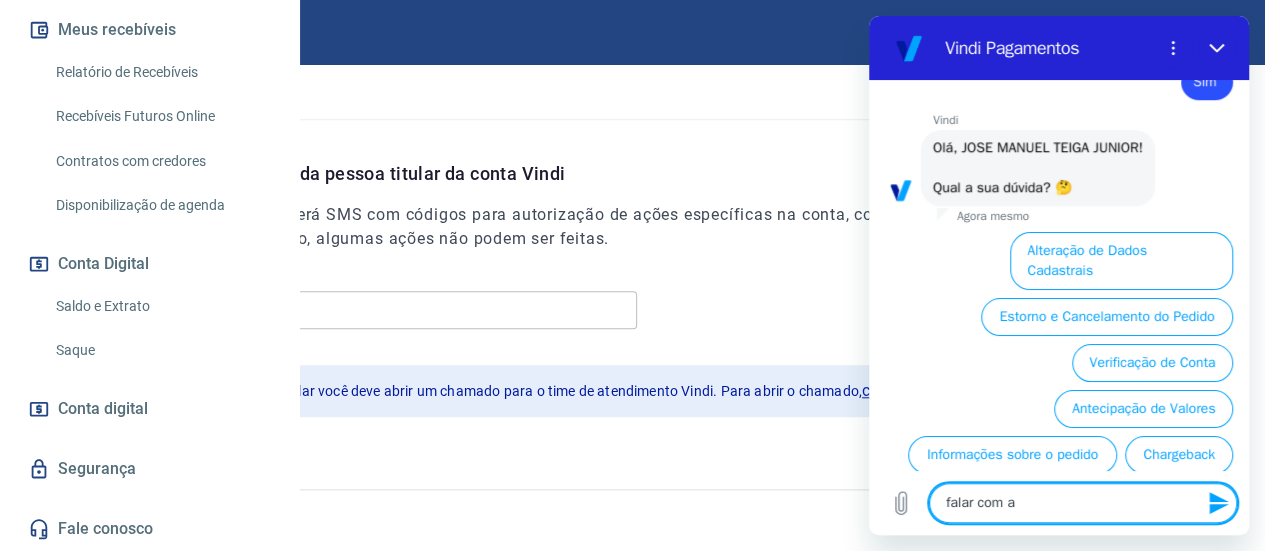 type on "falar com at" 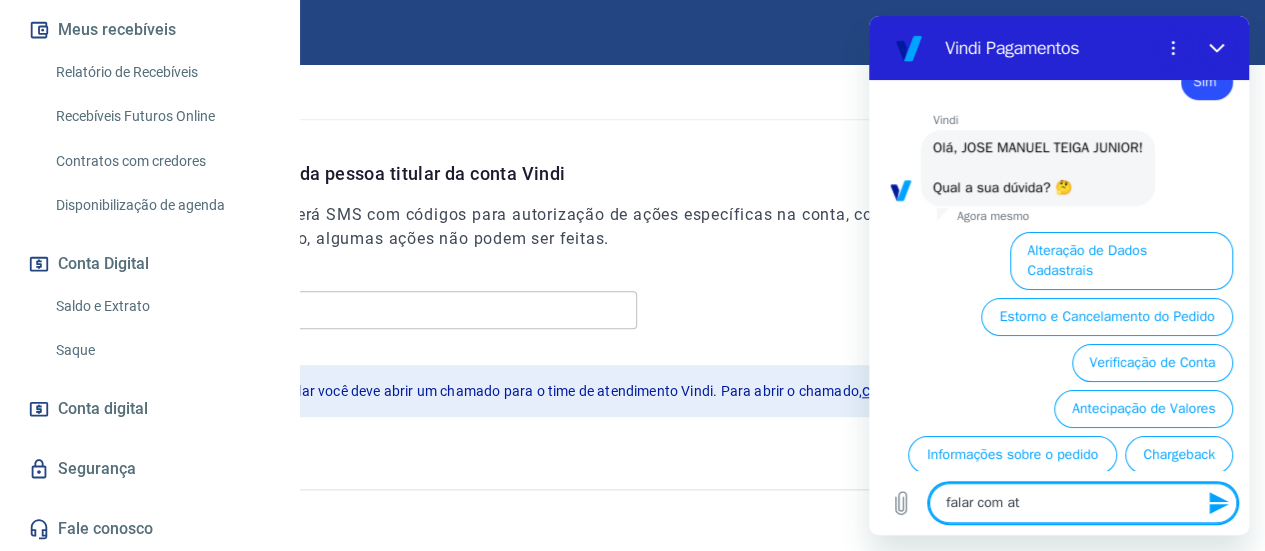 type on "falar com ate" 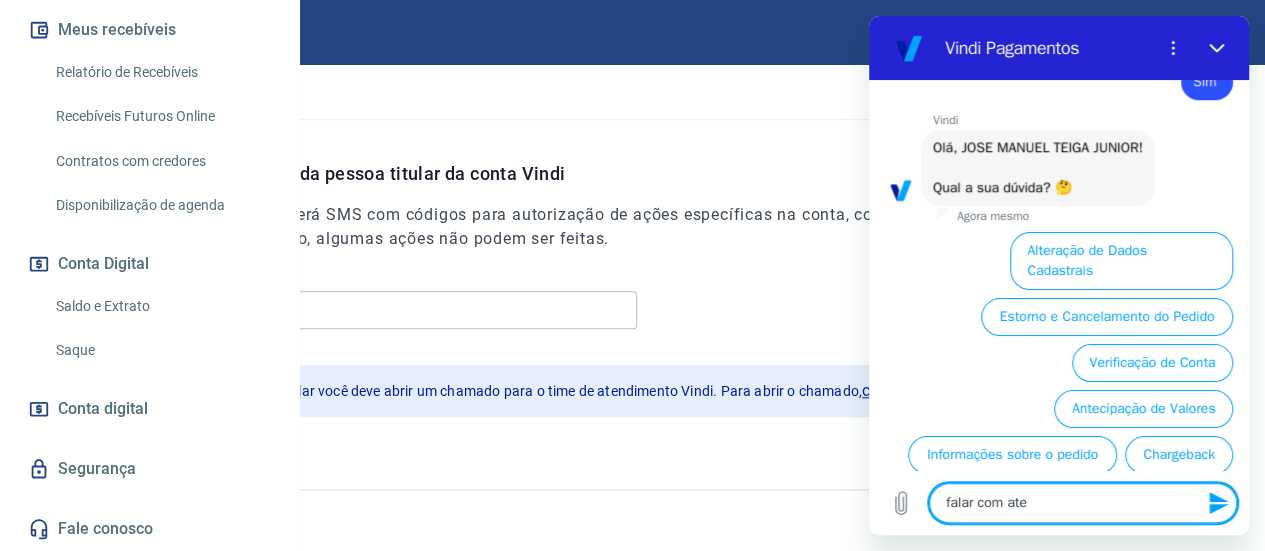 type on "falar com aten" 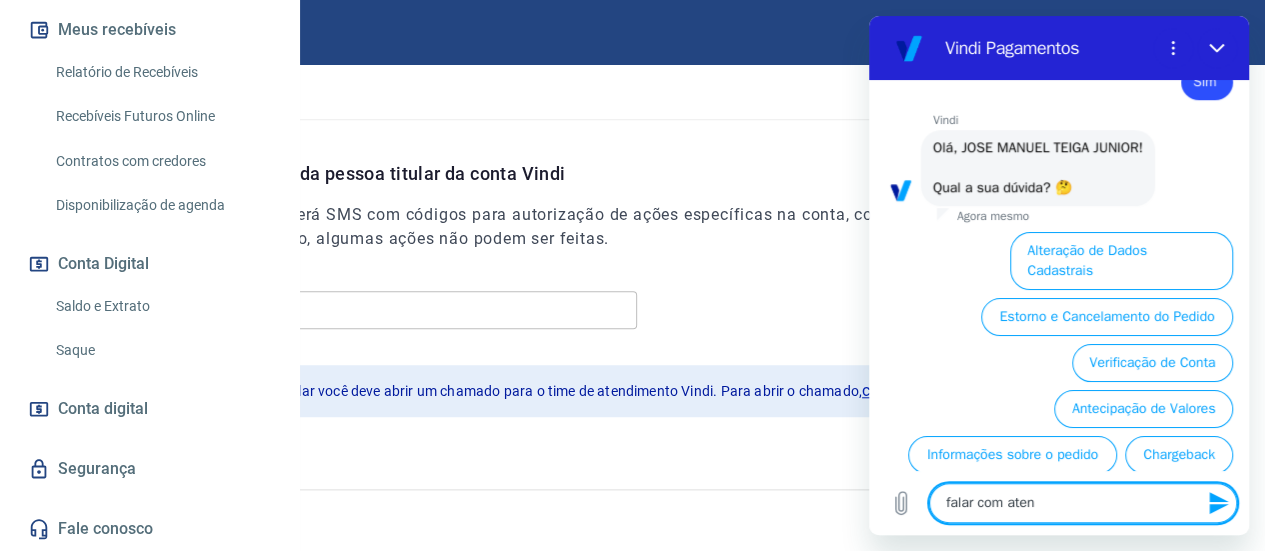 type on "falar com atend" 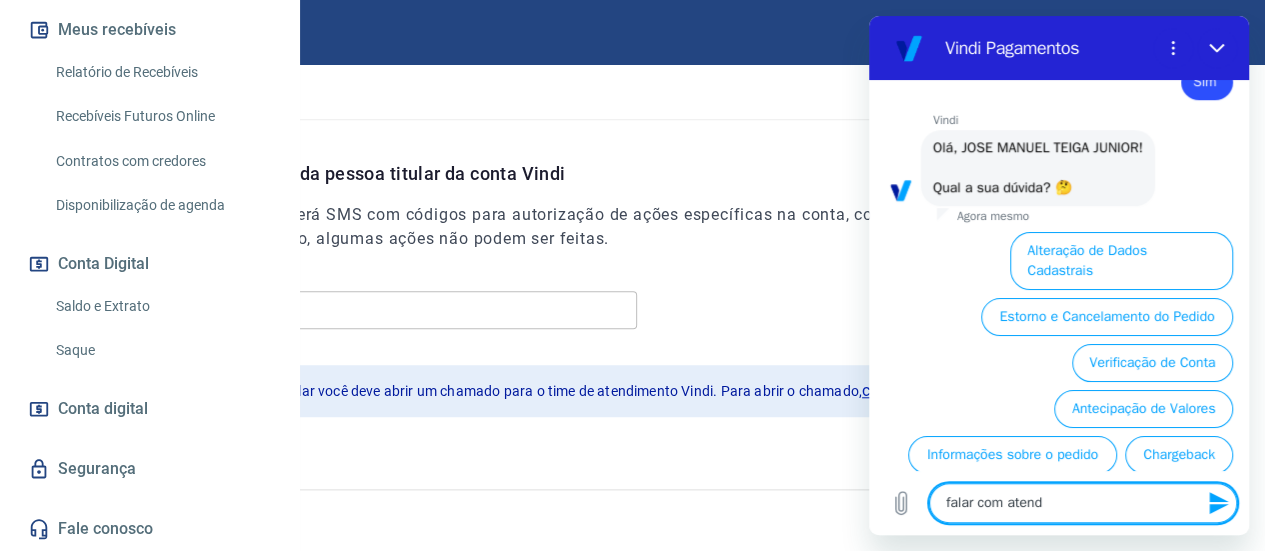 type on "falar com atende" 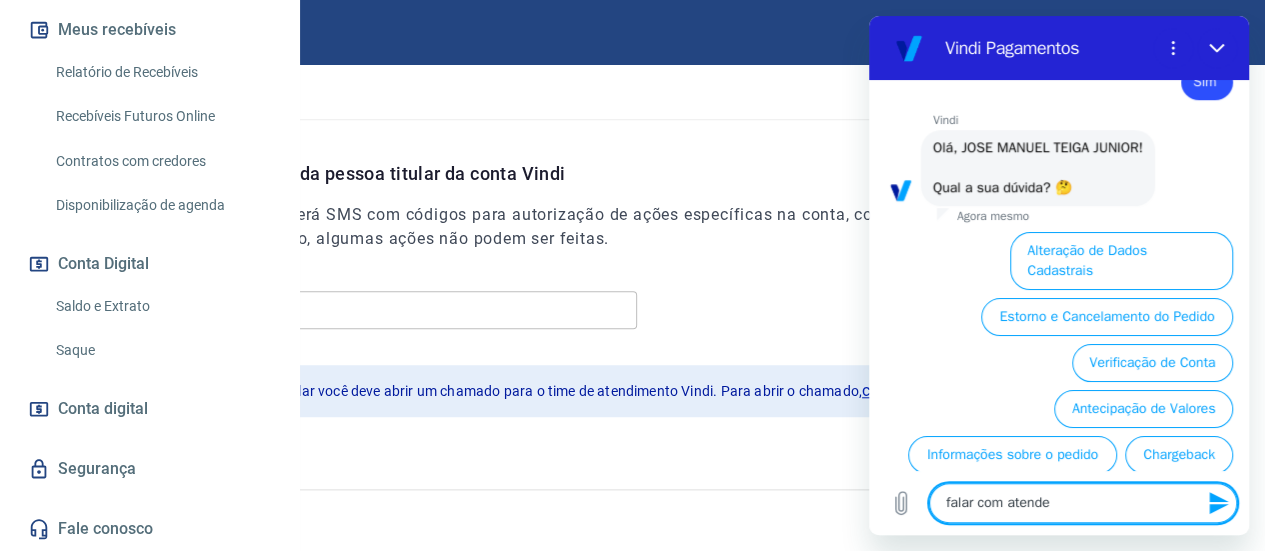 type on "falar com atenden" 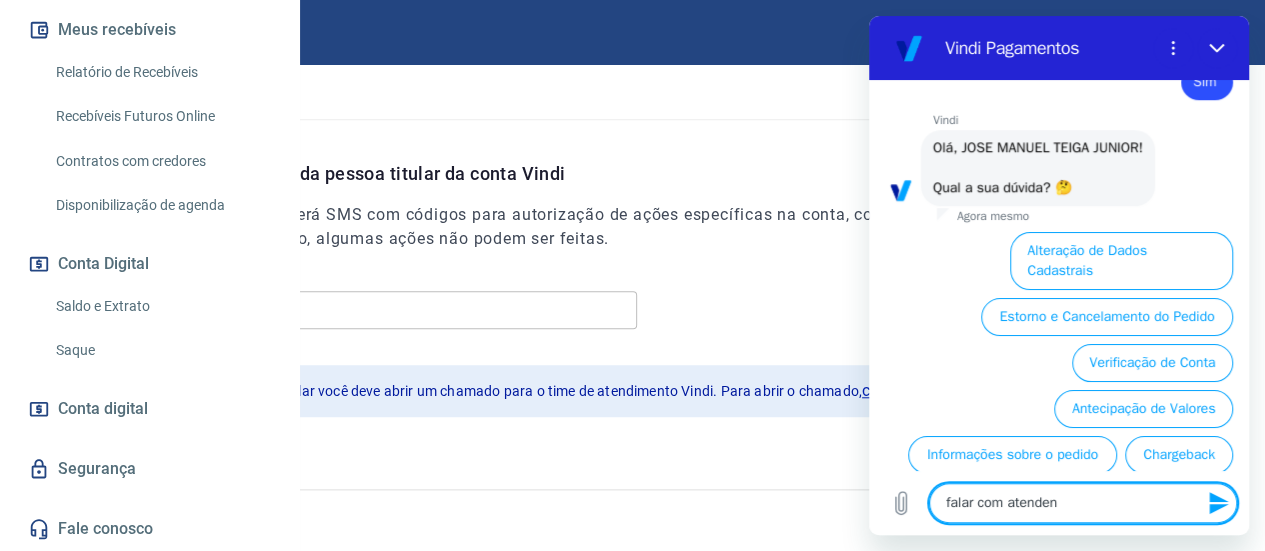 type on "falar com atendend" 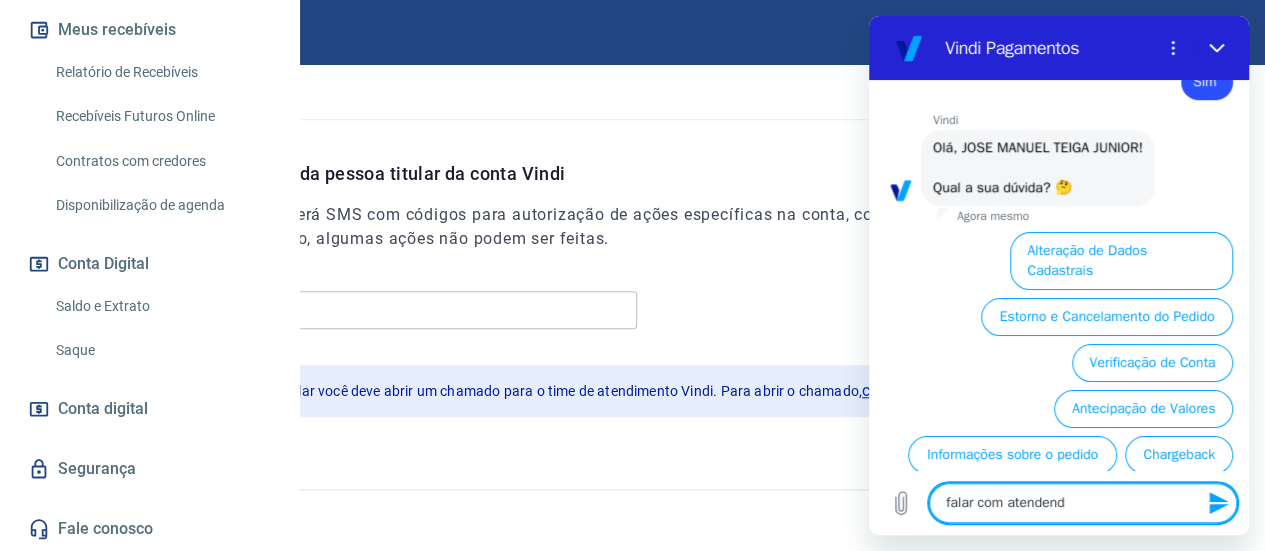 type on "x" 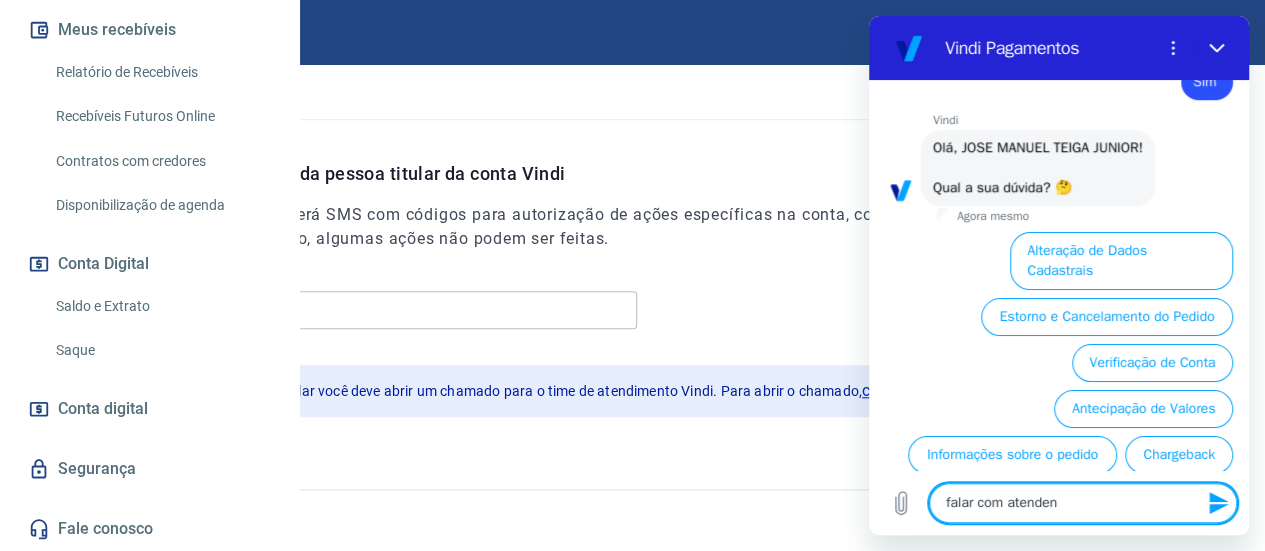 type on "falar com atendent" 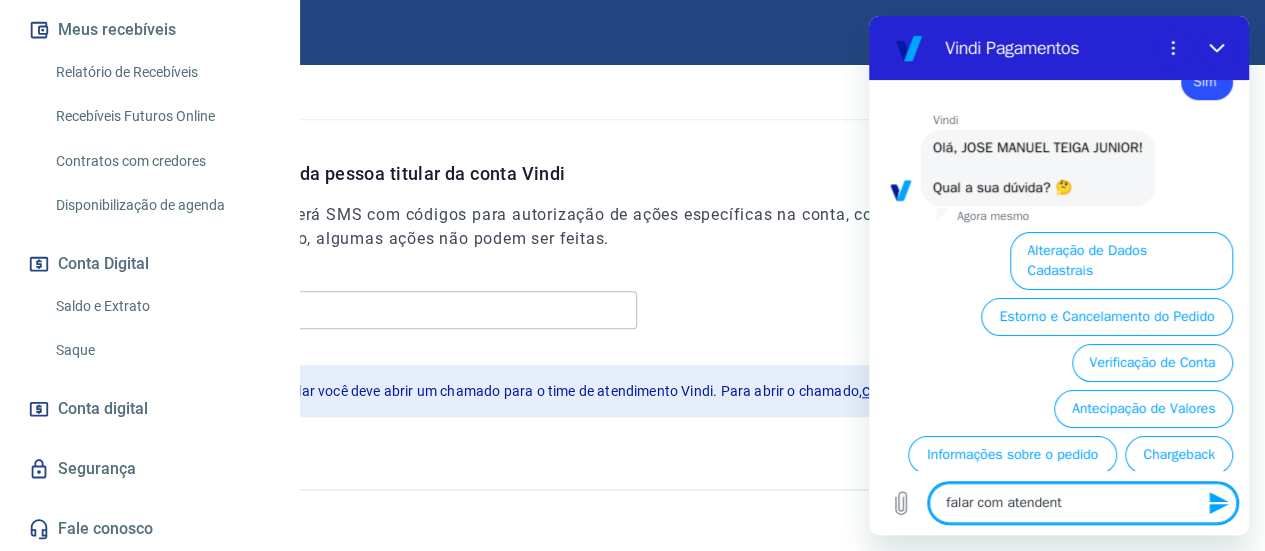 type on "falar com atendente" 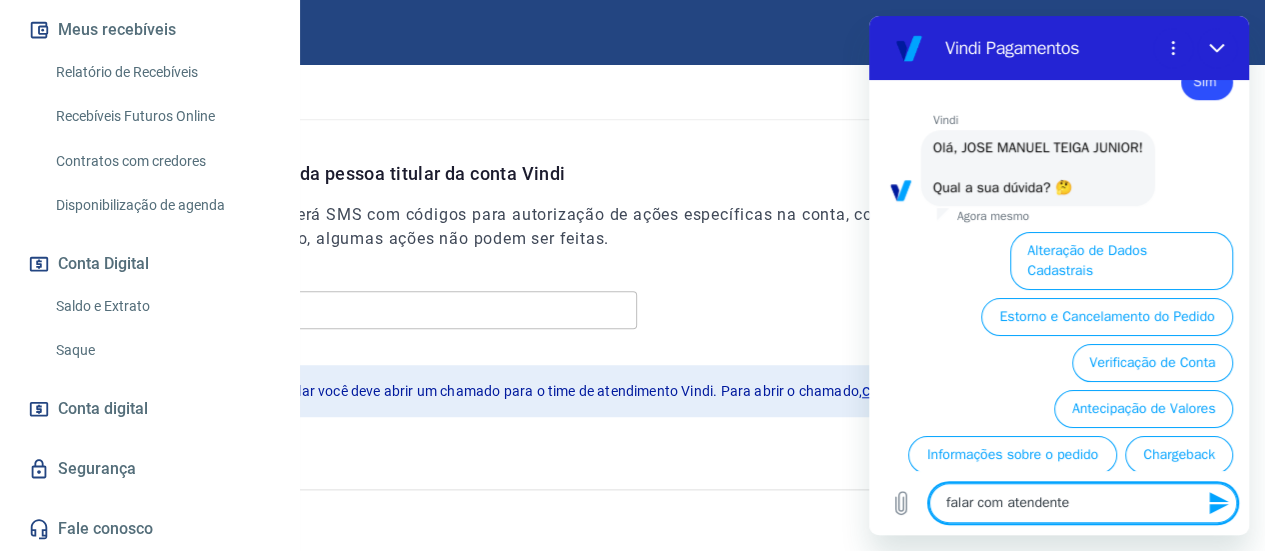 type 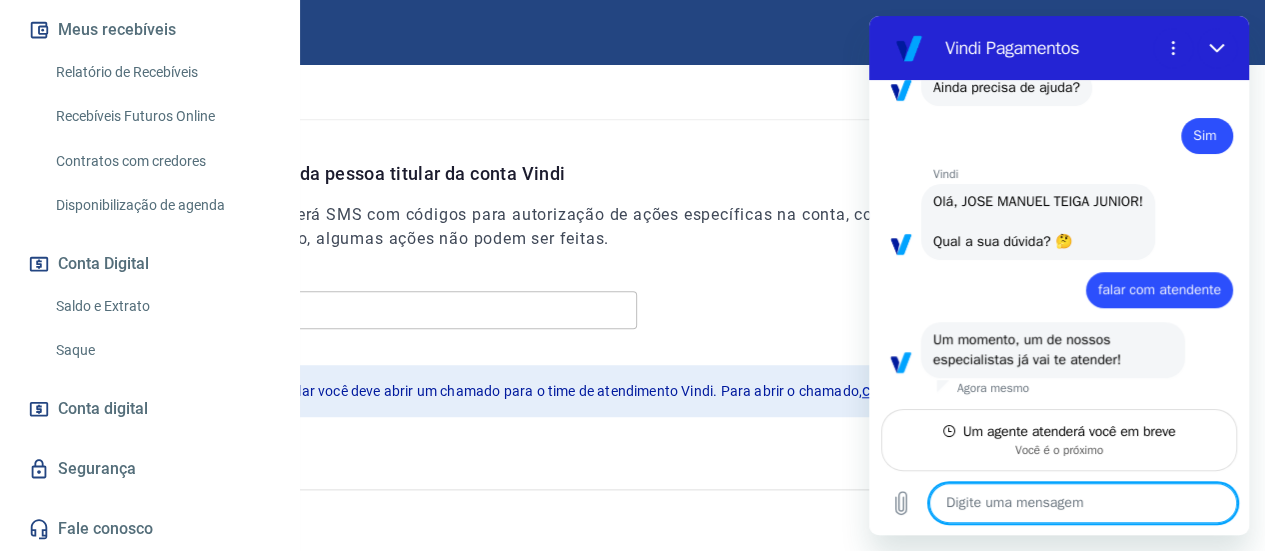 scroll, scrollTop: 651, scrollLeft: 0, axis: vertical 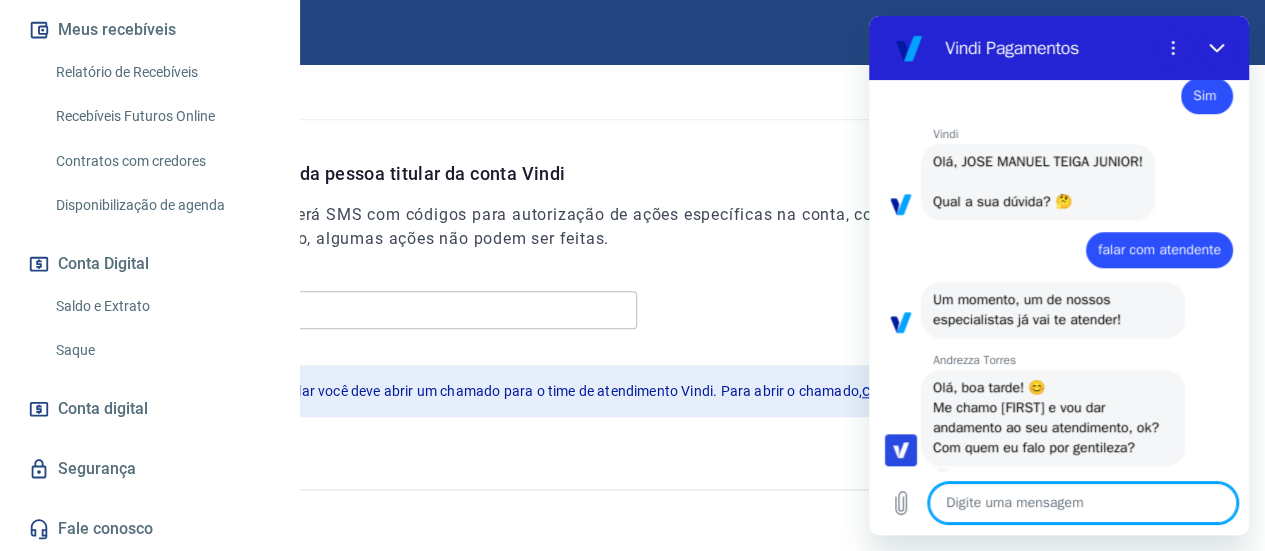 type on "x" 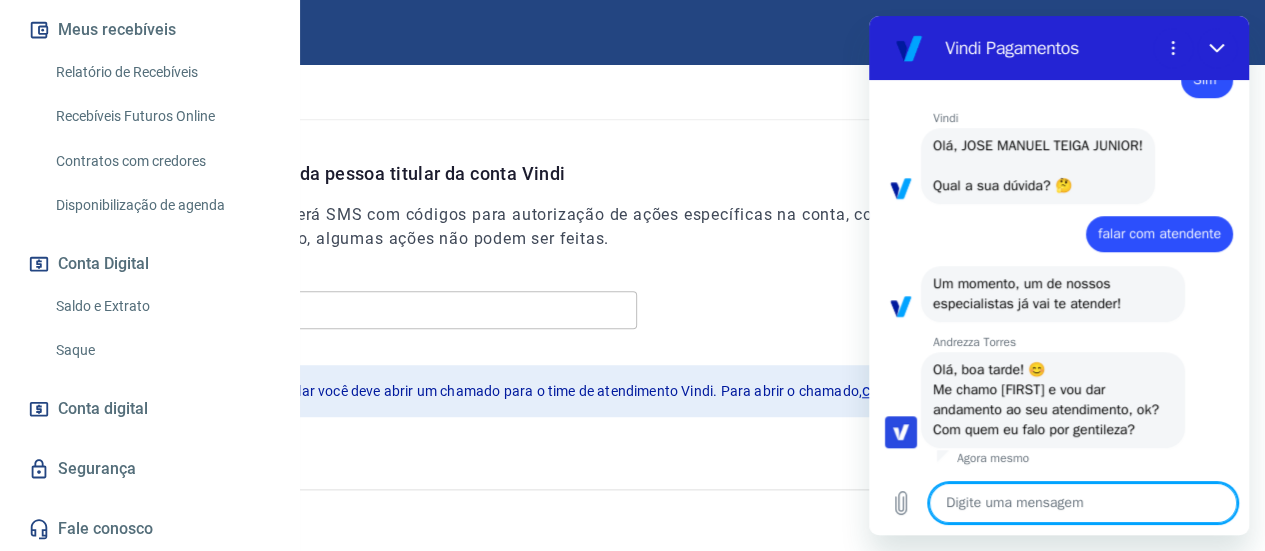 scroll, scrollTop: 728, scrollLeft: 0, axis: vertical 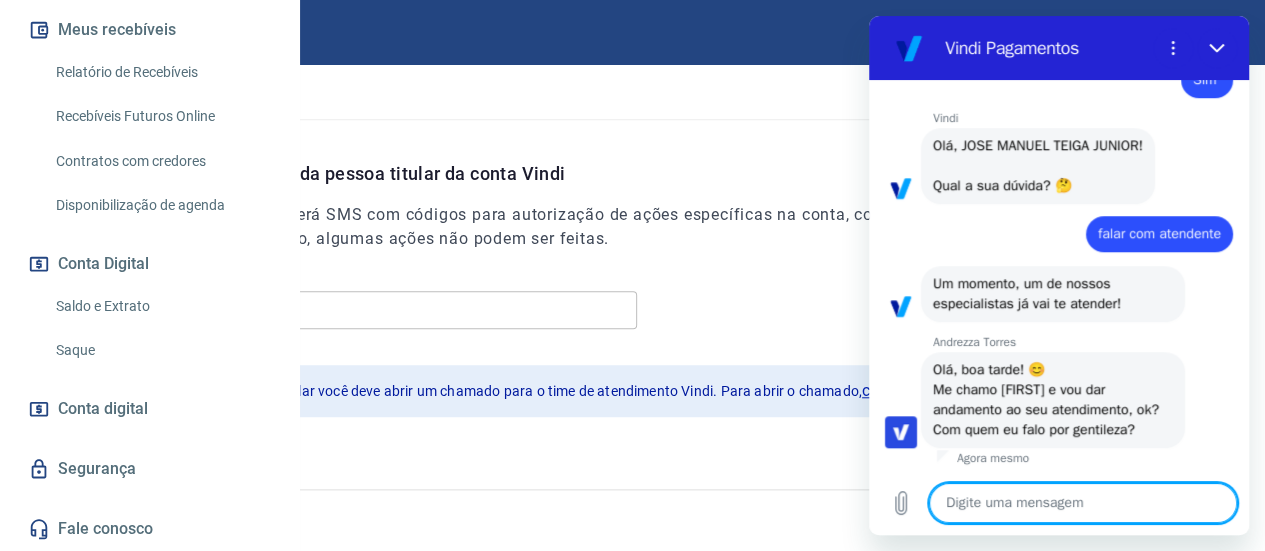 type on "B" 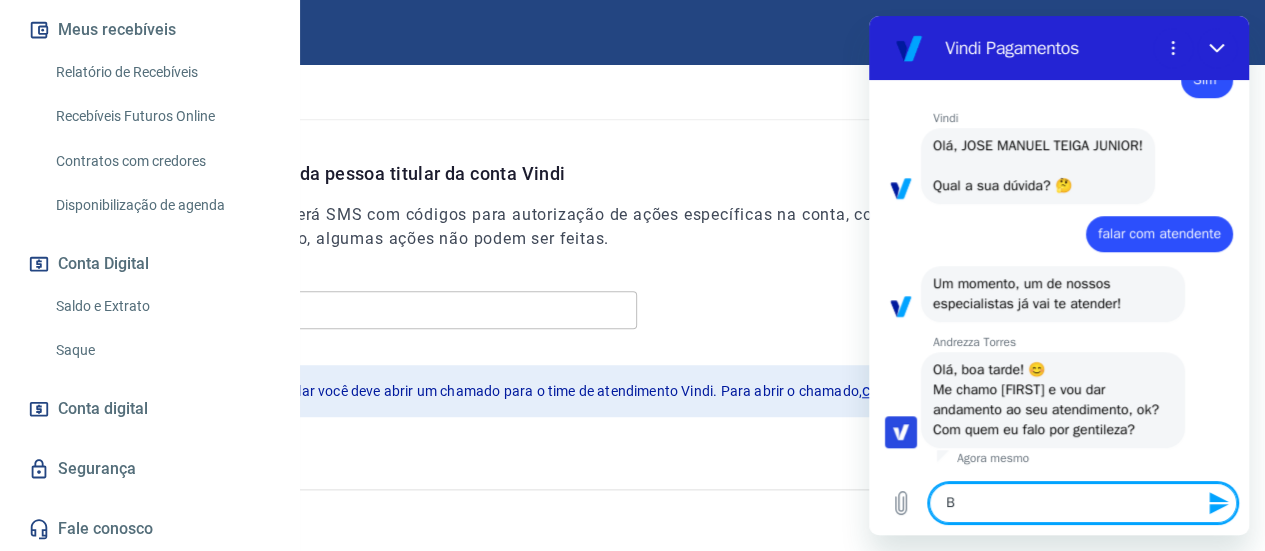 type on "Bo" 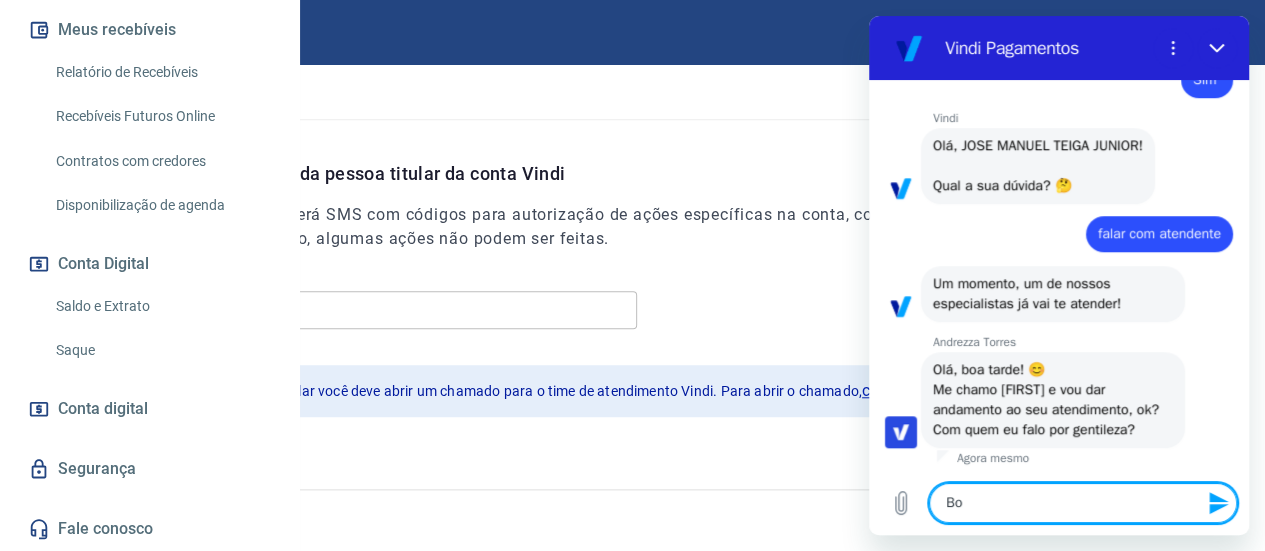 type on "Bom" 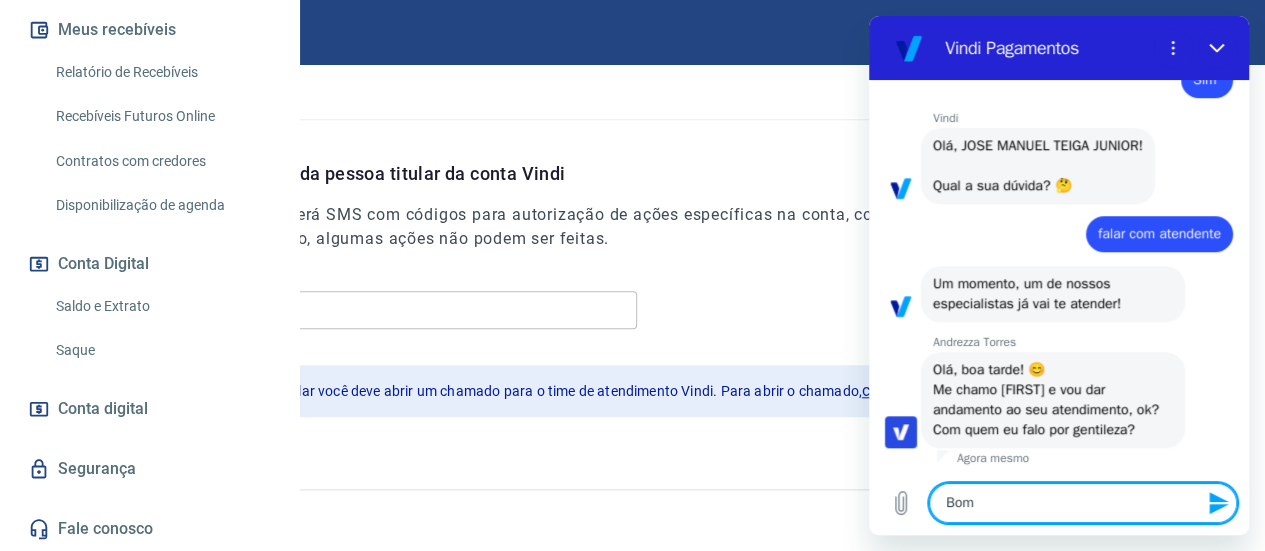 type on "Bom" 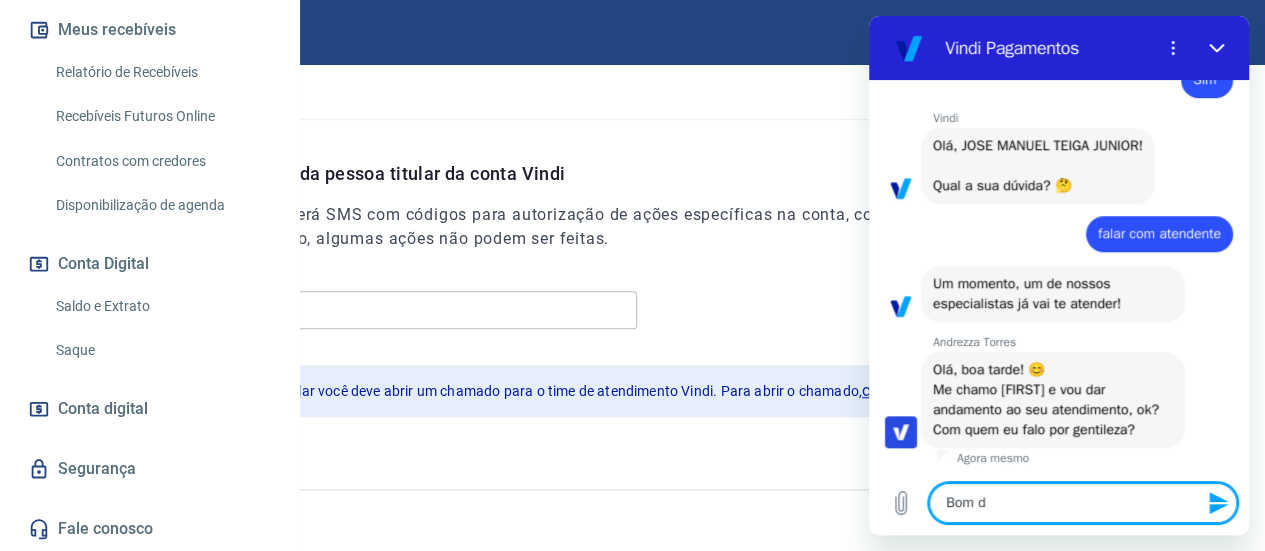 type on "Bom di" 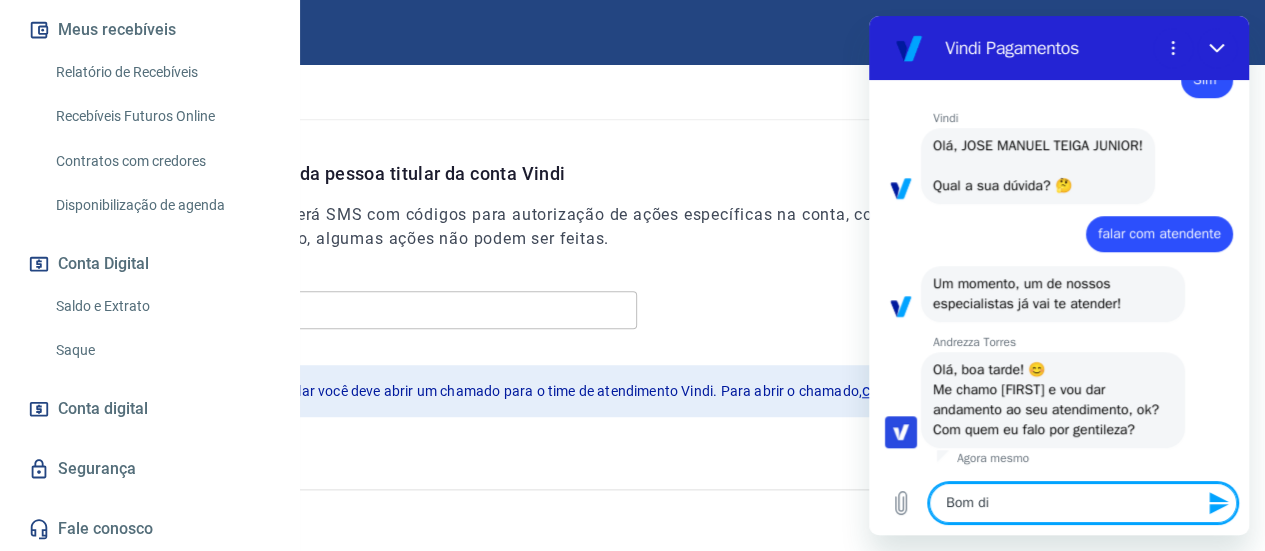 type on "Bom dia" 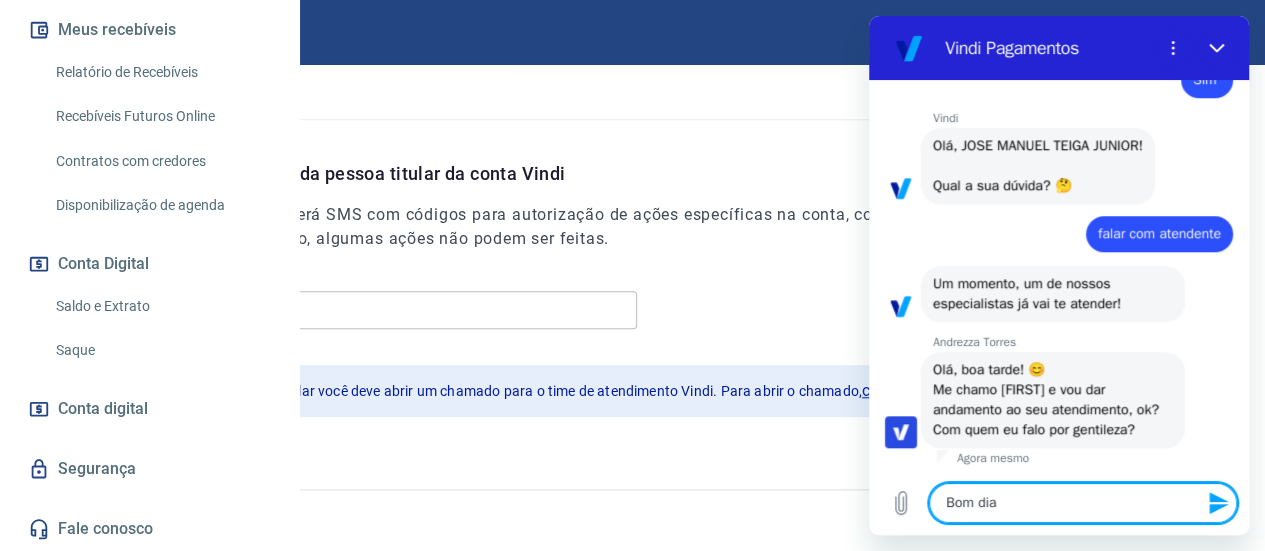 type on "Bom di" 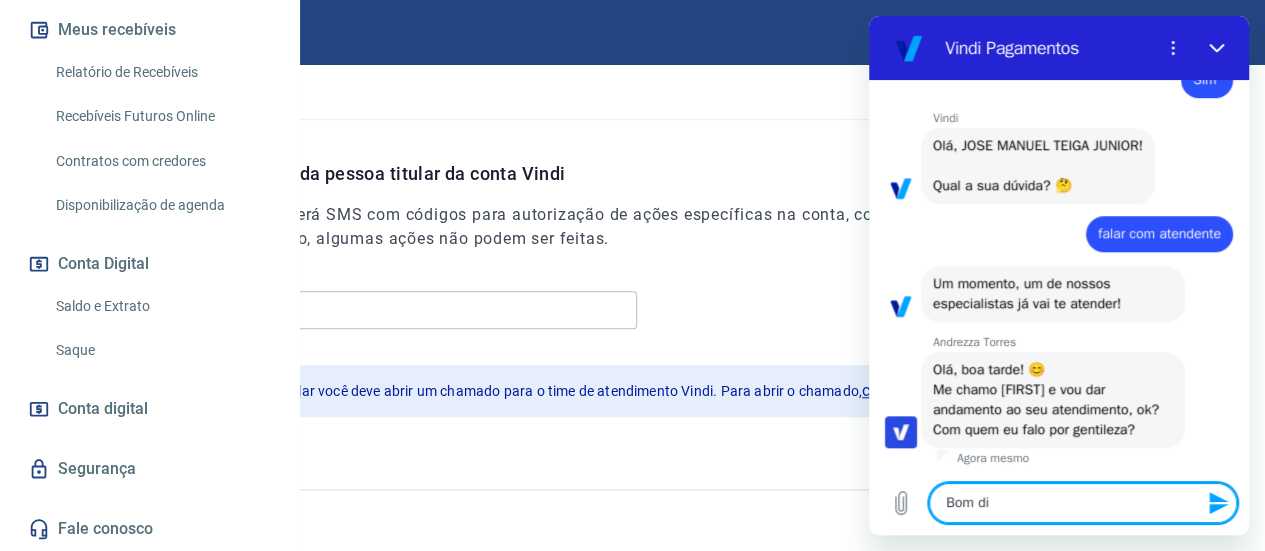 type on "Bom d" 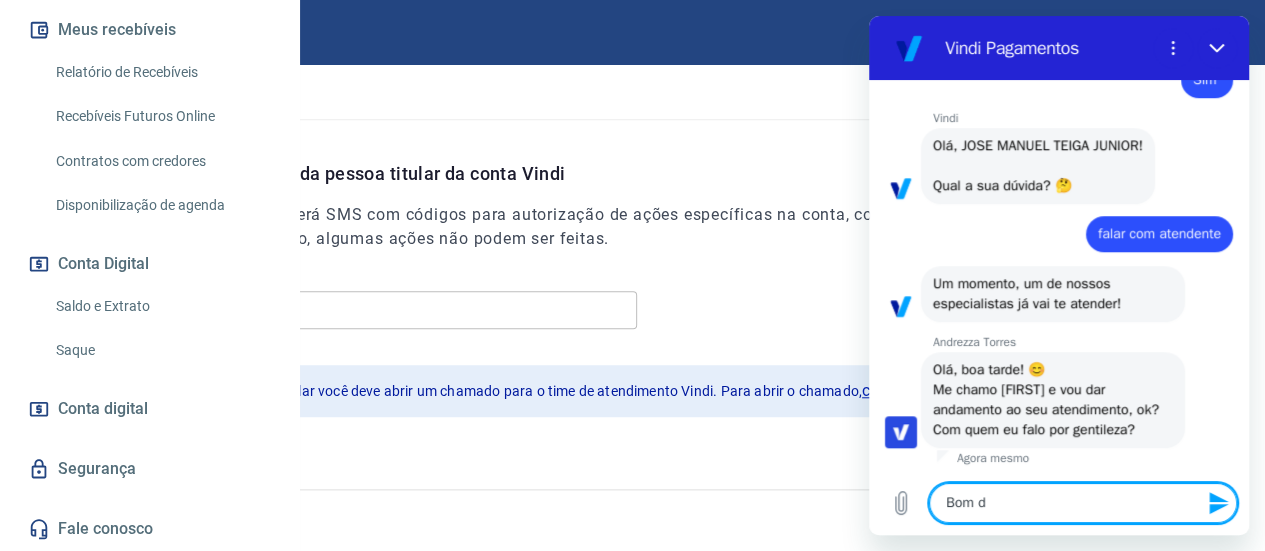 type on "Bom" 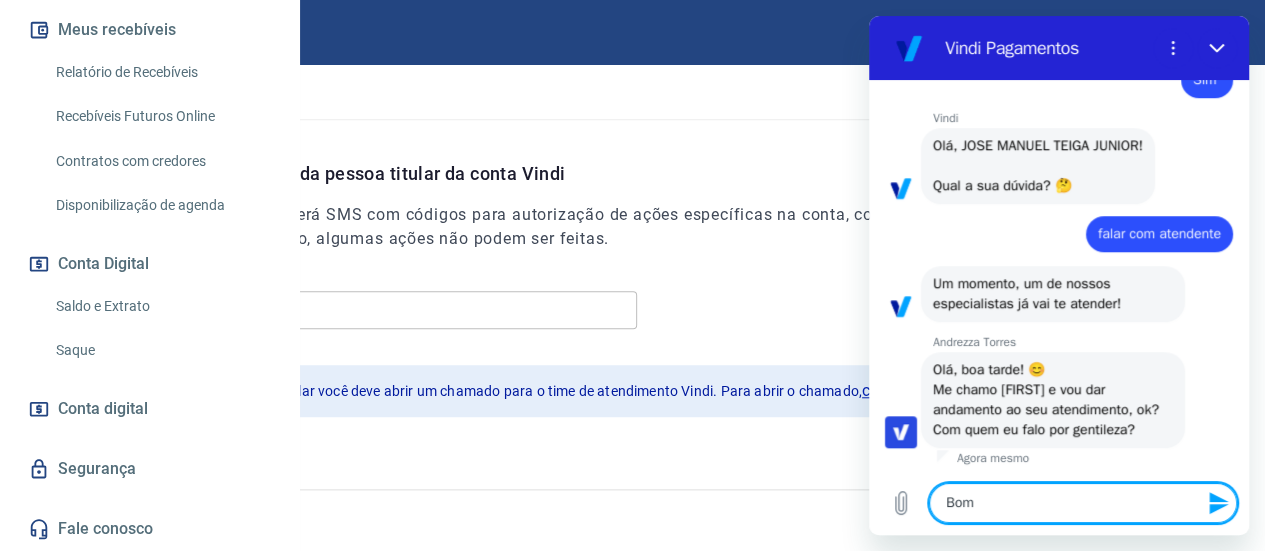 type on "Bom" 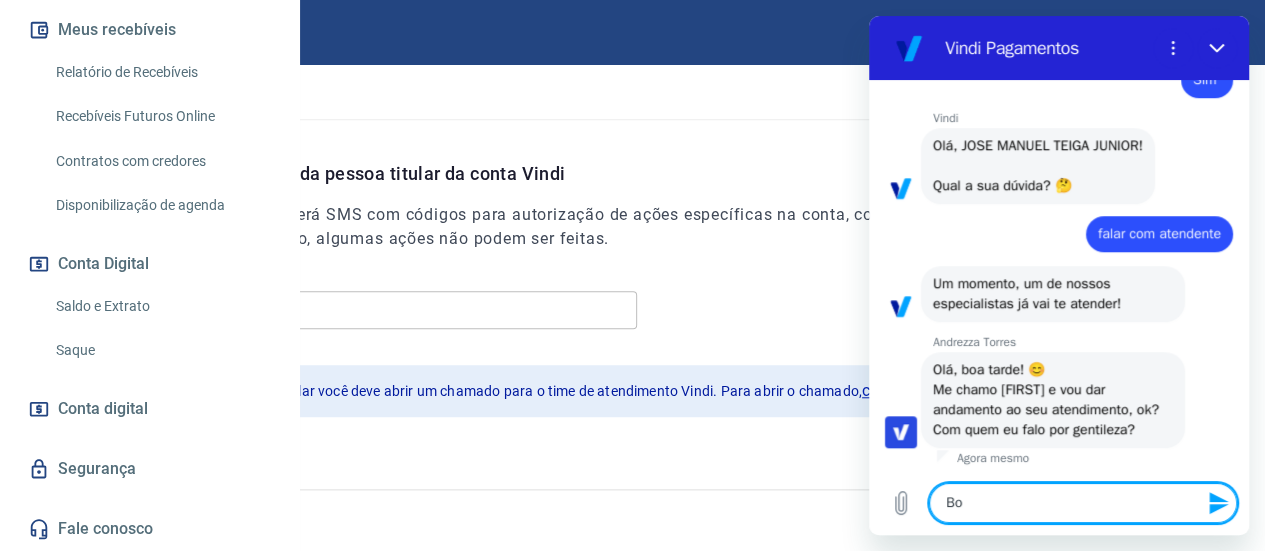 type on "x" 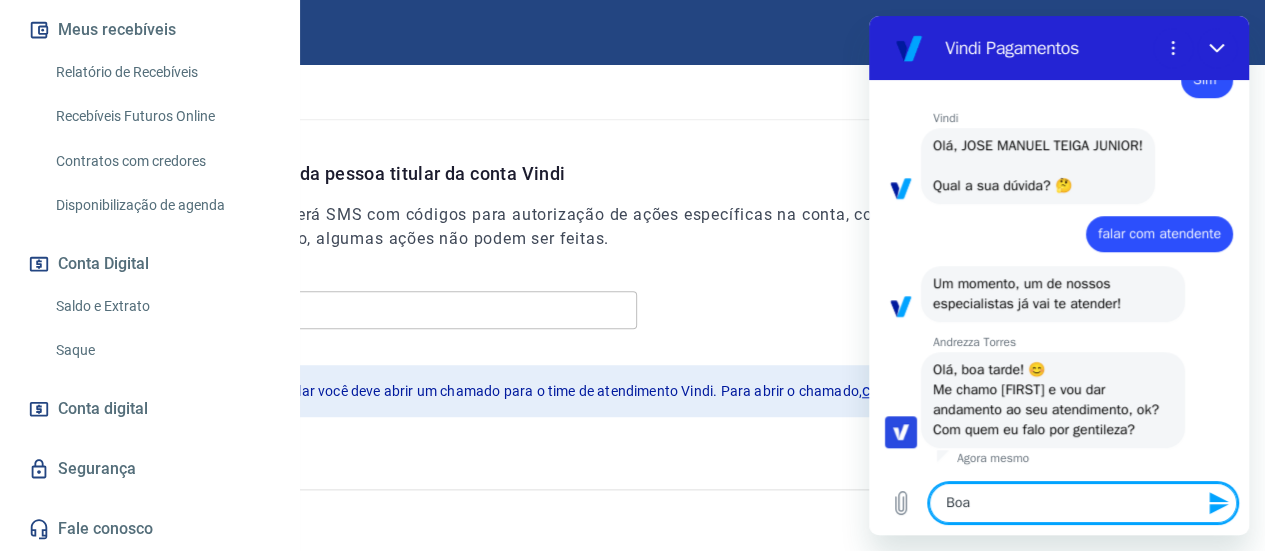 type on "Boa" 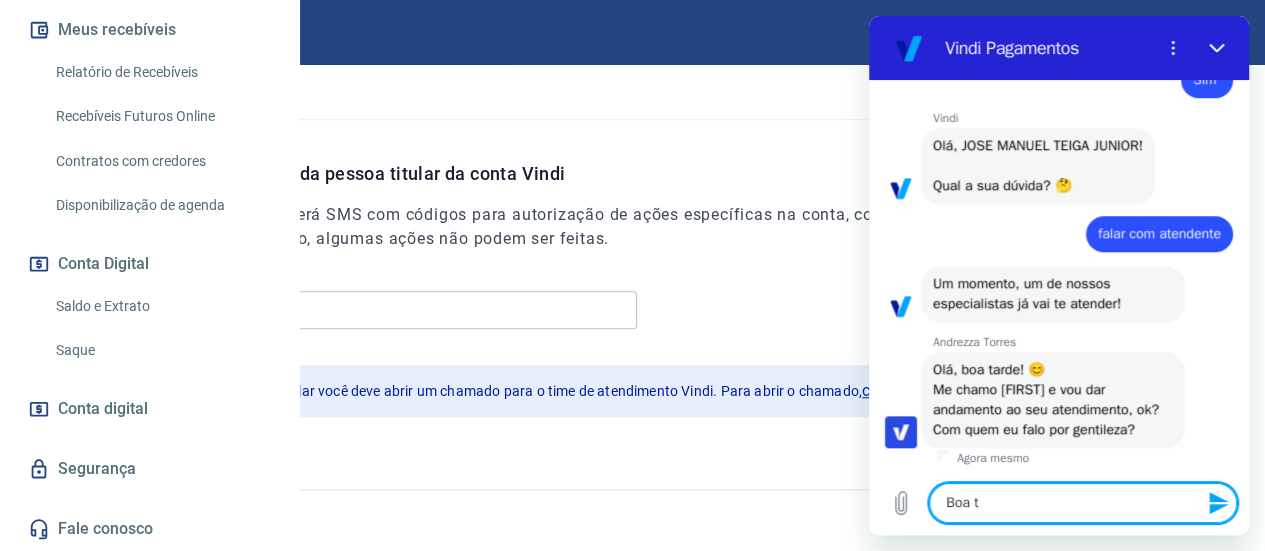 type on "Boa ta" 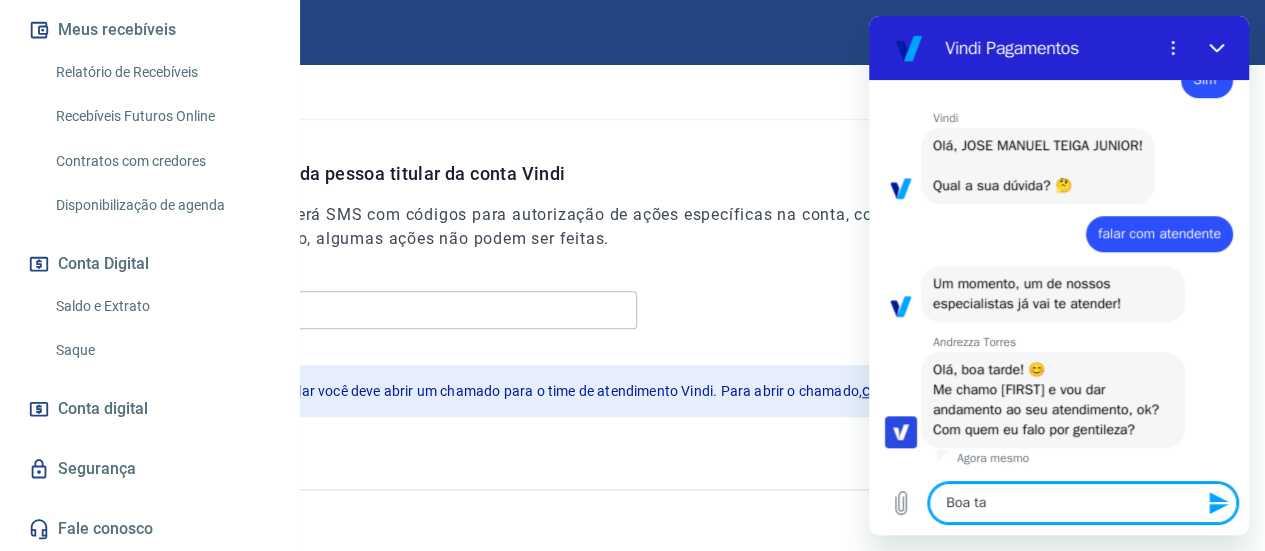 type on "Boa tar" 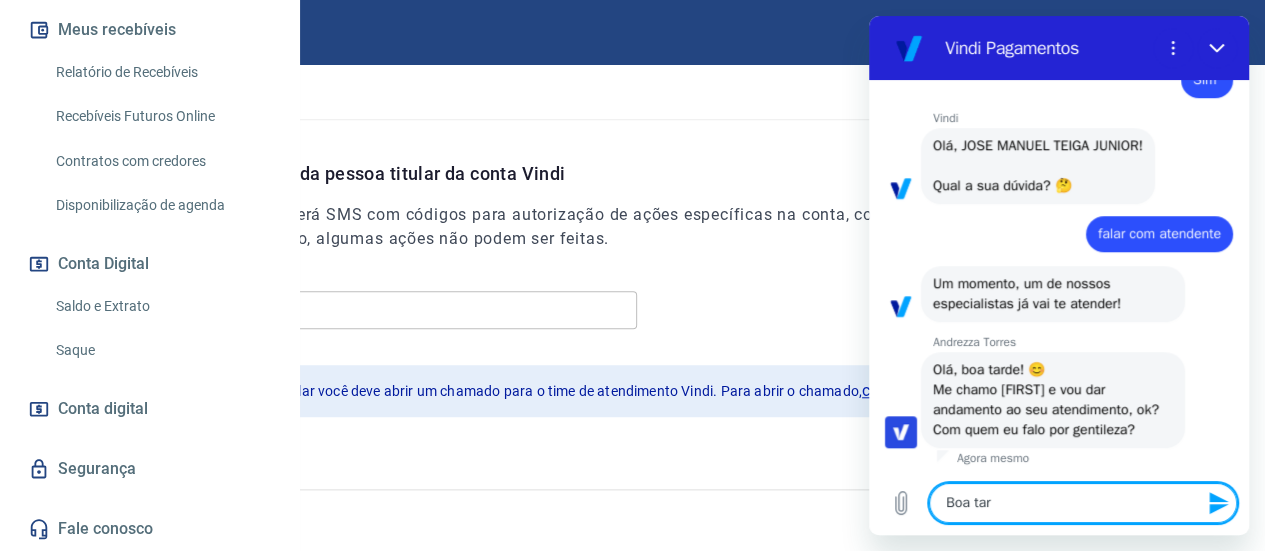 type on "x" 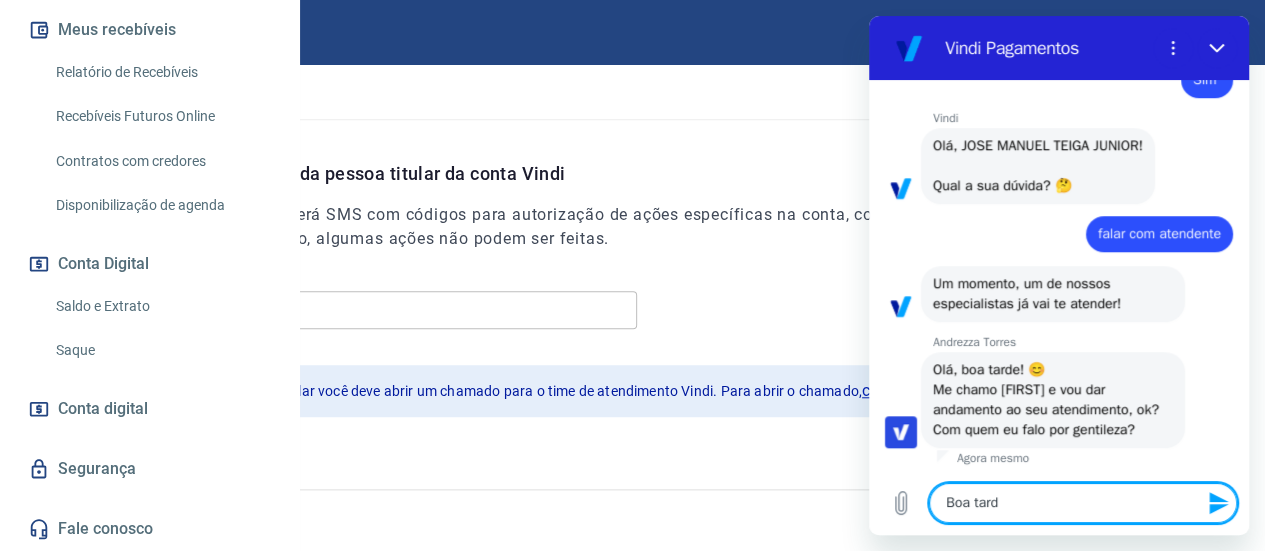type on "x" 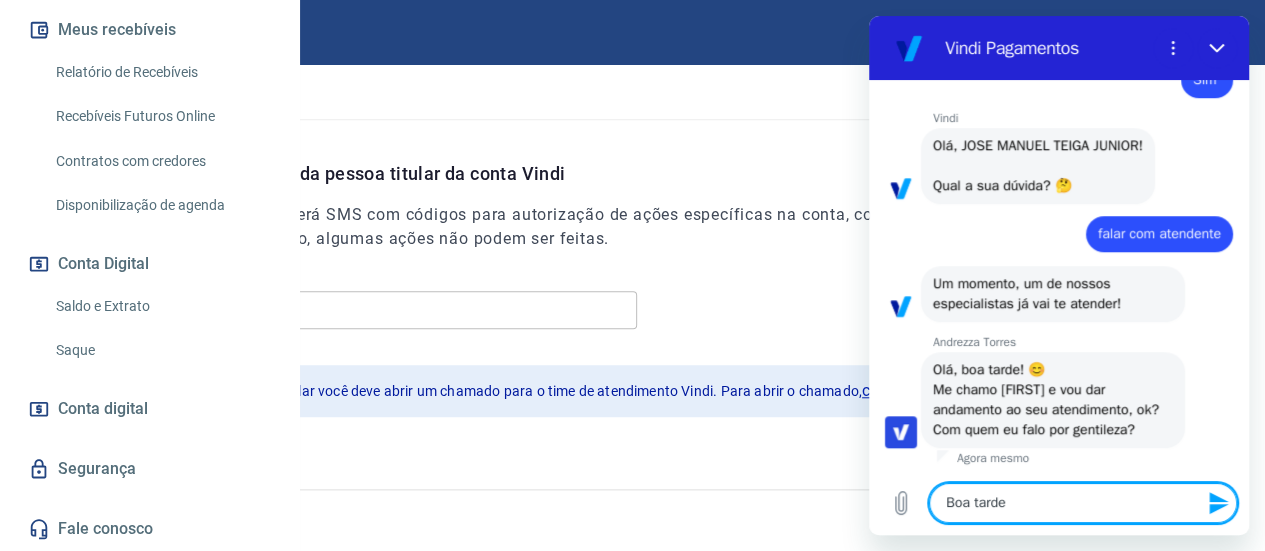 type on "Boa tarde," 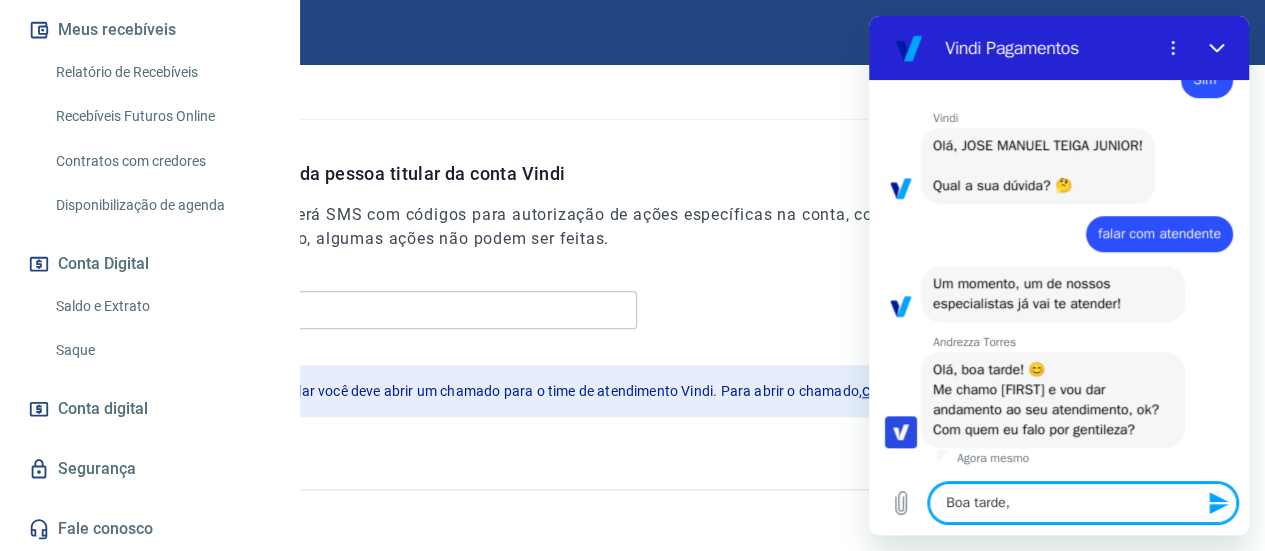 type on "Boa tarde," 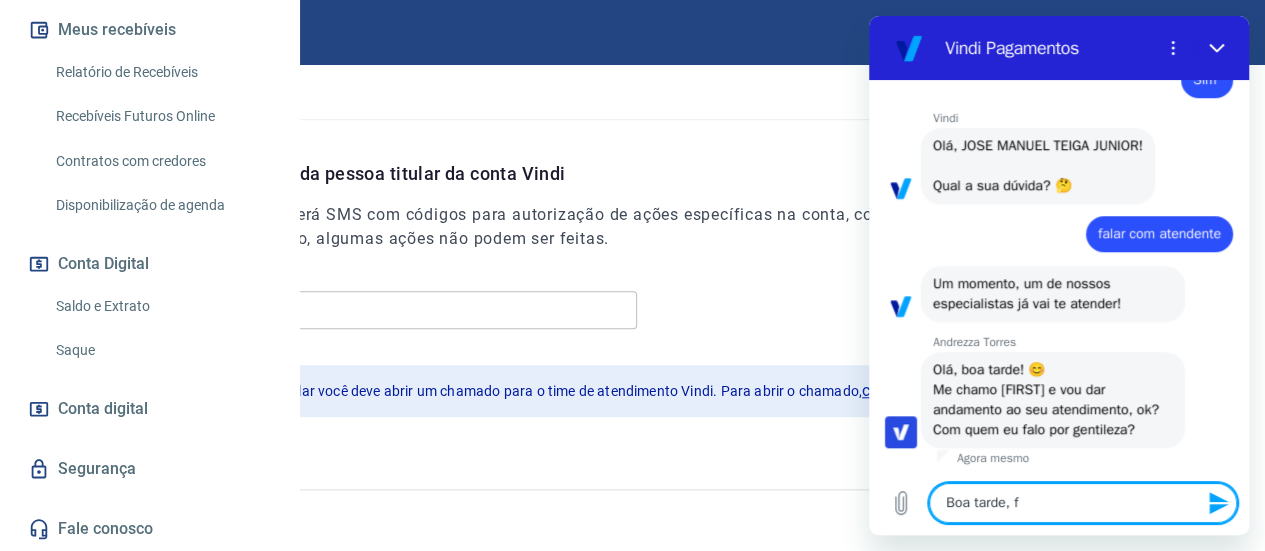 type on "Boa tarde, fa" 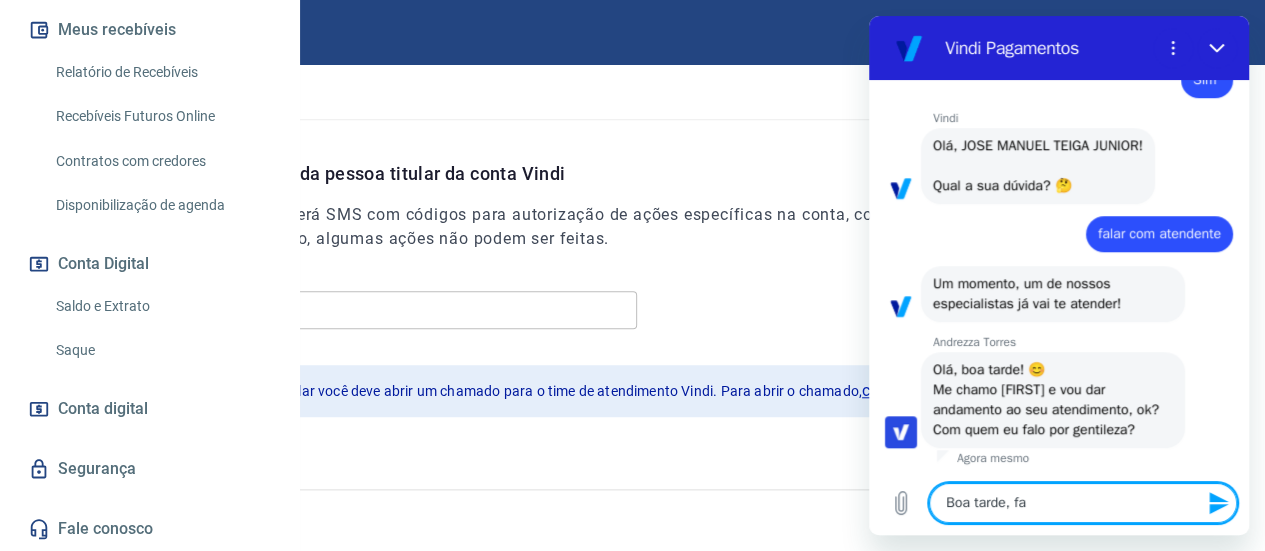 type on "x" 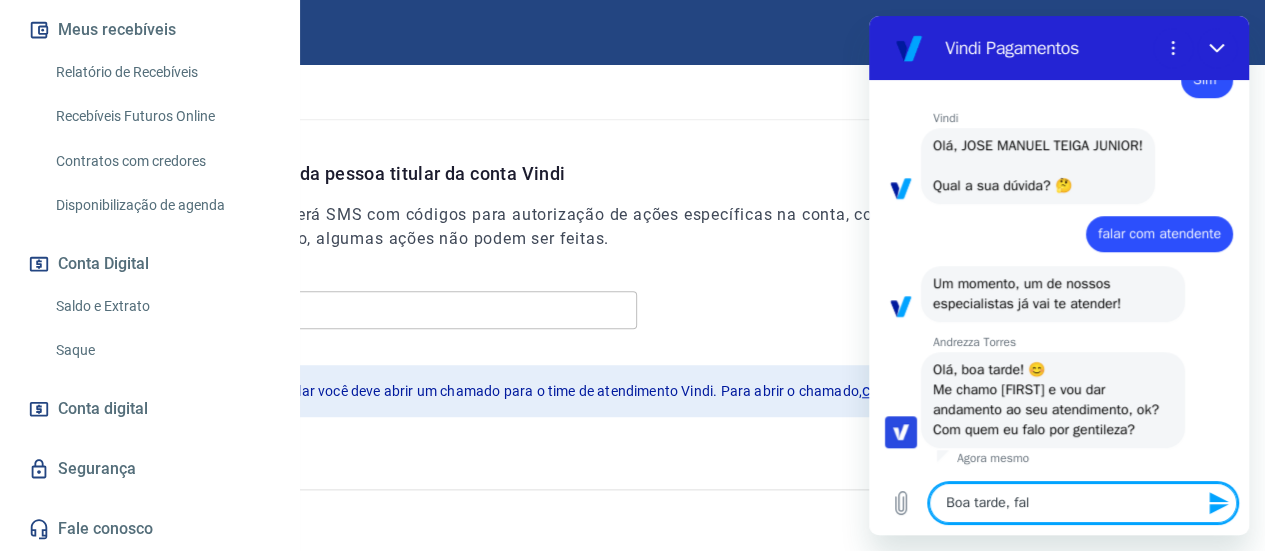 type on "x" 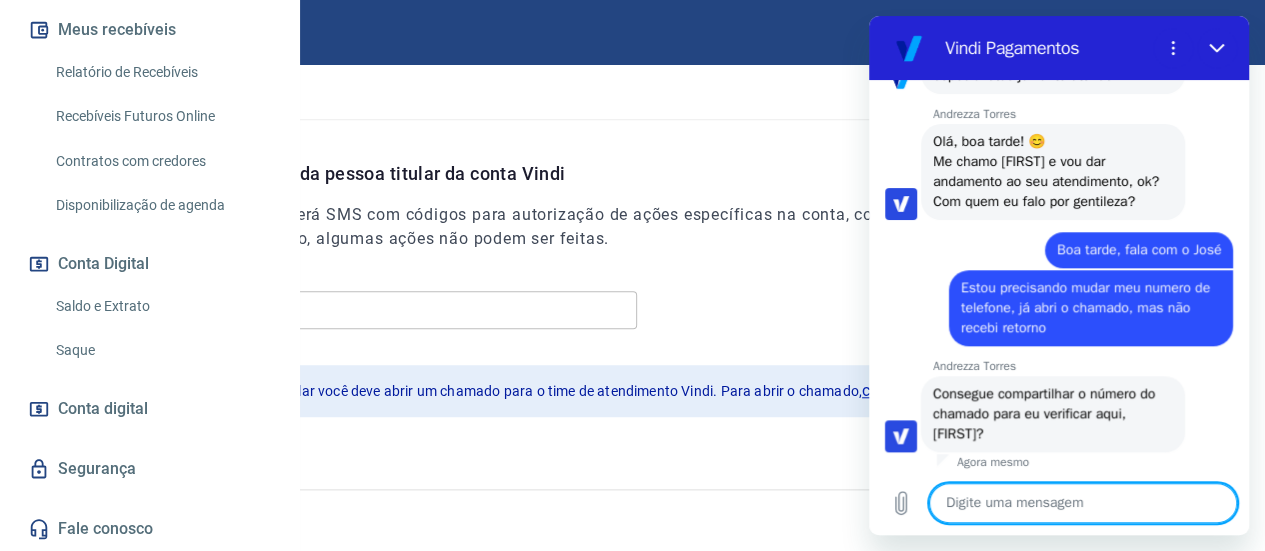scroll, scrollTop: 960, scrollLeft: 0, axis: vertical 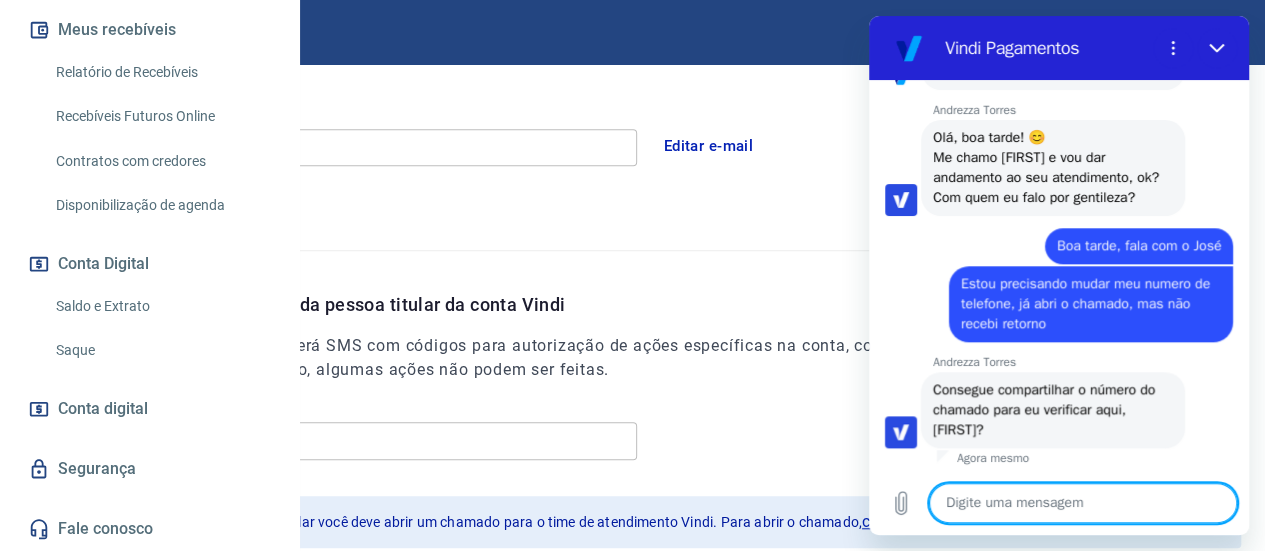 click at bounding box center (1083, 503) 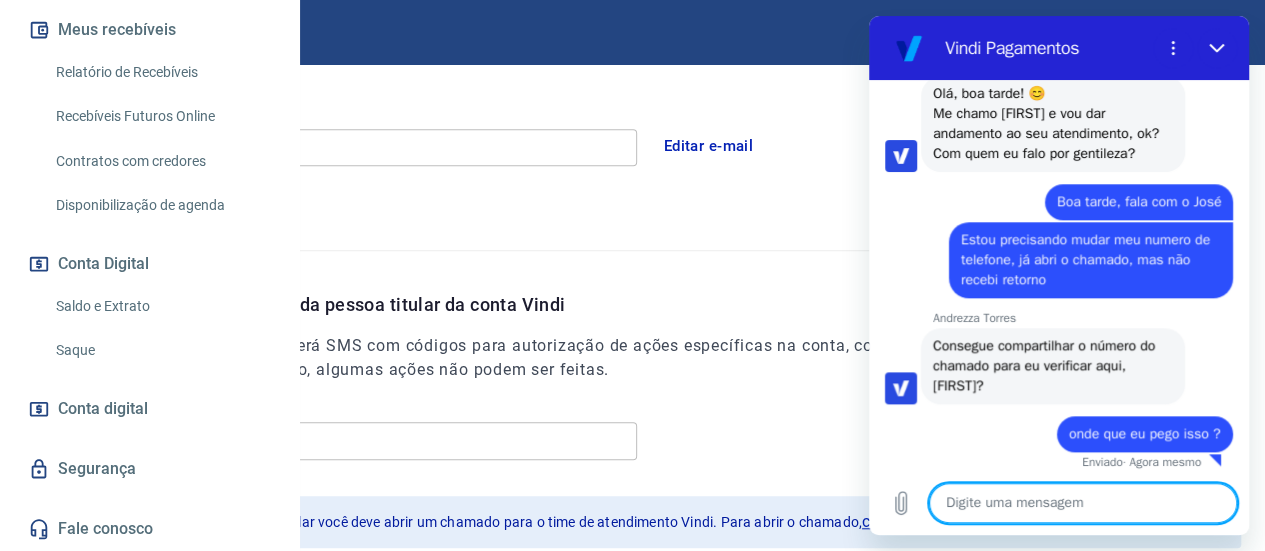 scroll, scrollTop: 1008, scrollLeft: 0, axis: vertical 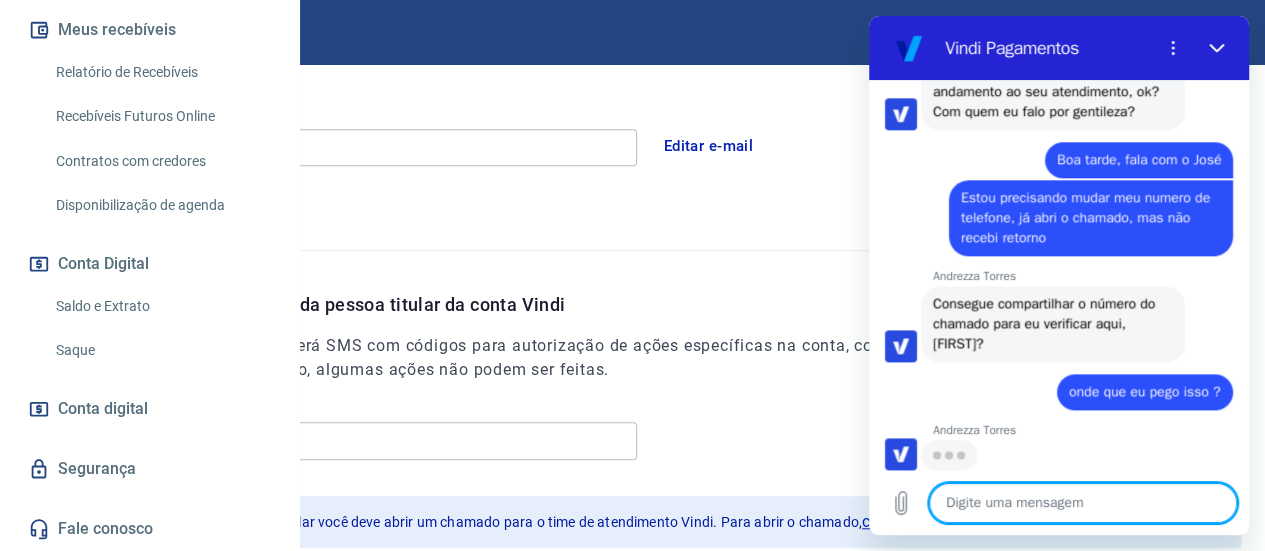paste on "[NUMBER]" 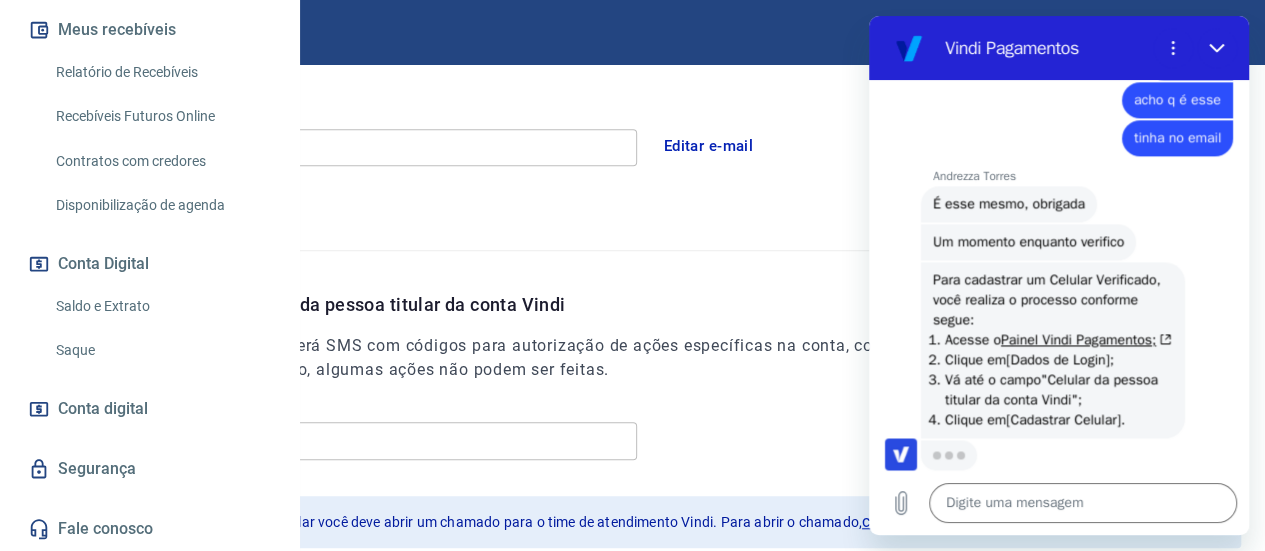 scroll, scrollTop: 1434, scrollLeft: 0, axis: vertical 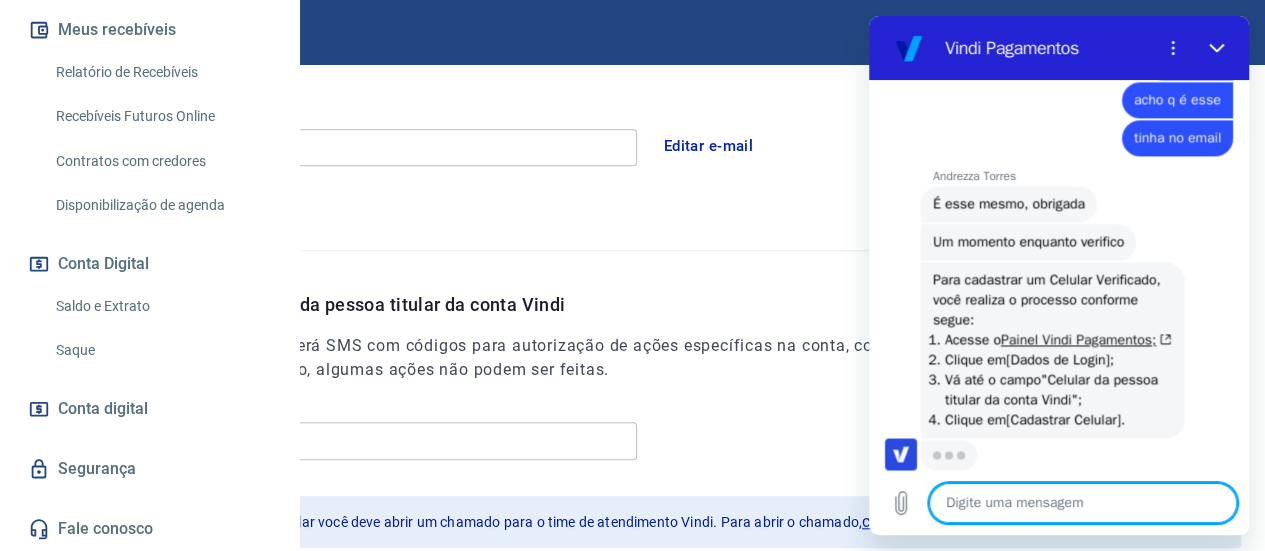 click on "Painel Vindi Pagamentos;" at bounding box center [1086, 339] 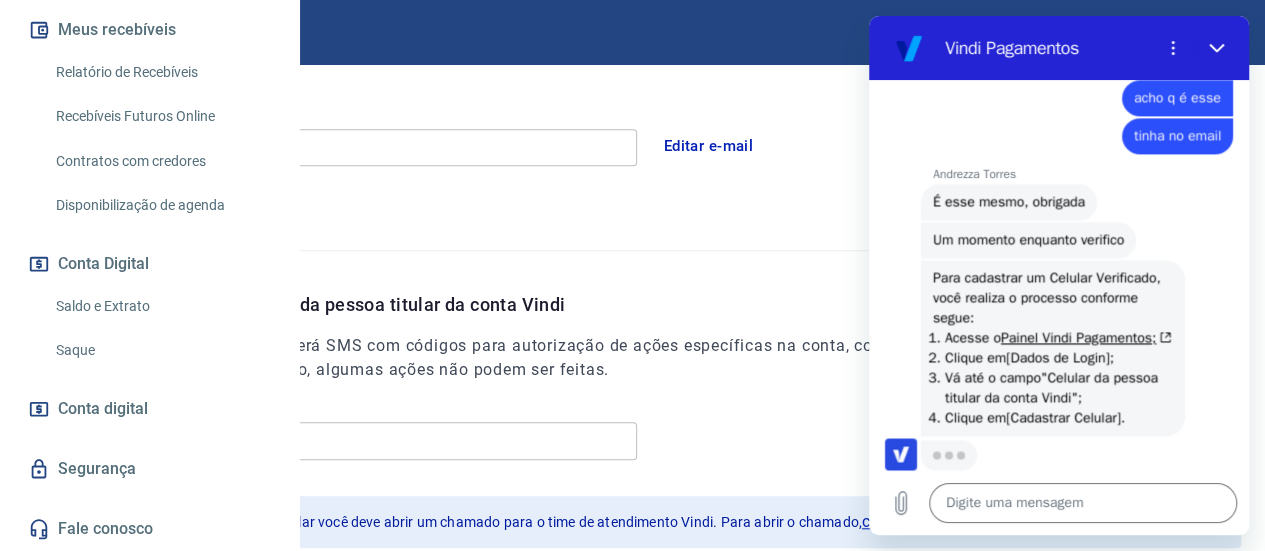 scroll, scrollTop: 1434, scrollLeft: 0, axis: vertical 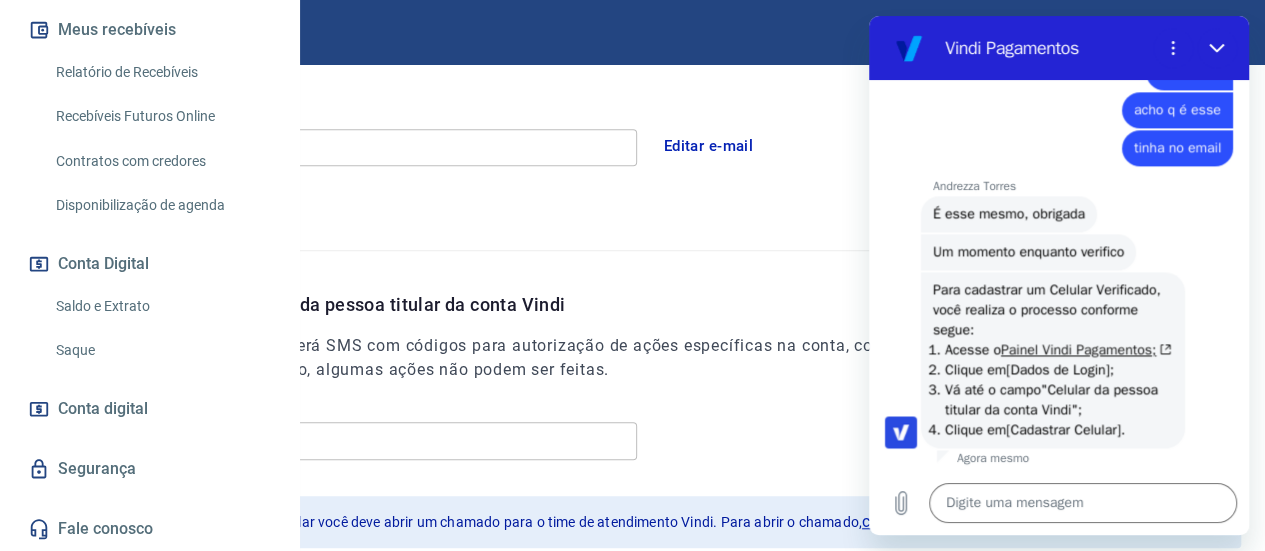 click on "Painel Vindi Pagamentos;" at bounding box center [1086, 349] 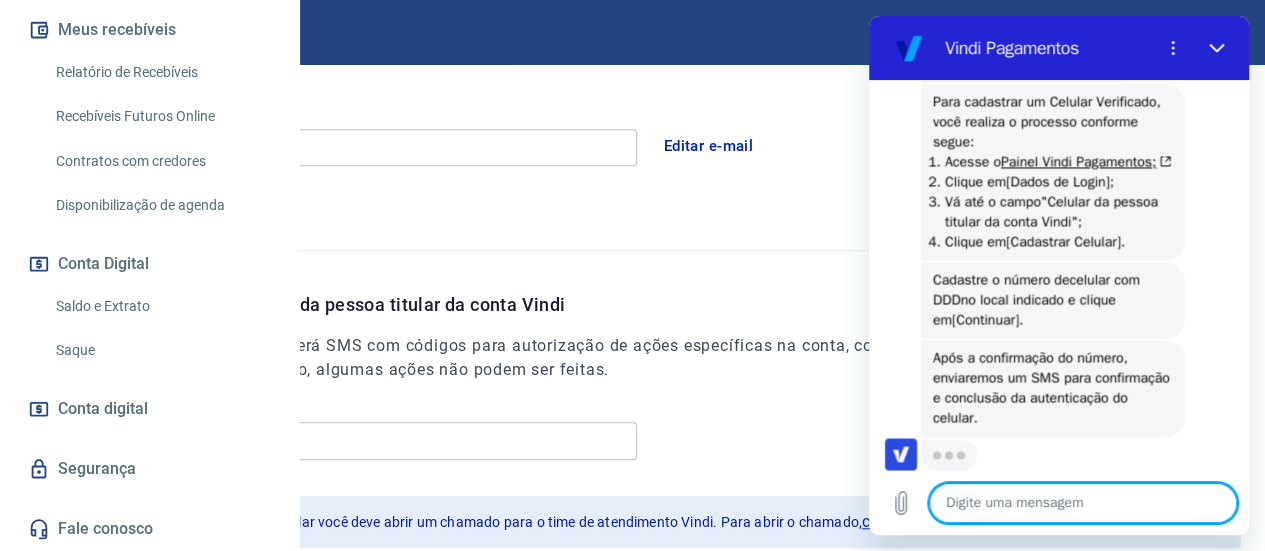 scroll, scrollTop: 1610, scrollLeft: 0, axis: vertical 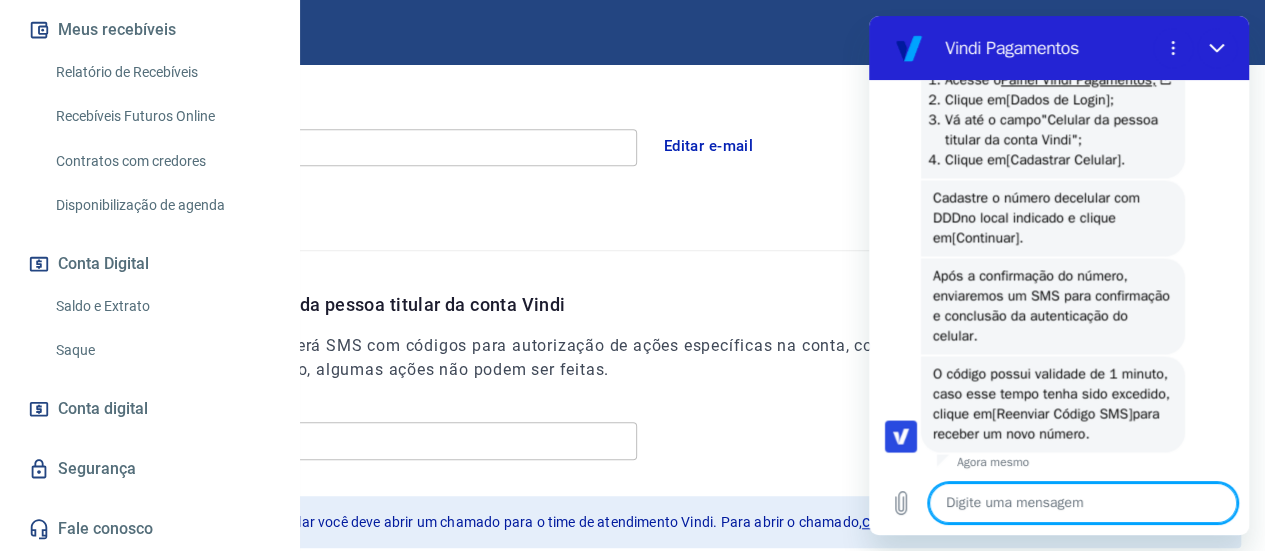 click at bounding box center (1083, 503) 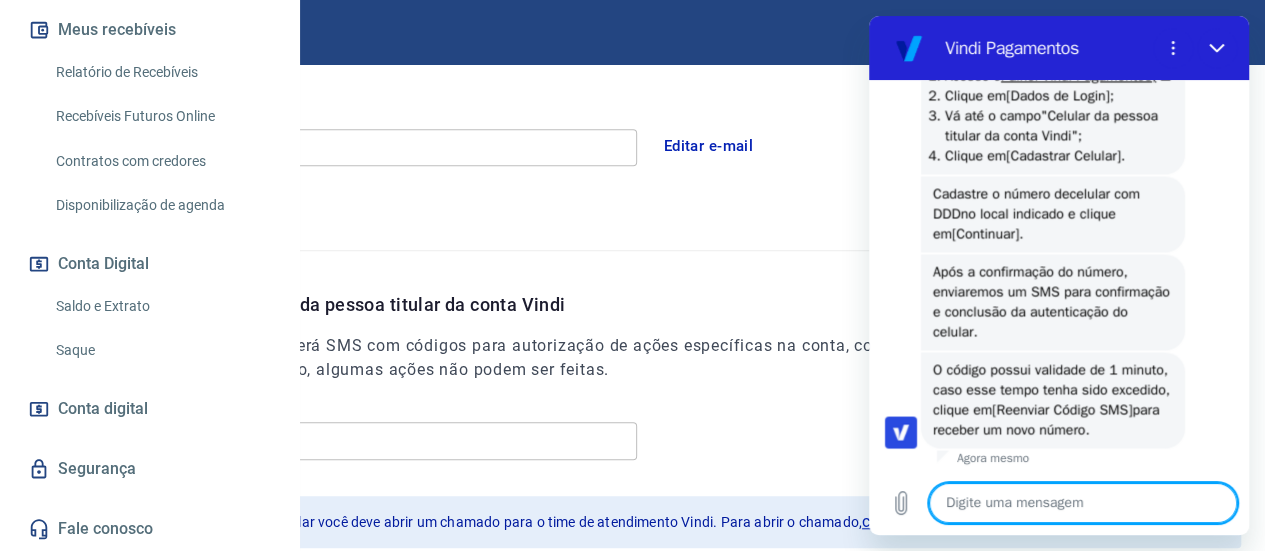 paste on "s" 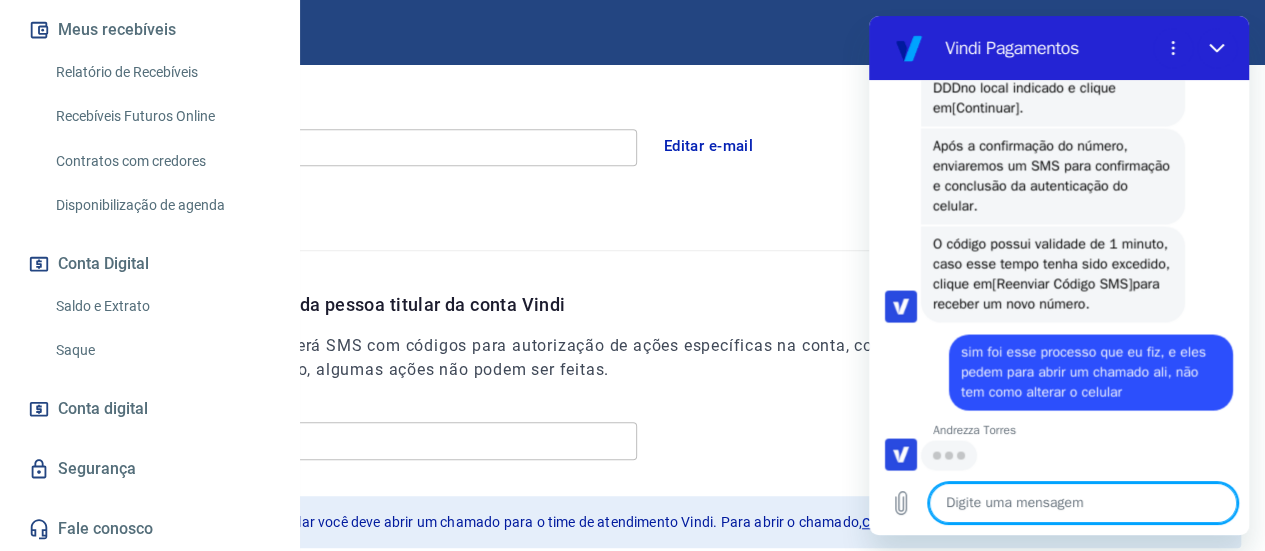 scroll, scrollTop: 1844, scrollLeft: 0, axis: vertical 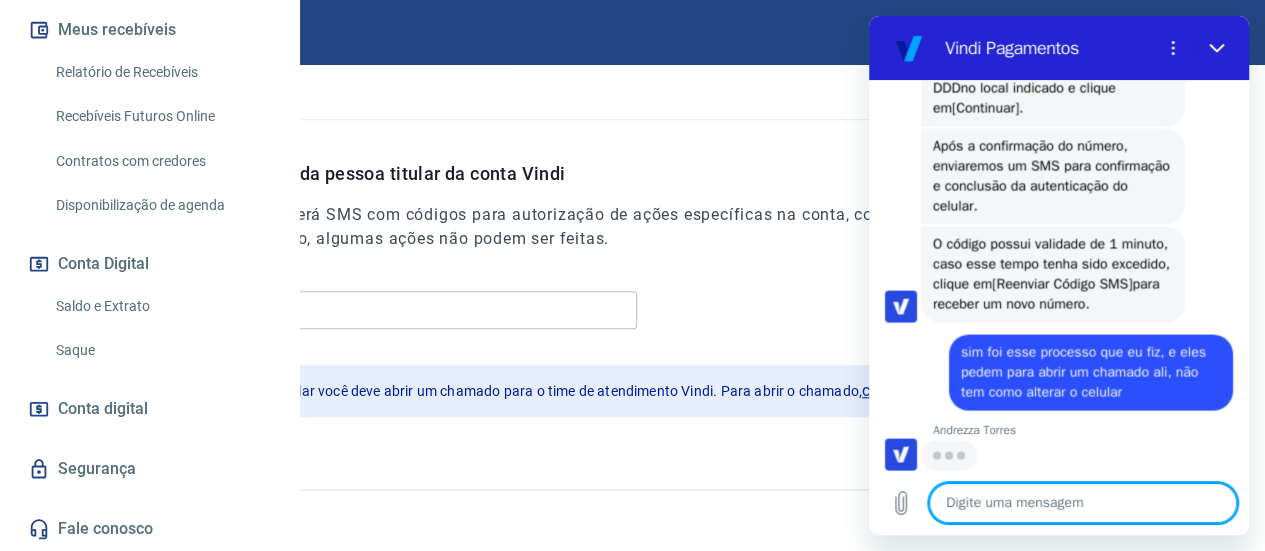 click on "Para editar este número de celular você deve abrir um chamado para o time de atendimento Vindi. Para abrir o chamado, clique aqui ." at bounding box center (522, 391) 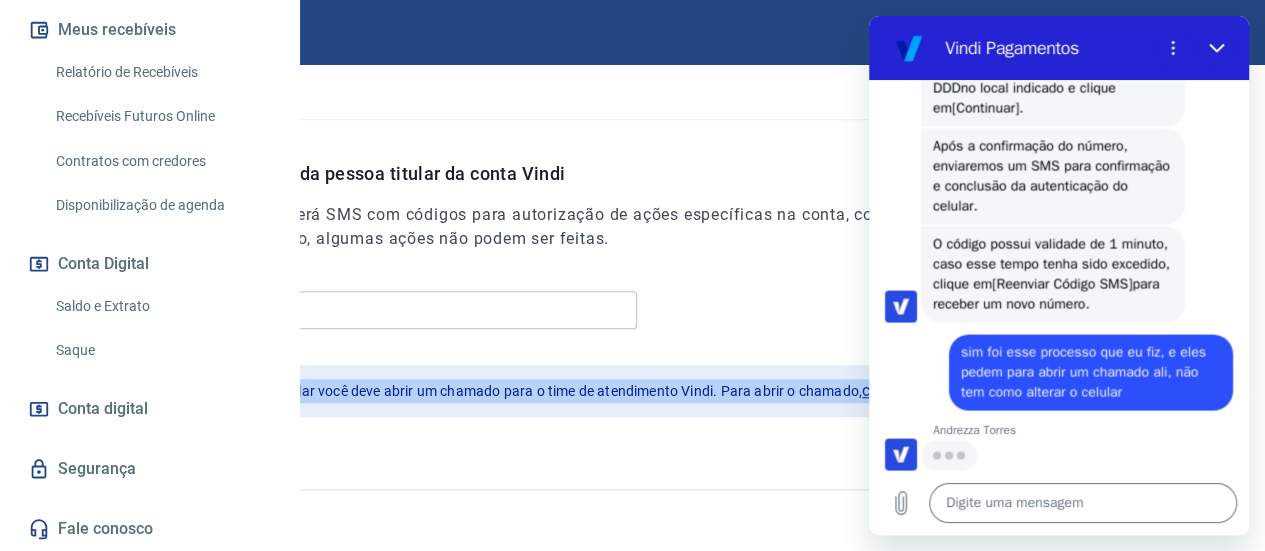 drag, startPoint x: 532, startPoint y: 408, endPoint x: 380, endPoint y: 346, distance: 164.15846 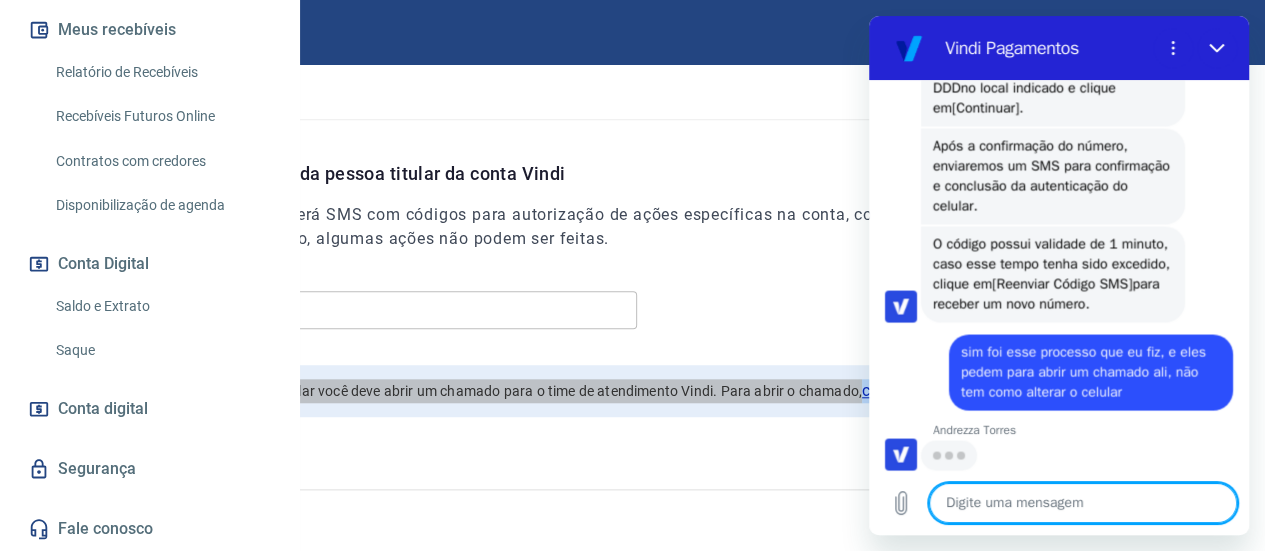 click at bounding box center [1083, 503] 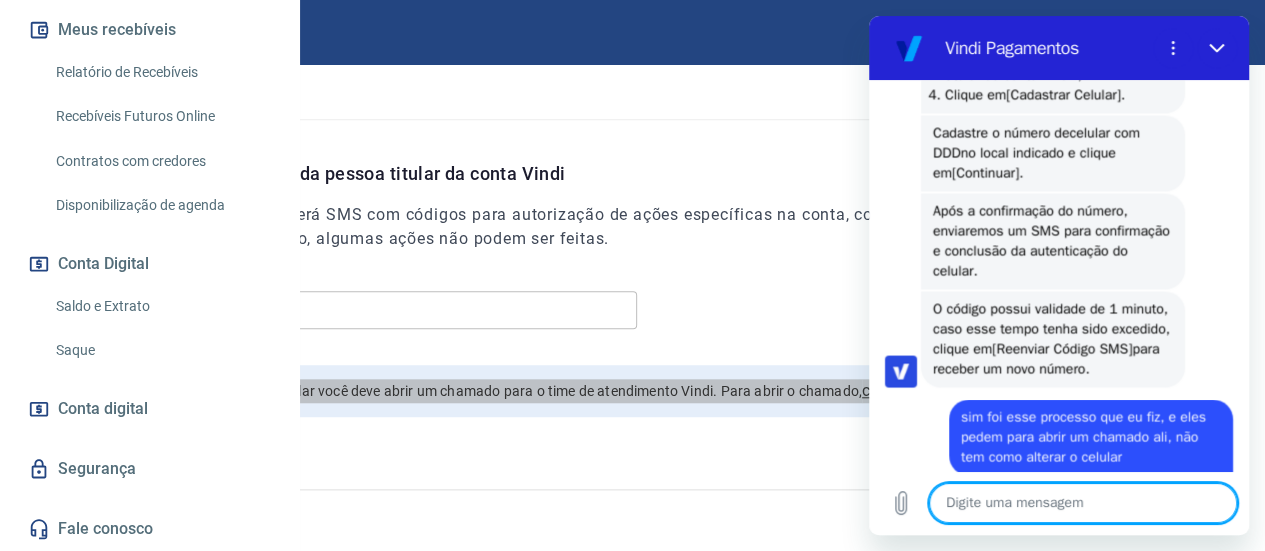 scroll, scrollTop: 1698, scrollLeft: 0, axis: vertical 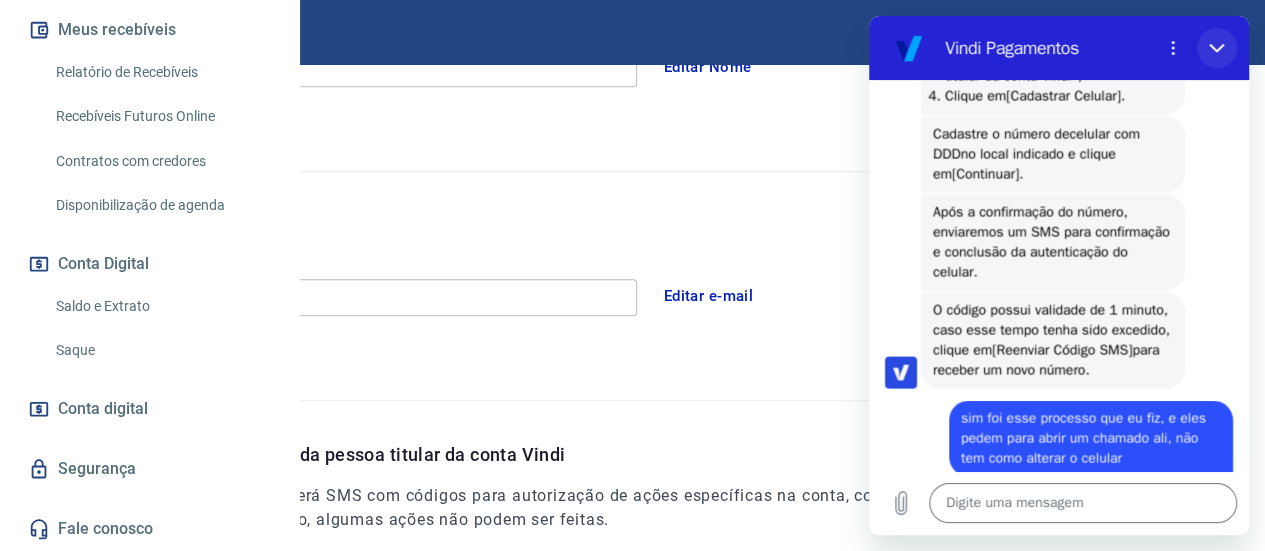 click at bounding box center (1217, 48) 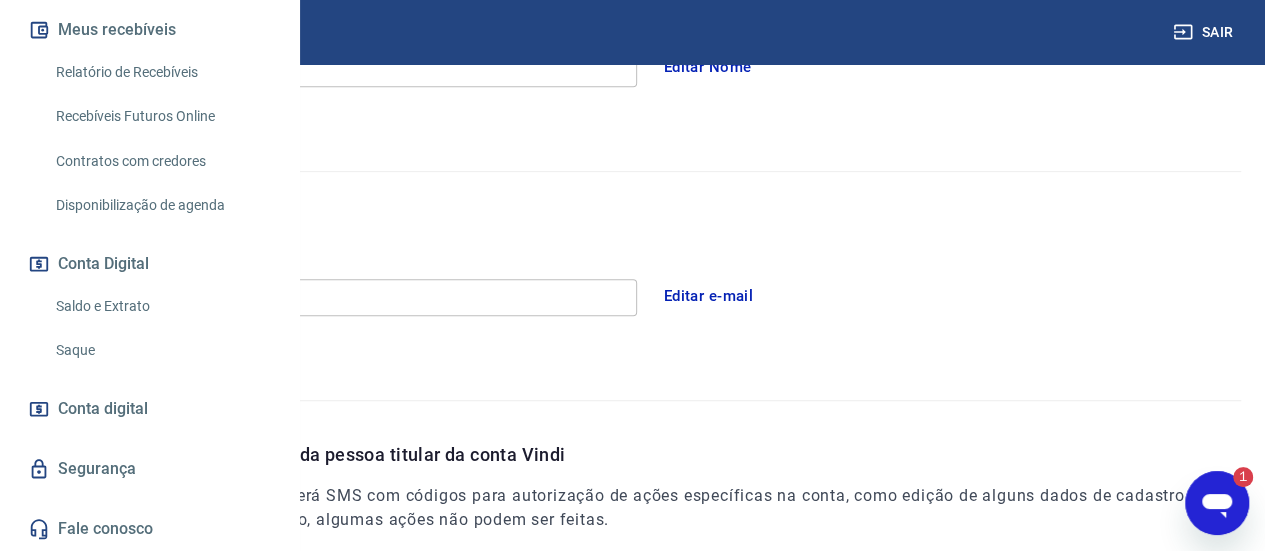 scroll, scrollTop: 0, scrollLeft: 0, axis: both 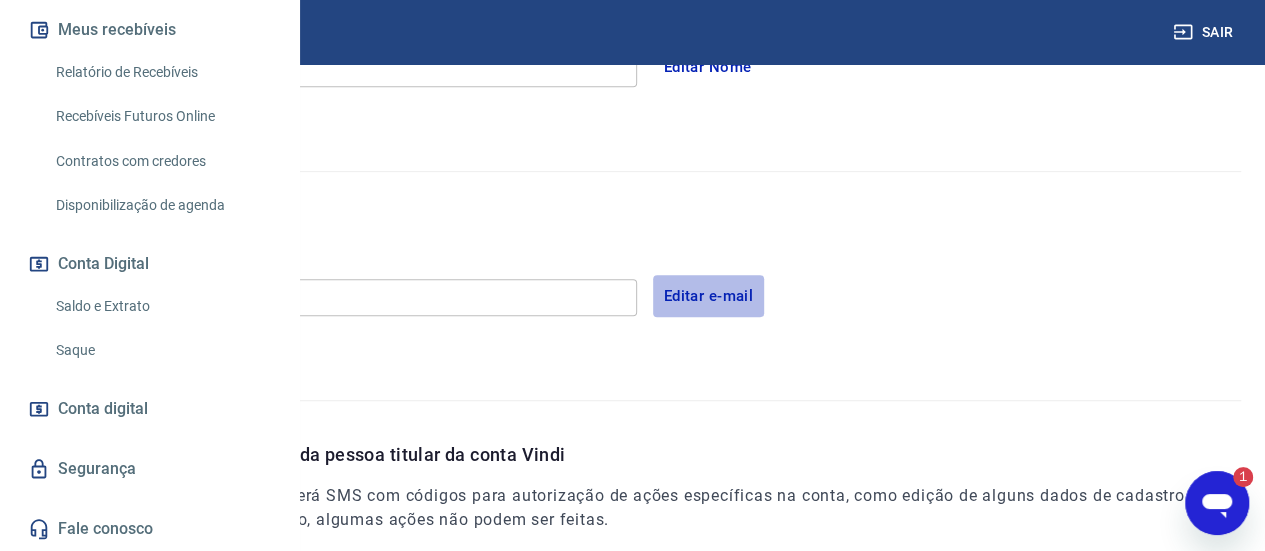 click on "Editar e-mail" at bounding box center (709, 296) 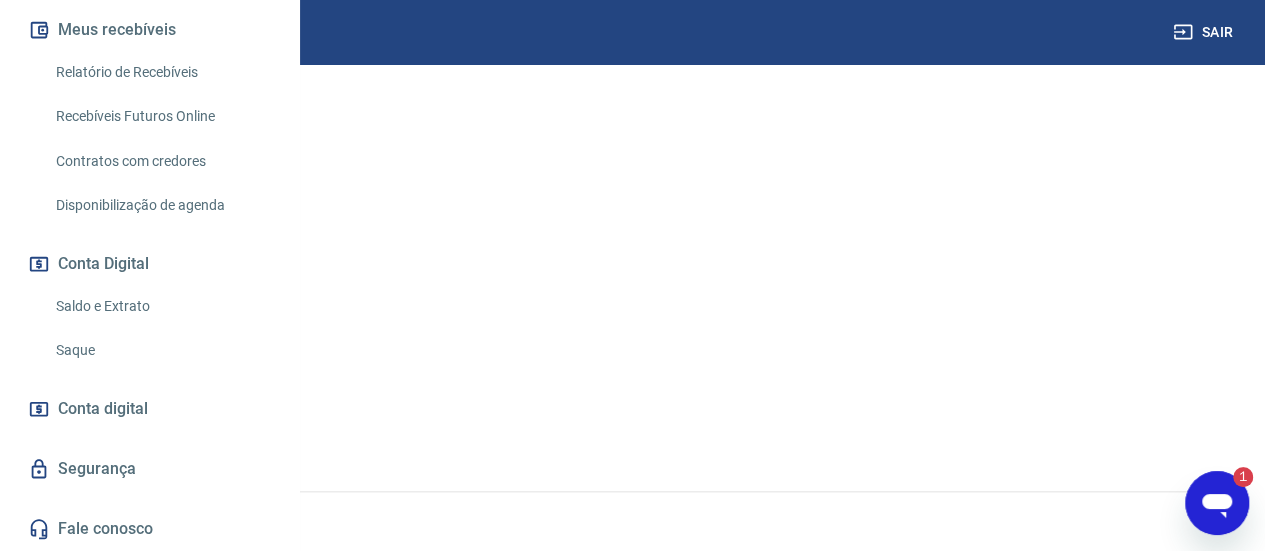 scroll, scrollTop: 0, scrollLeft: 0, axis: both 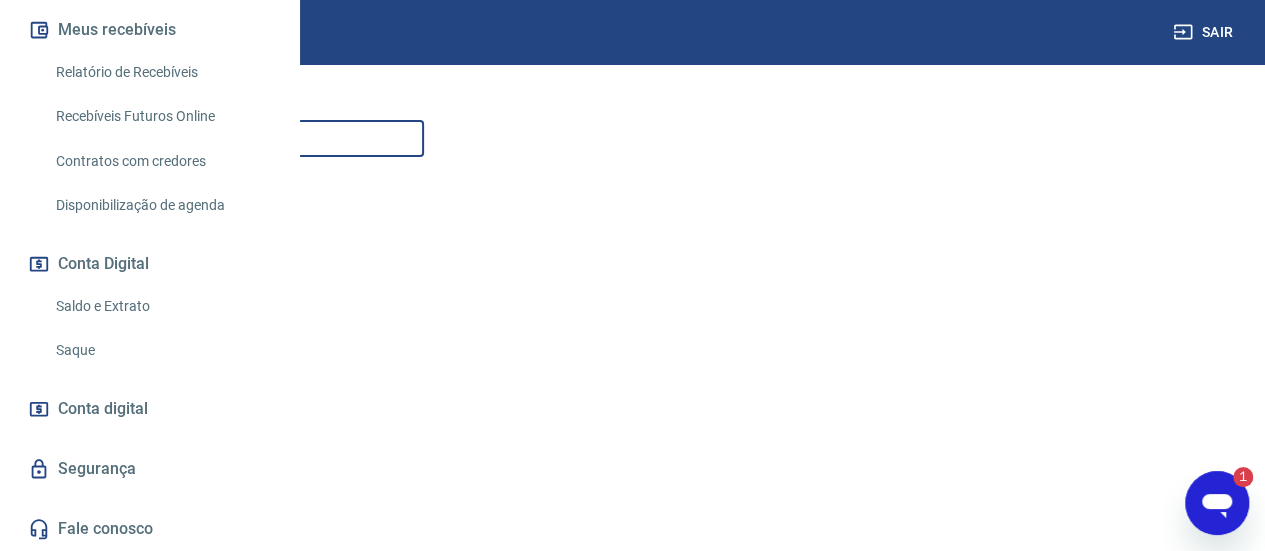 click on "E-mail" at bounding box center [224, 138] 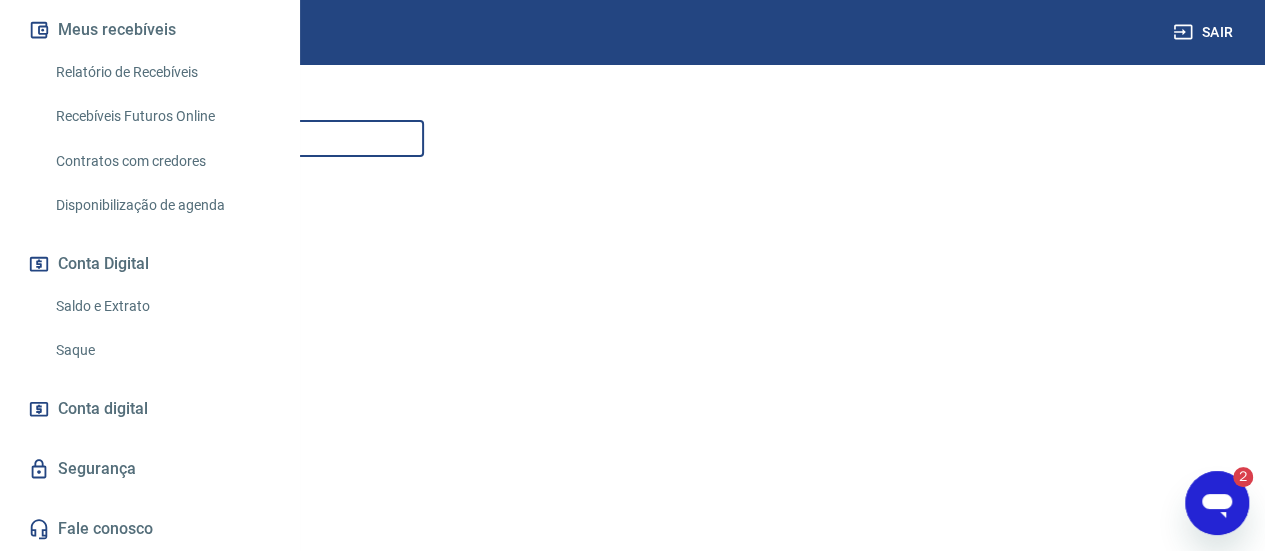 scroll, scrollTop: 427, scrollLeft: 0, axis: vertical 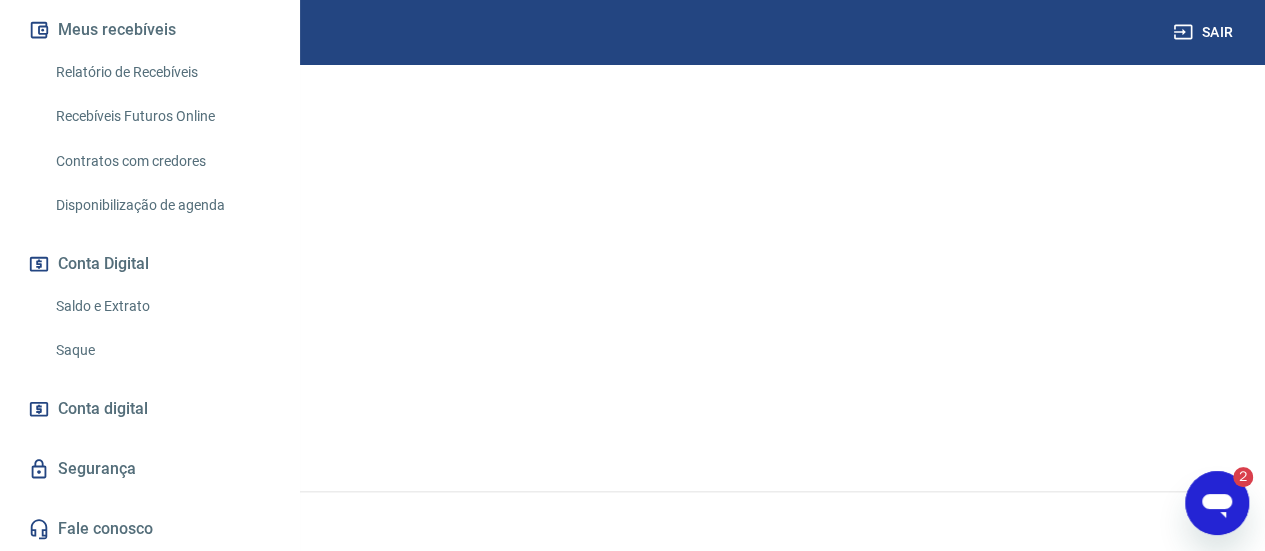 click on "Continuar" at bounding box center (79, 420) 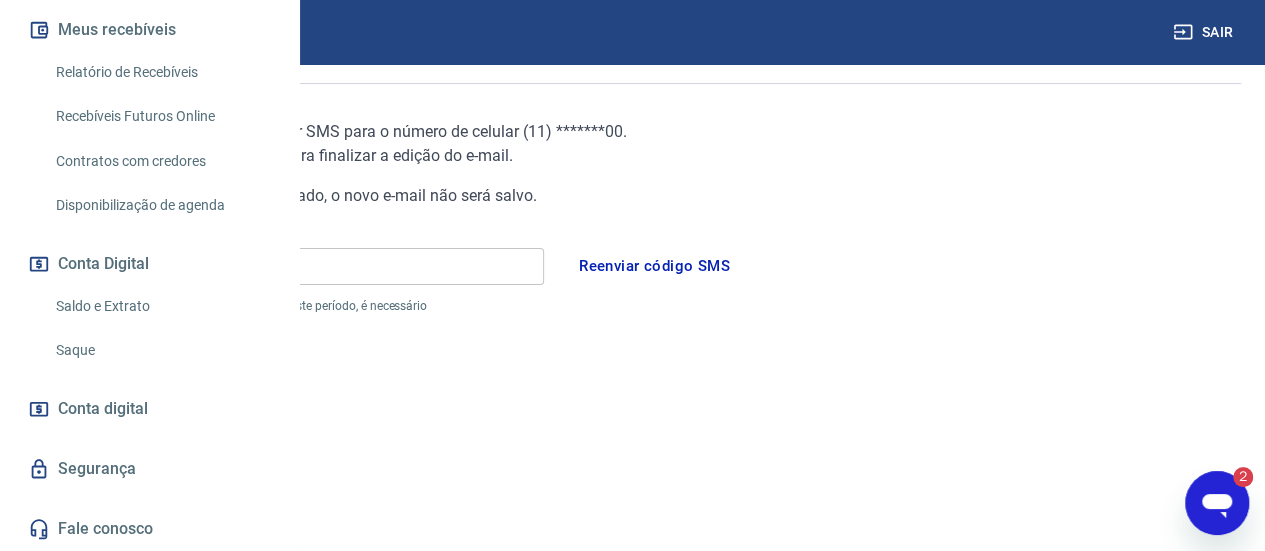 scroll, scrollTop: 164, scrollLeft: 0, axis: vertical 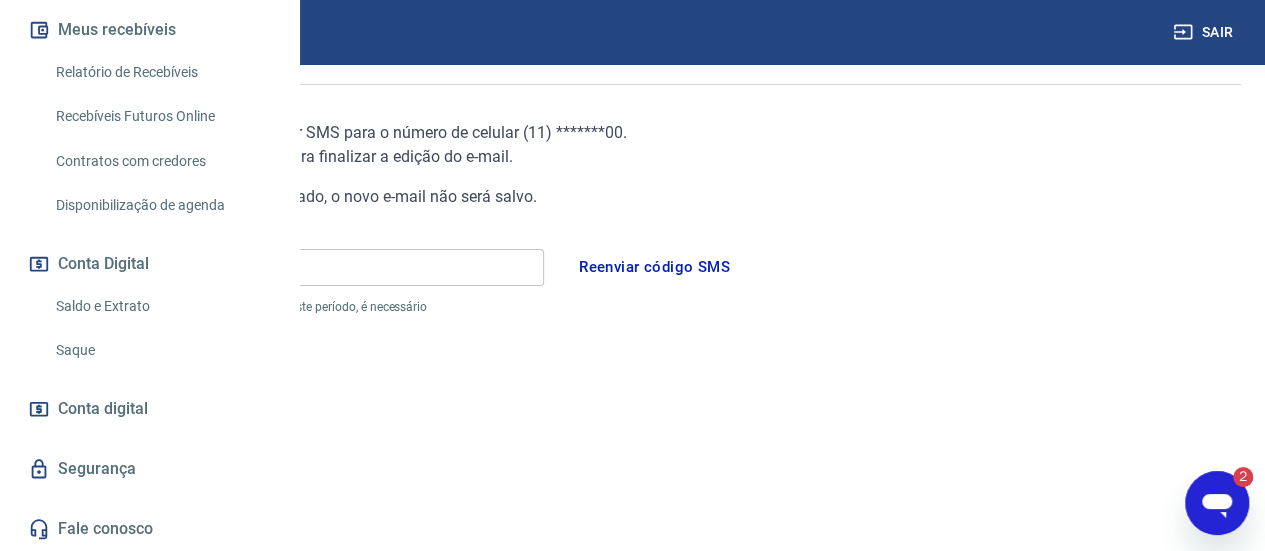 click on "Código" at bounding box center (284, 267) 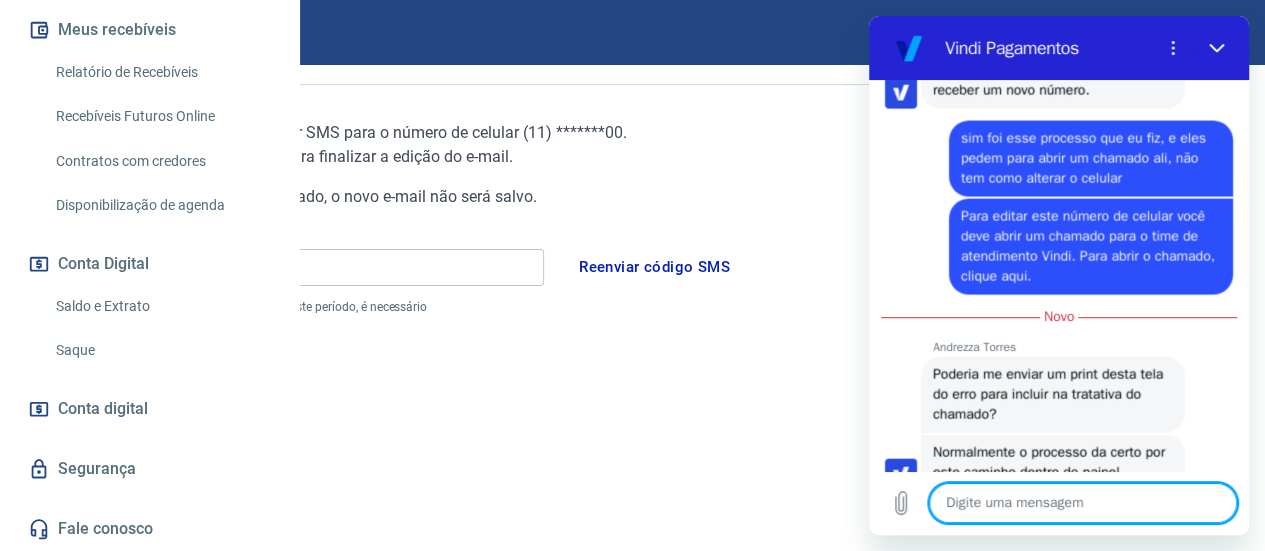 scroll, scrollTop: 2100, scrollLeft: 0, axis: vertical 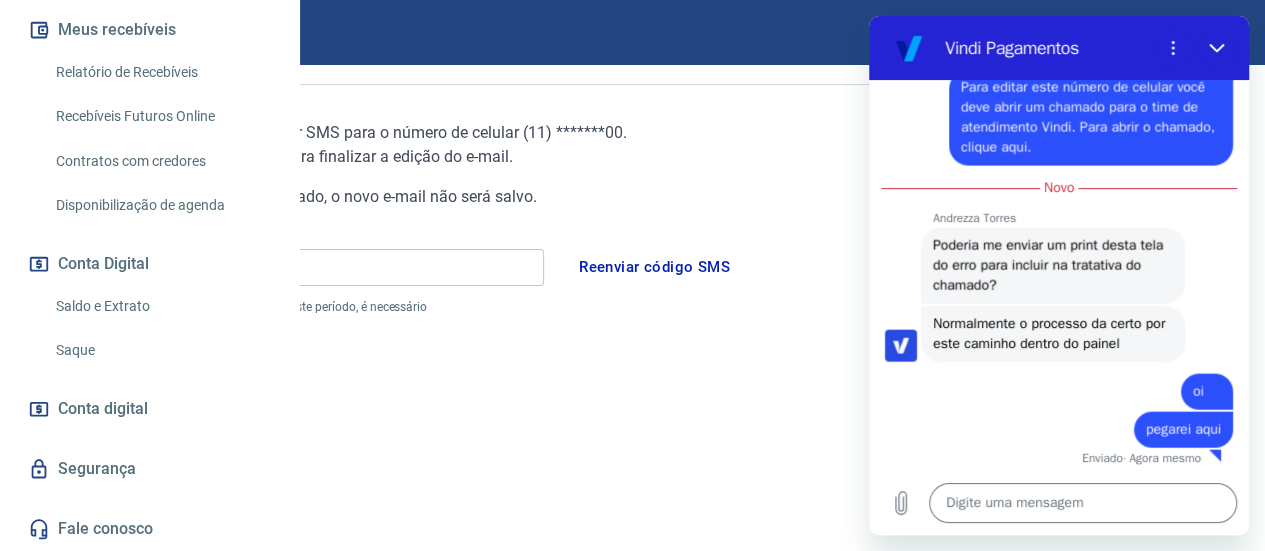 click on "Enviamos um código de verificação por SMS para o número de celular   ( [AREACODE] ) ******* [LAST_DIGITS] . Por favor, informe o código recebido para finalizar a edição do e-mail. Atenção: se este código não for informado, o novo e-mail não será salvo. Código Código O código recebido é válido por 1 minuto. Após este período, é necessário reenviar um novo código SMS. Reenviar código SMS" at bounding box center [429, 339] 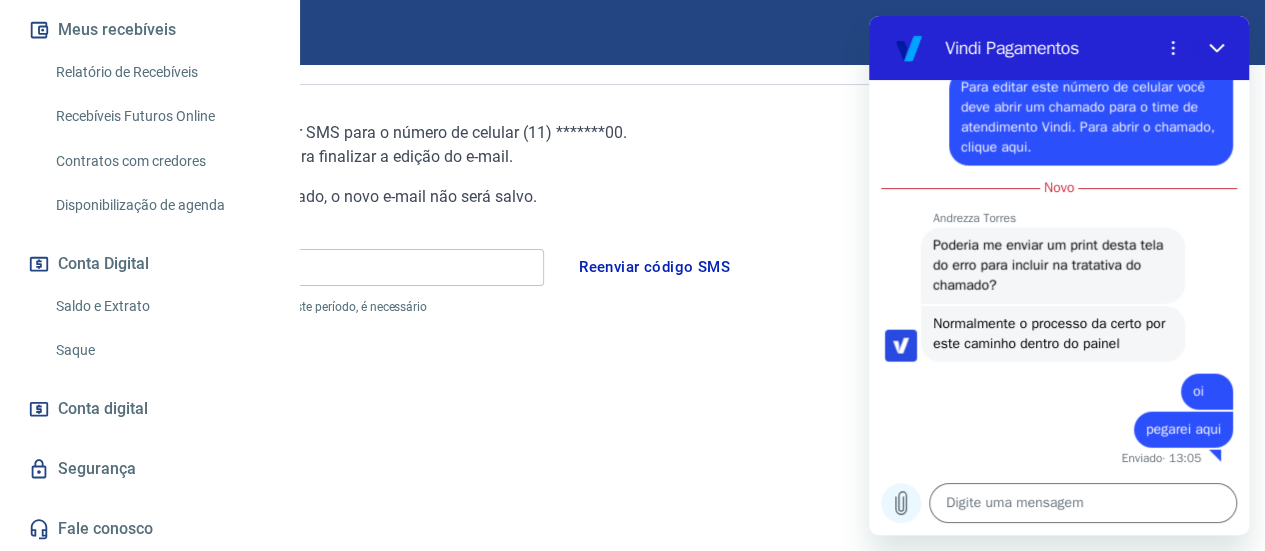 click 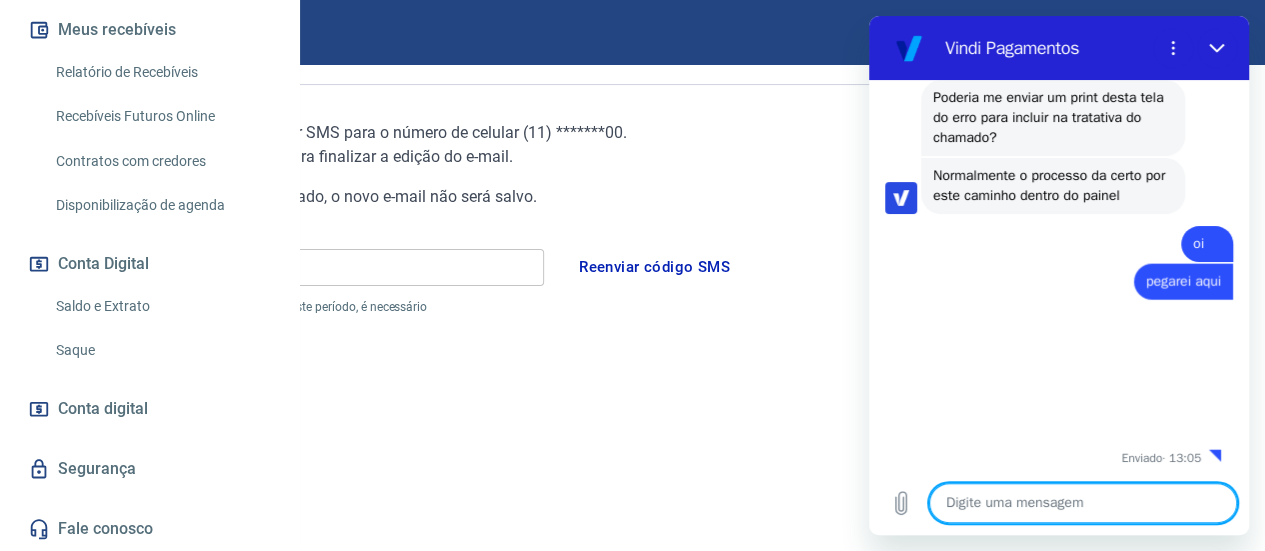scroll, scrollTop: 2334, scrollLeft: 0, axis: vertical 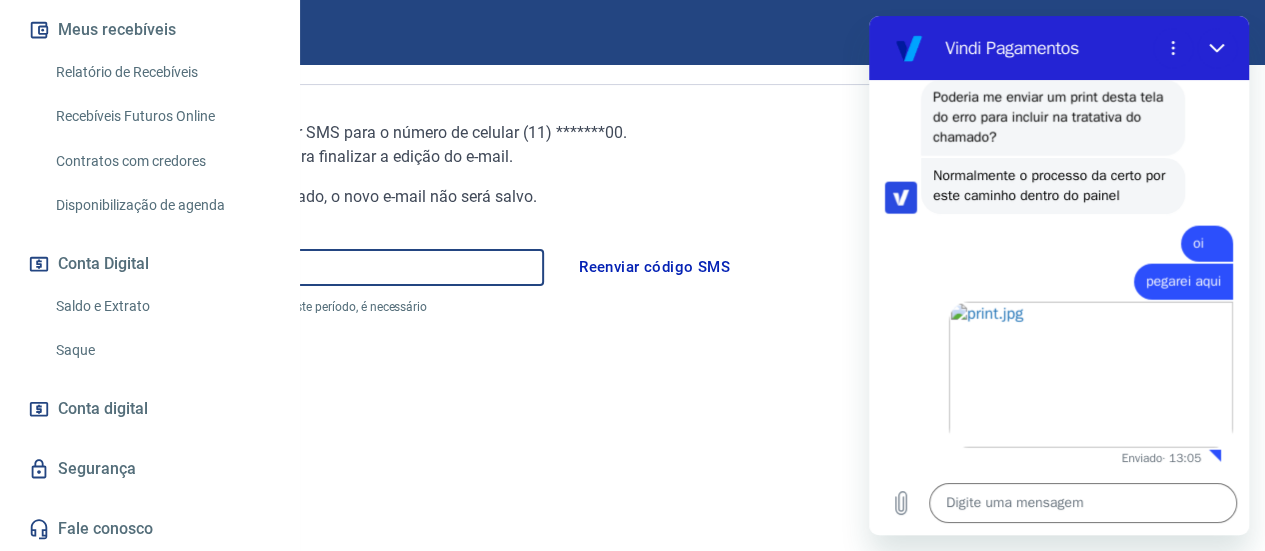 click on "Código" at bounding box center [284, 267] 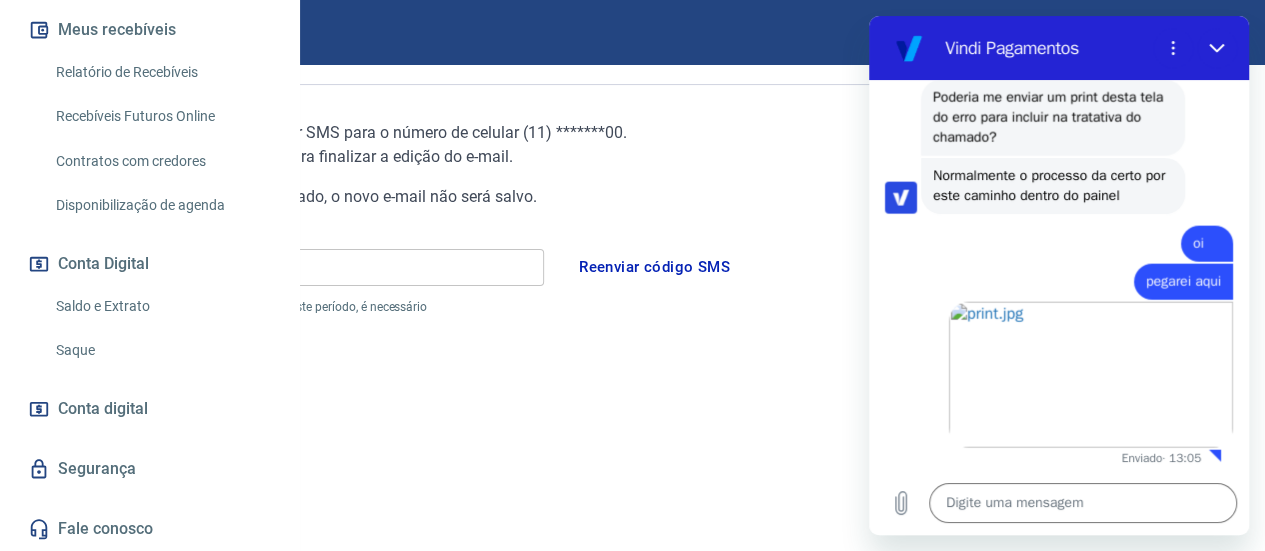click on "Enviamos um código de verificação por SMS para o número de celular   ( [AREACODE] ) ******* [LAST_DIGITS] . Por favor, informe o código recebido para finalizar a edição do e-mail. Atenção: se este código não for informado, o novo e-mail não será salvo. Código Código O código recebido é válido por 1 minuto. Após este período, é necessário reenviar um novo código SMS. Reenviar código SMS" at bounding box center (429, 339) 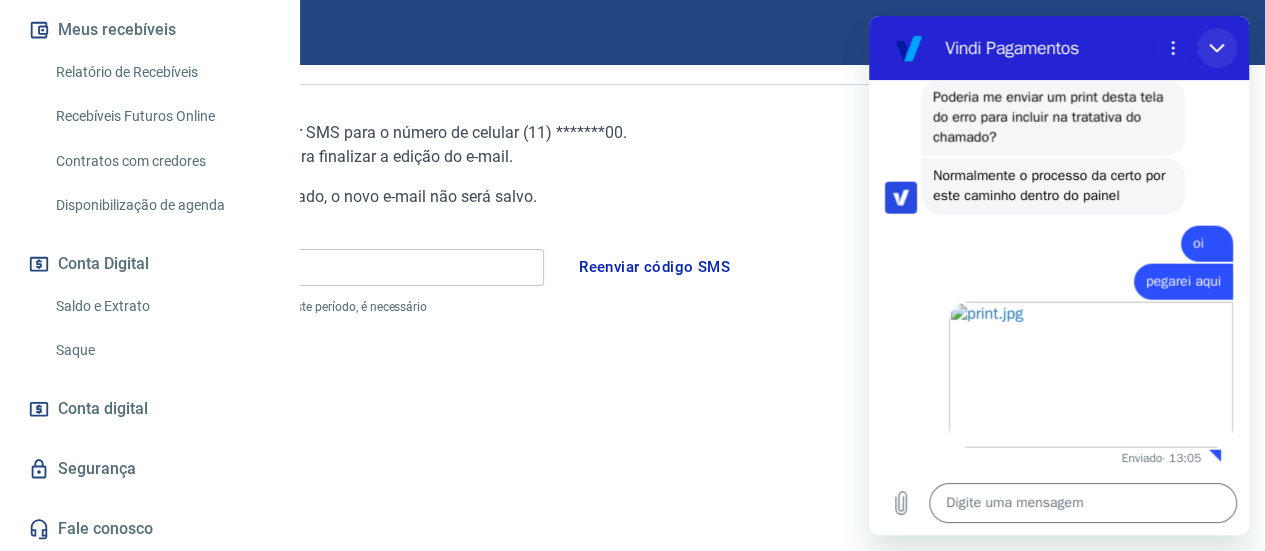click at bounding box center [1217, 48] 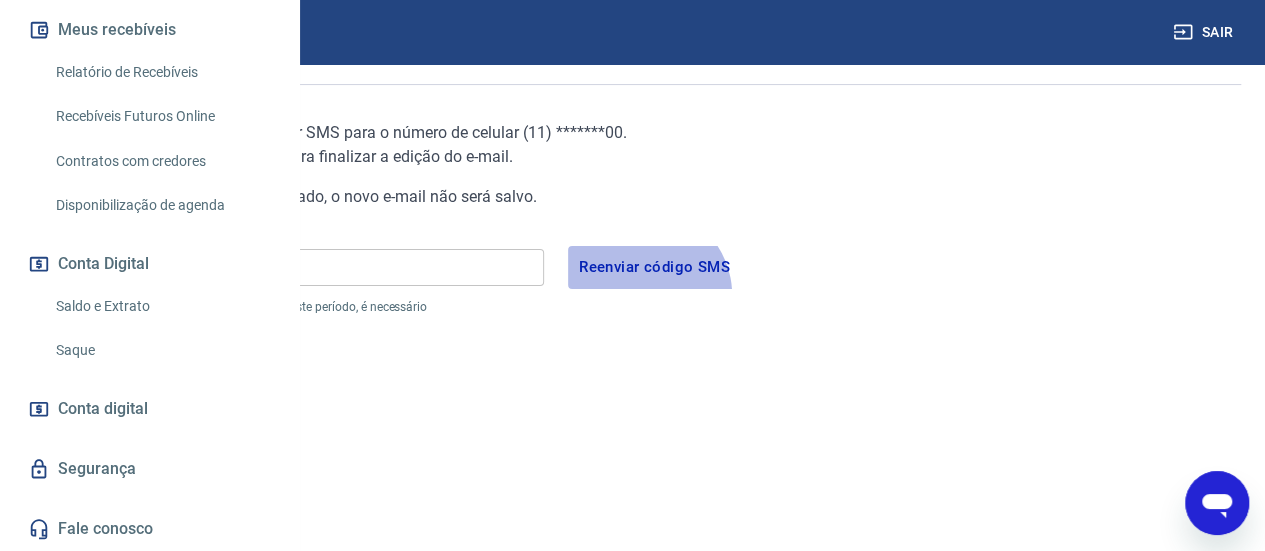 click on "Reenviar código SMS" at bounding box center (654, 267) 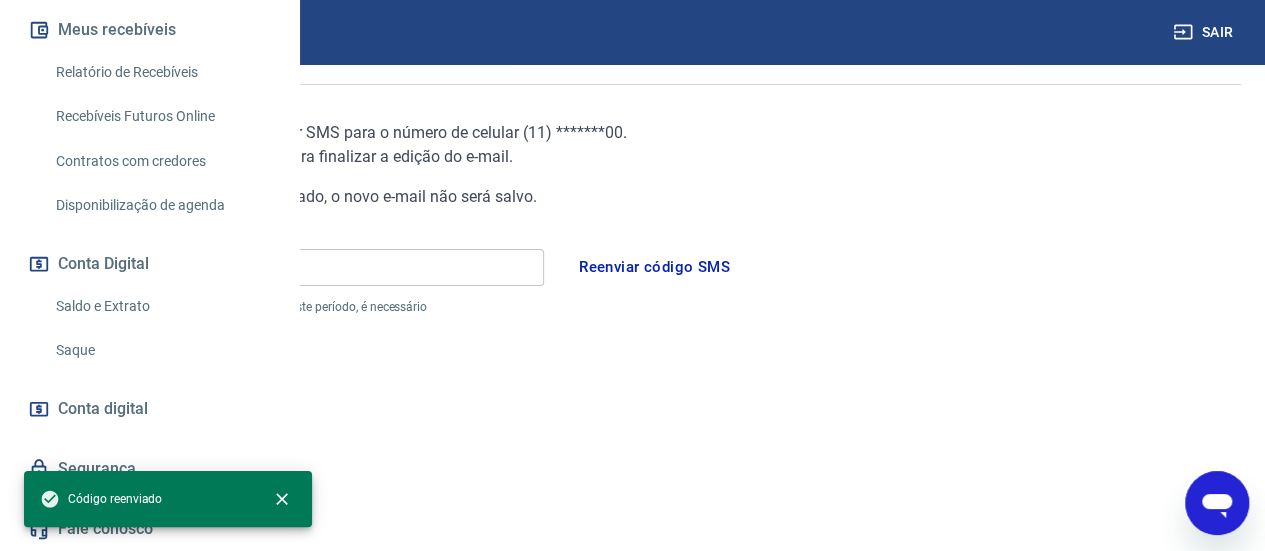 click on "Código" at bounding box center (284, 267) 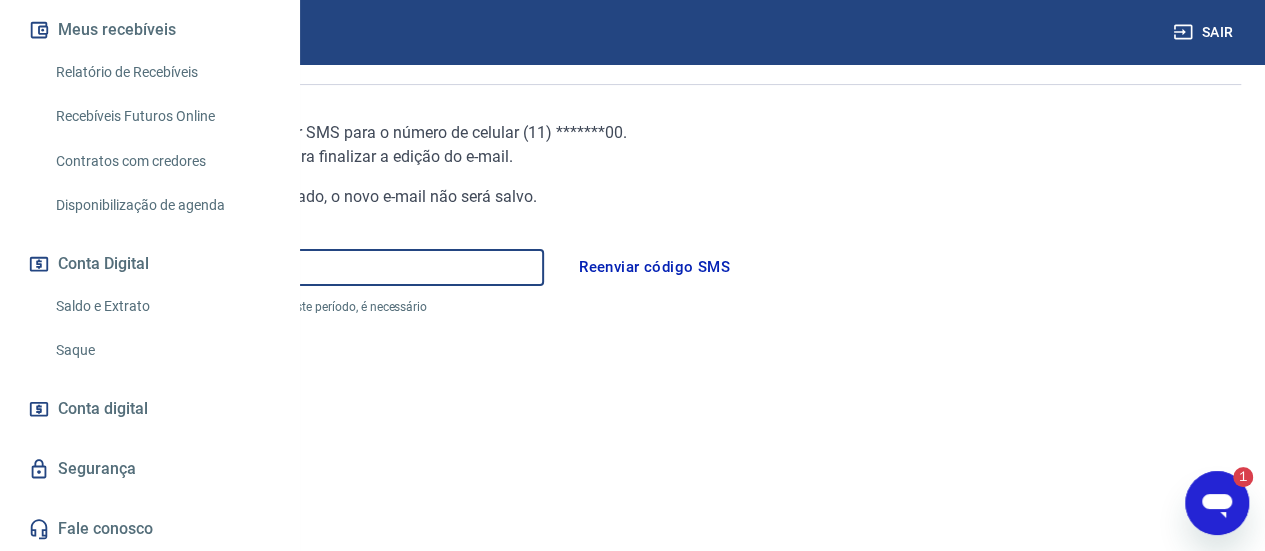 scroll, scrollTop: 0, scrollLeft: 0, axis: both 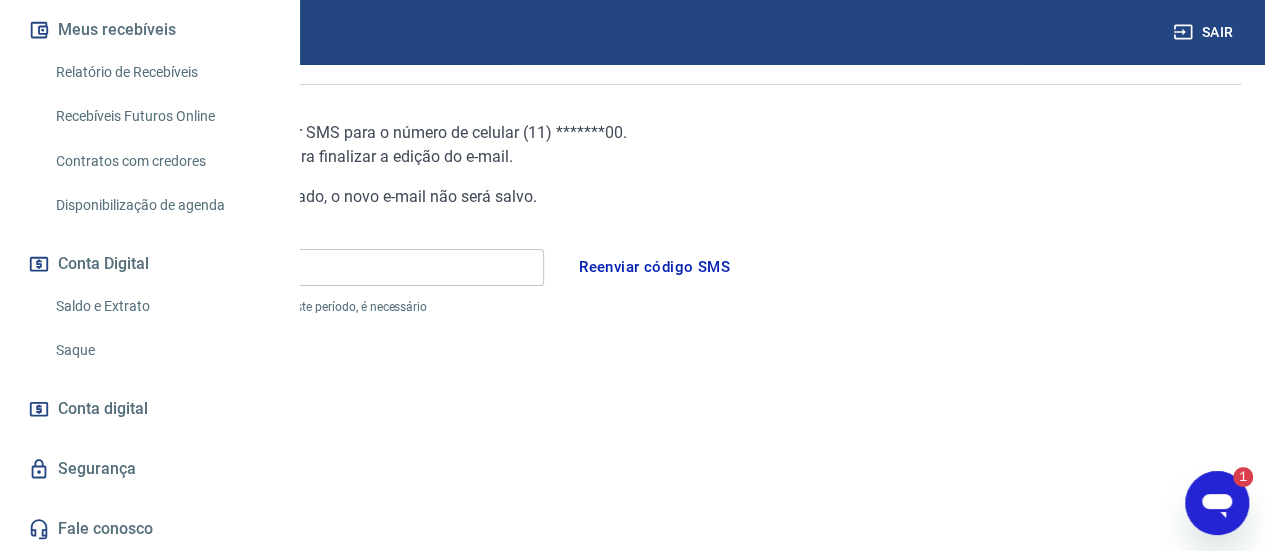 click at bounding box center [1217, 503] 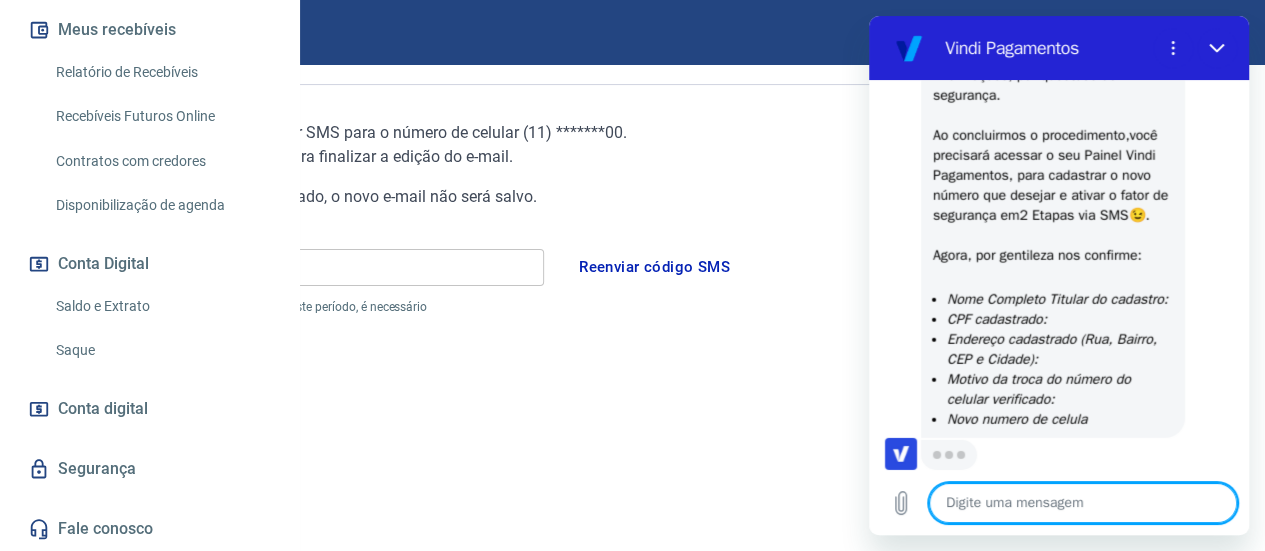scroll, scrollTop: 2874, scrollLeft: 0, axis: vertical 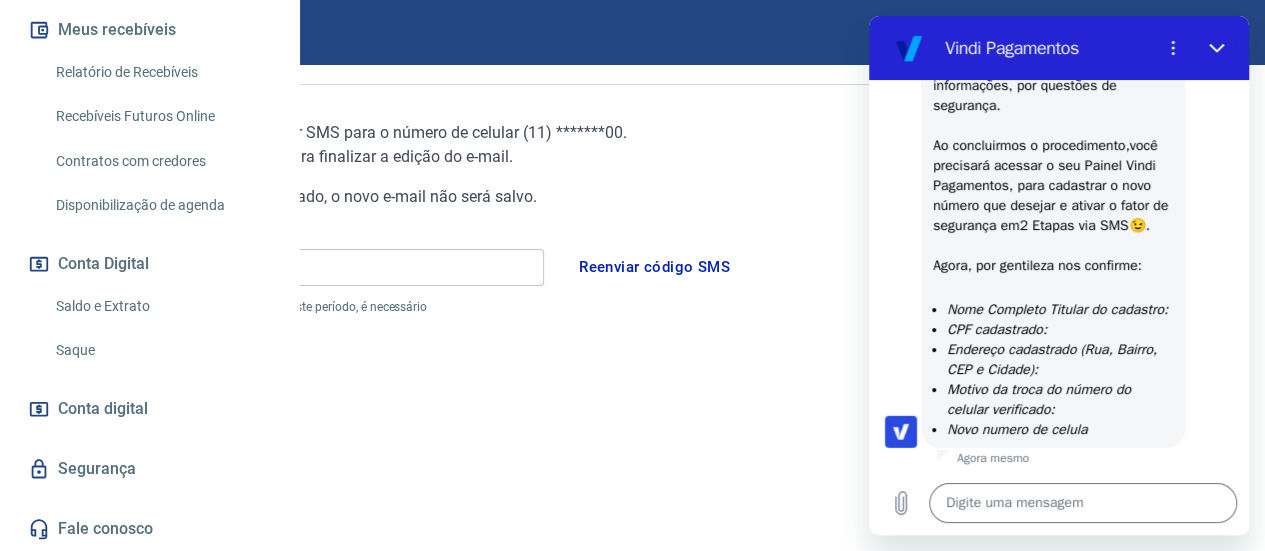 click on "Digite uma mensagem x" at bounding box center [1059, 503] 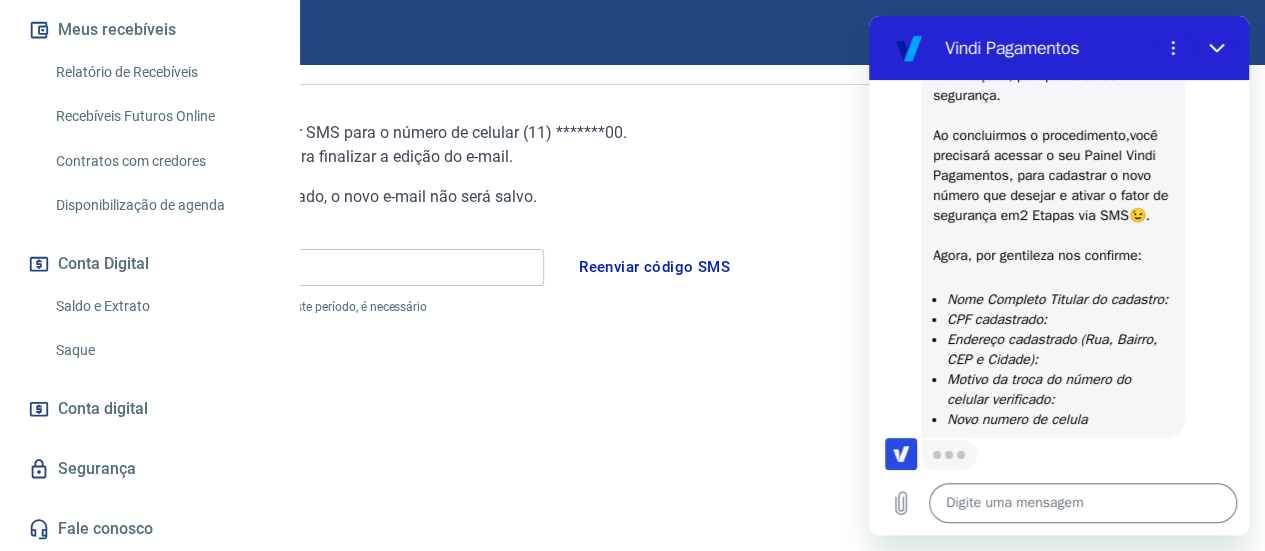 scroll, scrollTop: 2874, scrollLeft: 0, axis: vertical 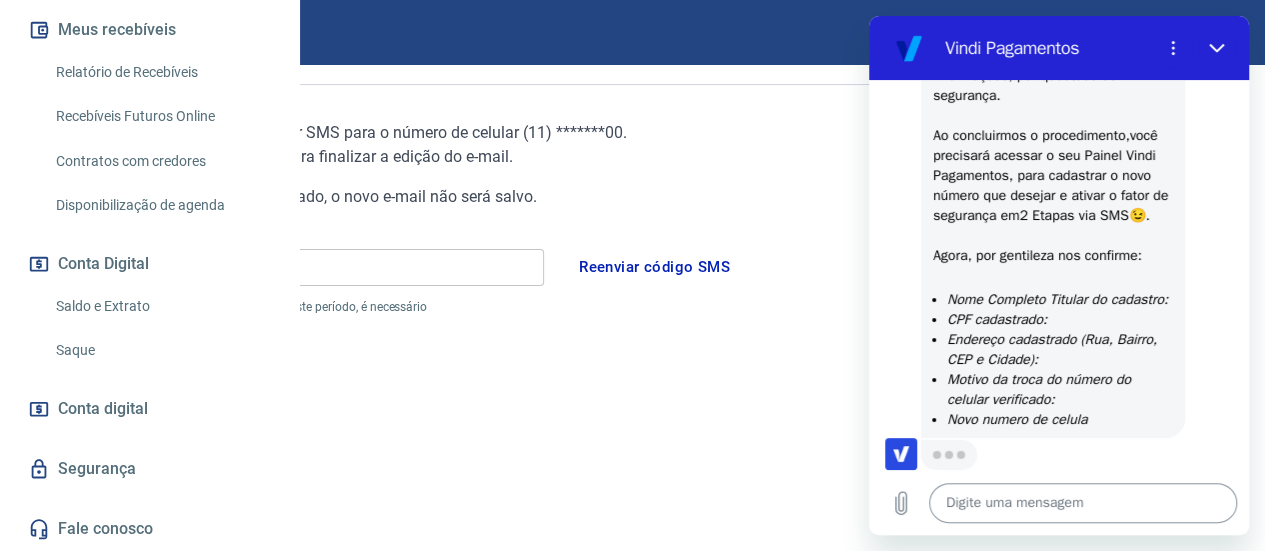 click at bounding box center [1083, 503] 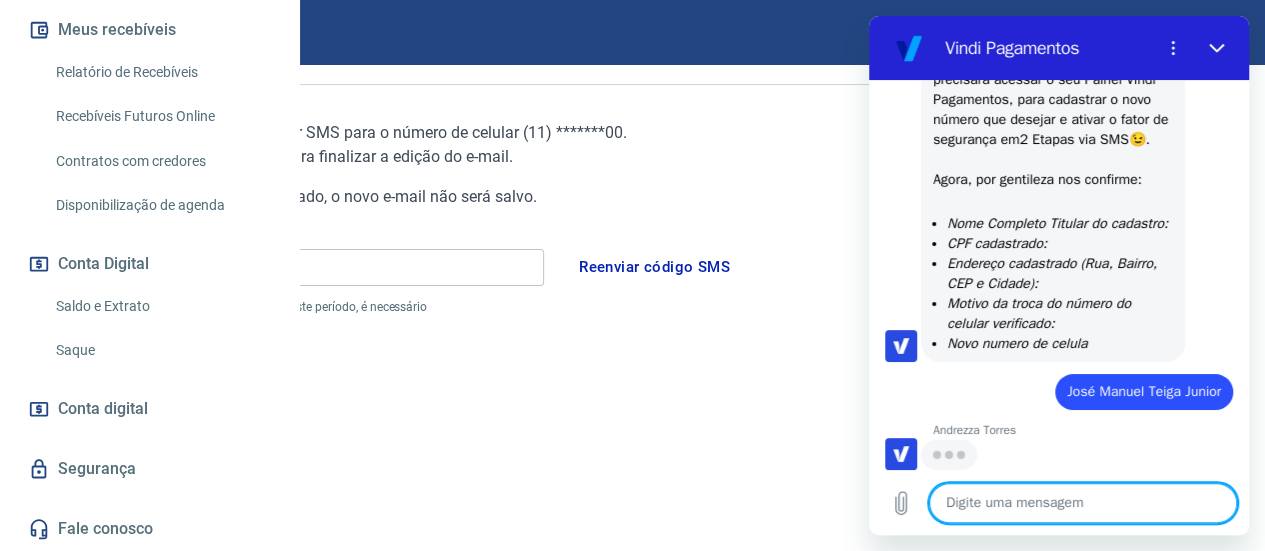scroll, scrollTop: 2950, scrollLeft: 0, axis: vertical 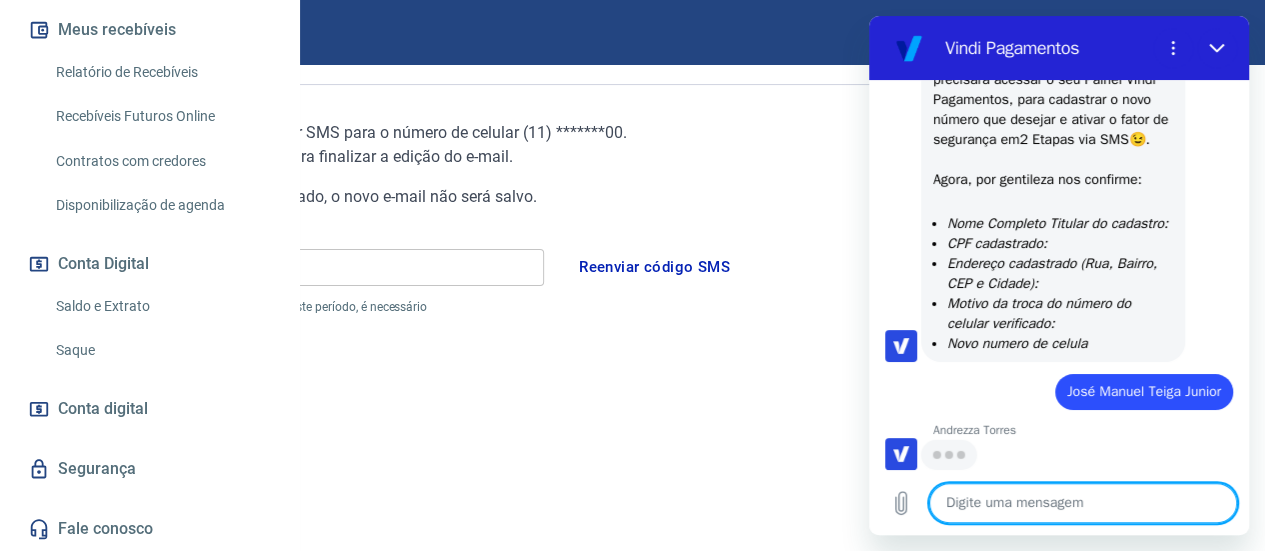 paste on "JOSE MANUEL TEIGA JUNIOR" 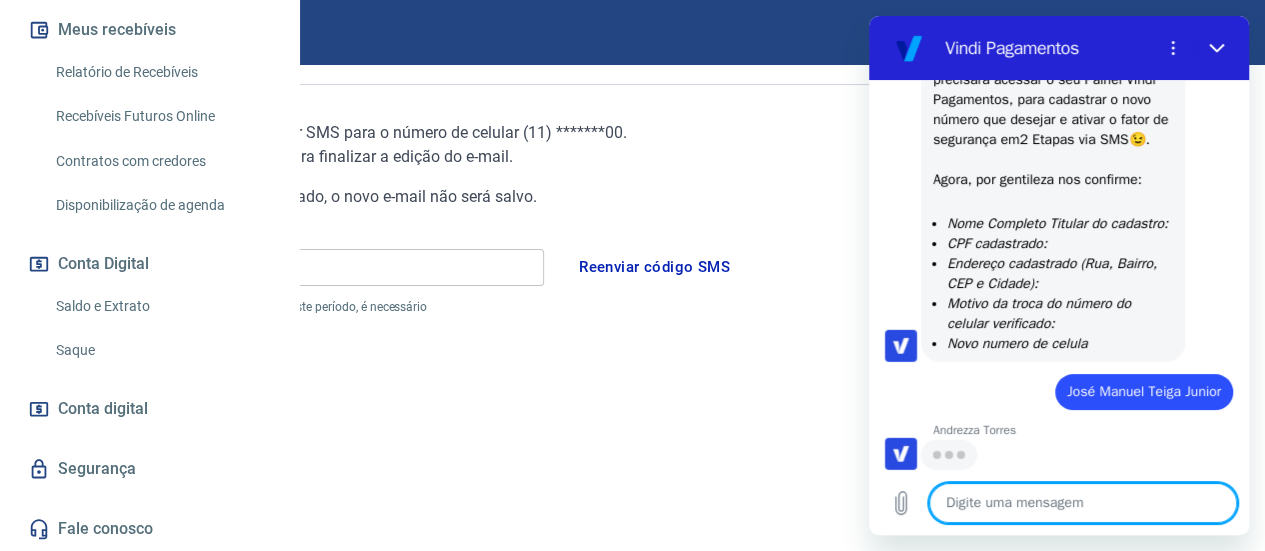 paste on "[CPF]" 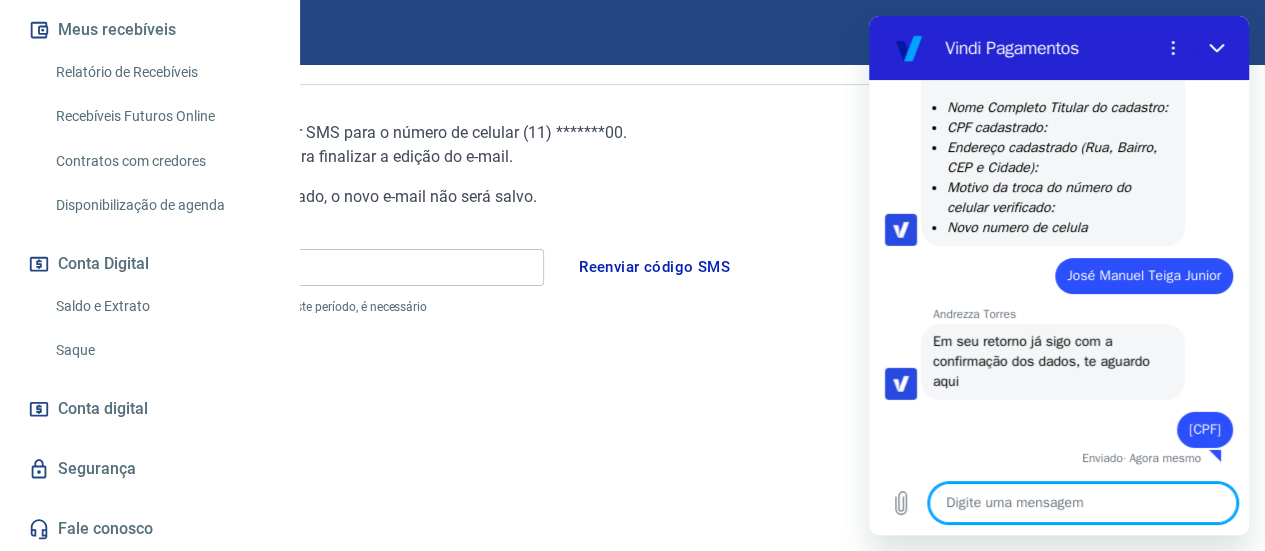 scroll, scrollTop: 3066, scrollLeft: 0, axis: vertical 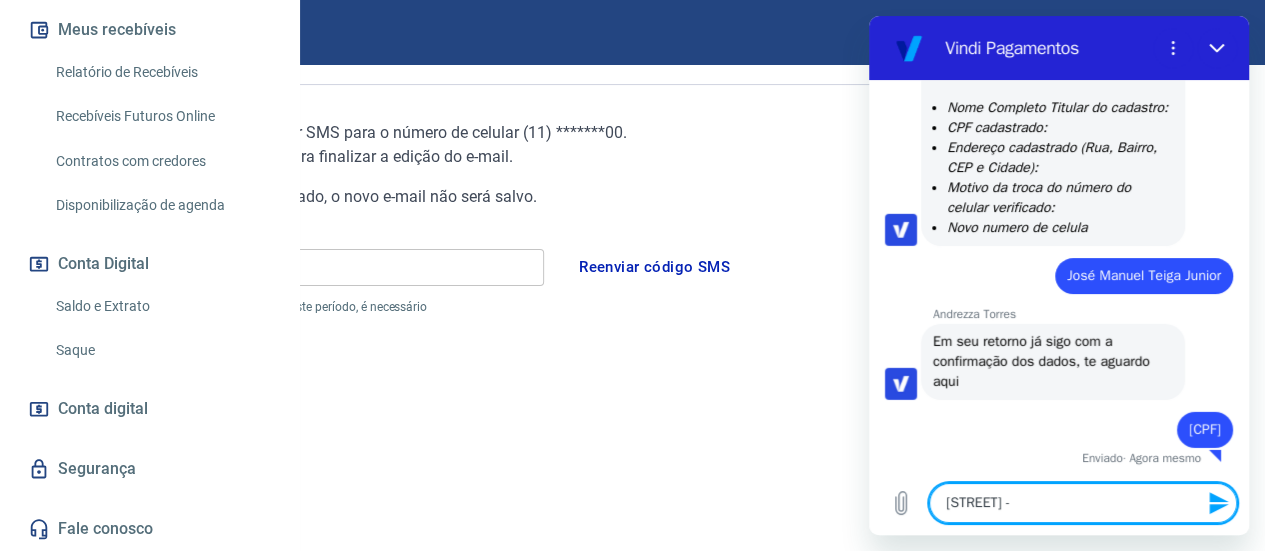 paste on "Umuarama" 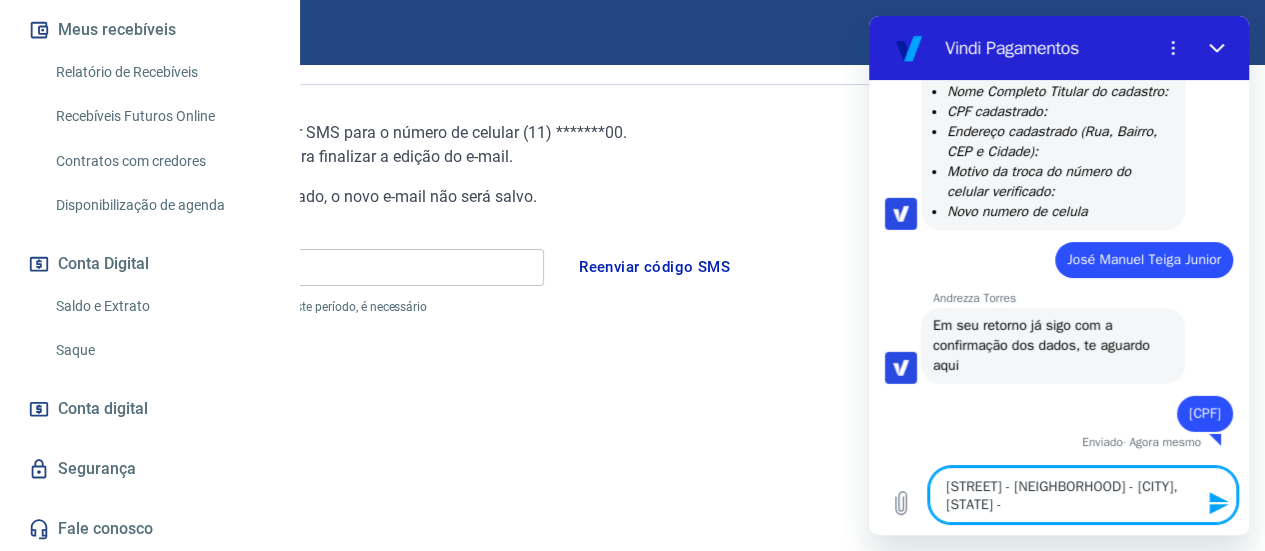 scroll, scrollTop: 3082, scrollLeft: 0, axis: vertical 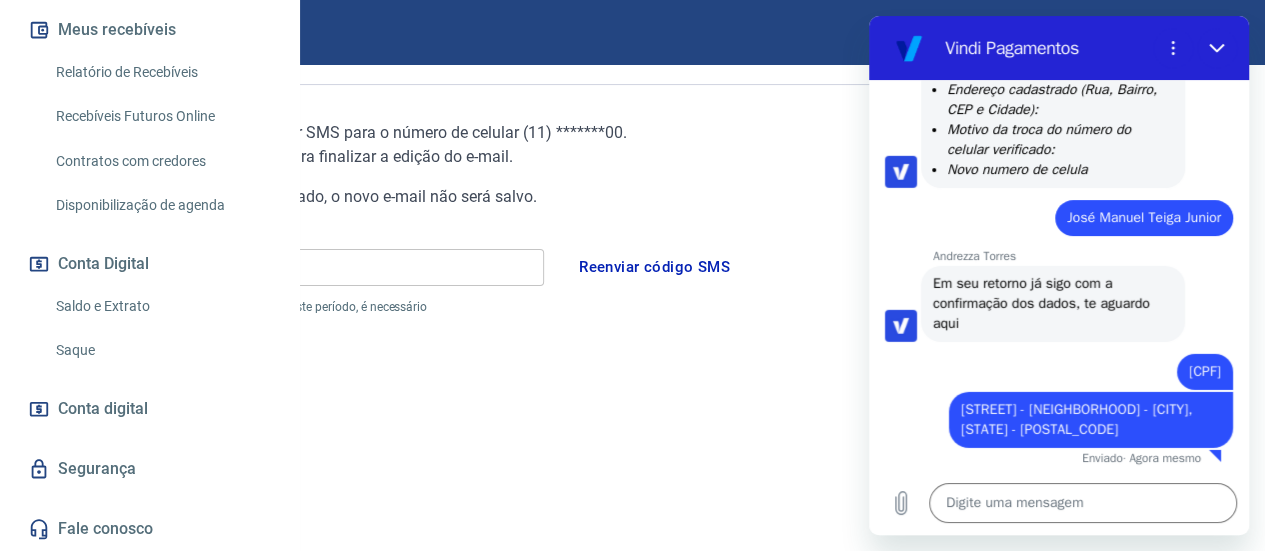 click on "Em seu retorno já sigo com a confirmação dos dados, te aguardo aqui" at bounding box center [1053, 304] 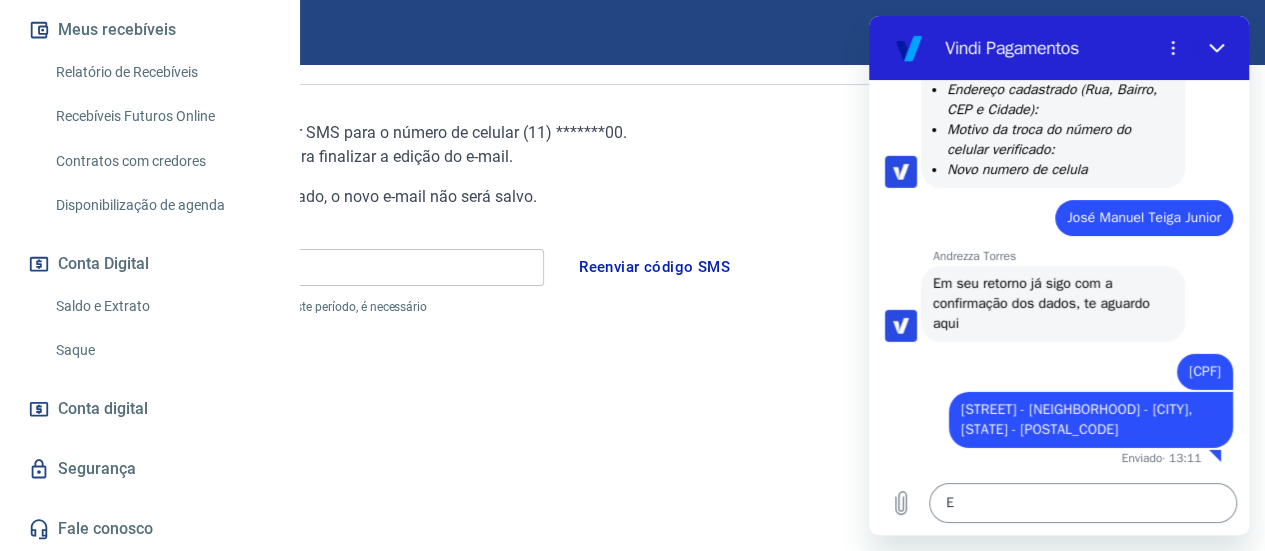 click on "E" at bounding box center [1083, 503] 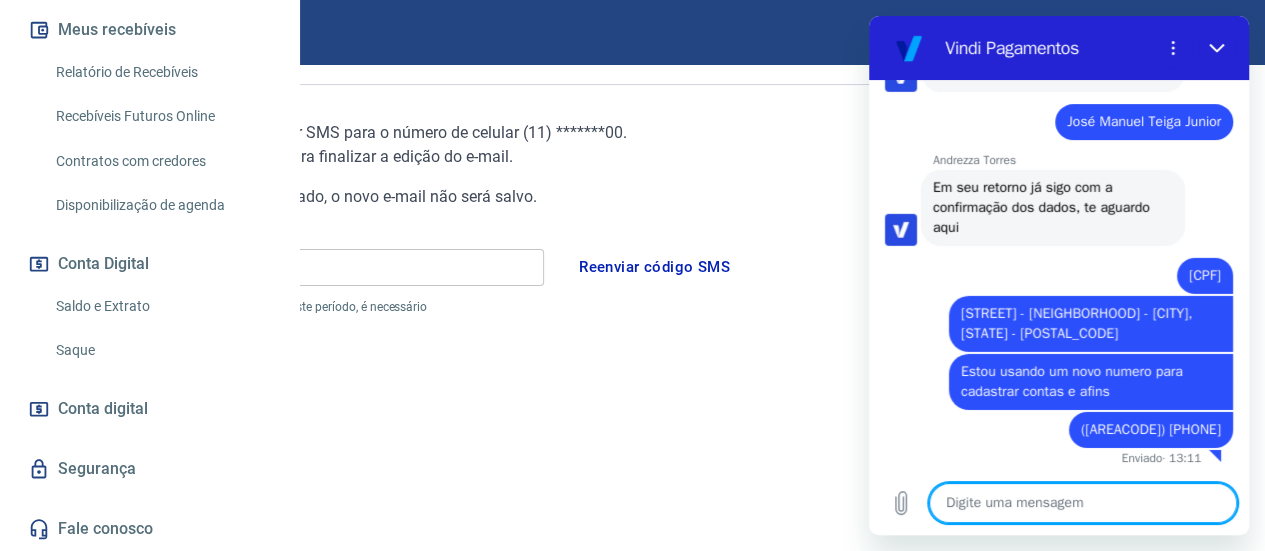 scroll, scrollTop: 3240, scrollLeft: 0, axis: vertical 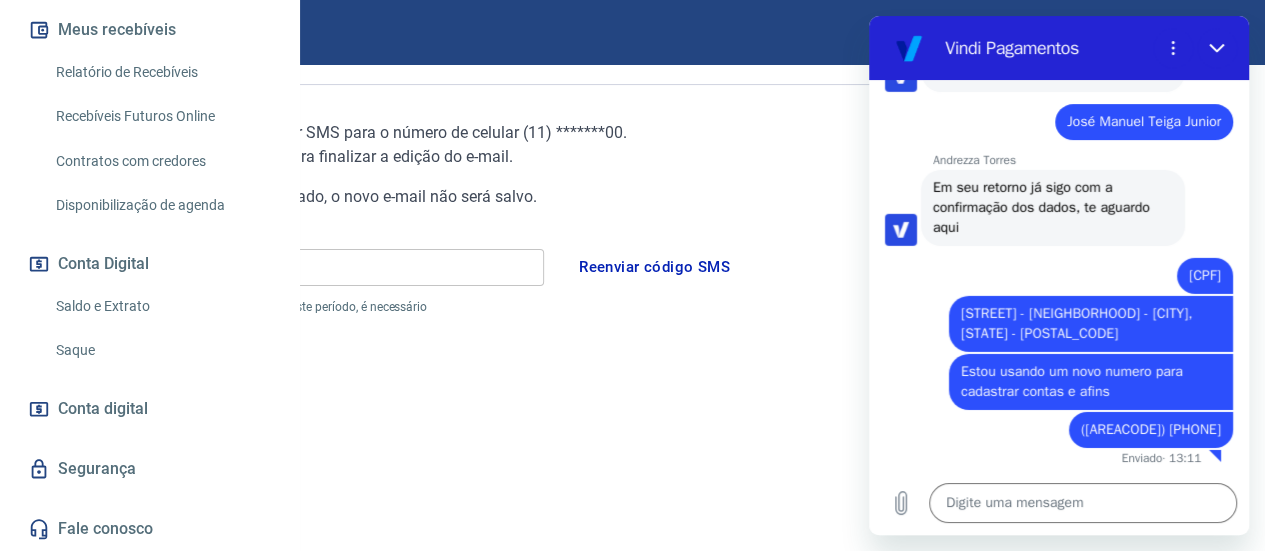 click on "([AREACODE]) [PHONE]" at bounding box center [1151, 429] 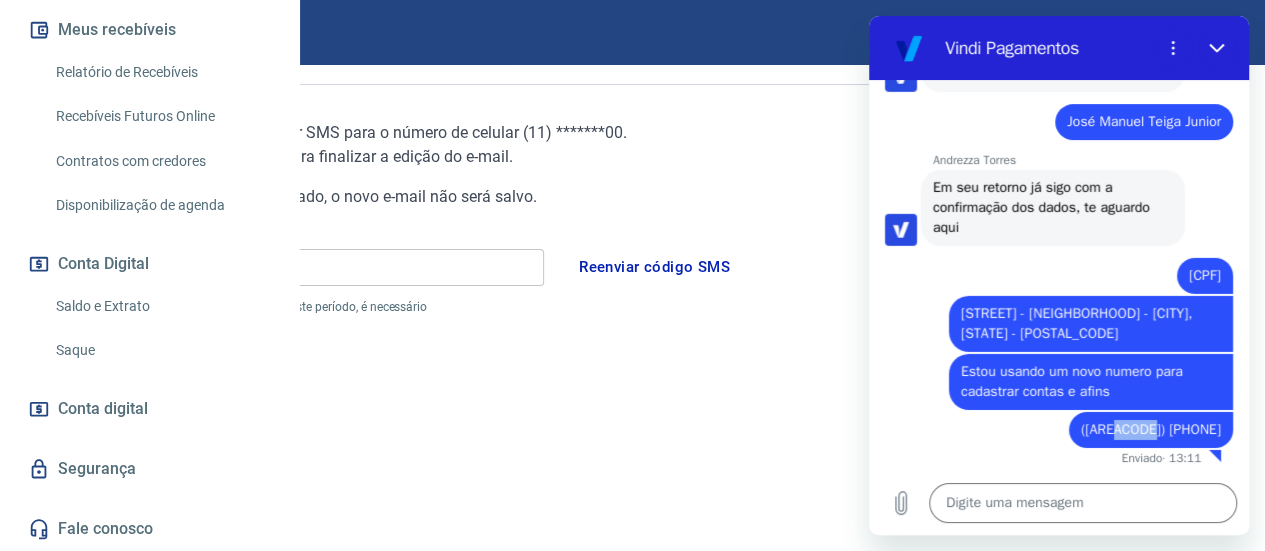 click on "([AREACODE]) [PHONE]" at bounding box center [1151, 429] 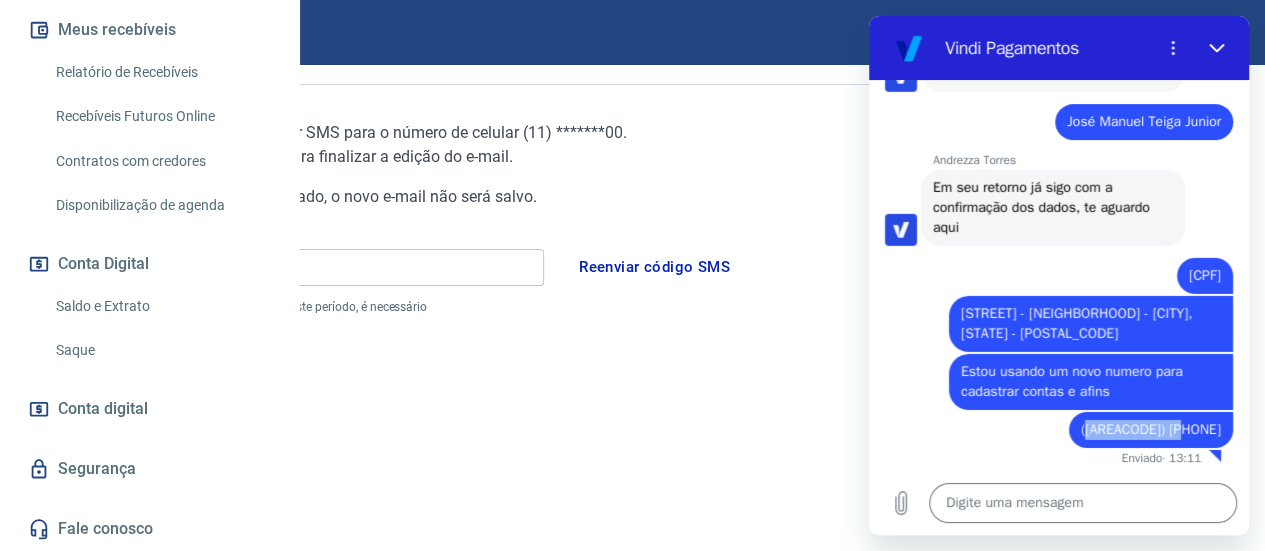 drag, startPoint x: 1109, startPoint y: 429, endPoint x: 1229, endPoint y: 429, distance: 120 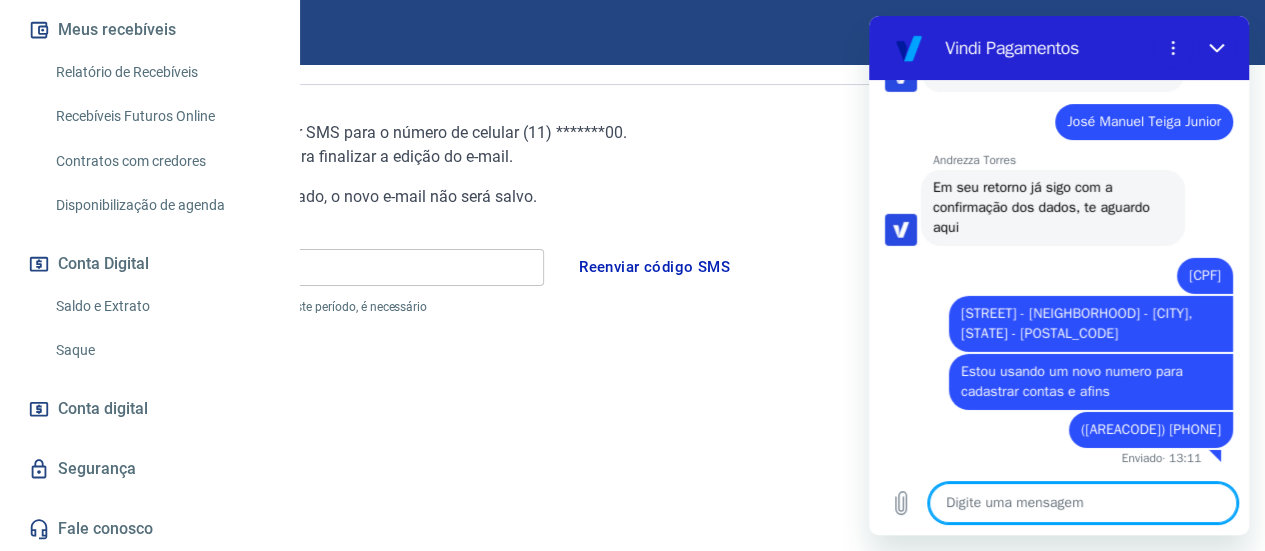click at bounding box center [1083, 503] 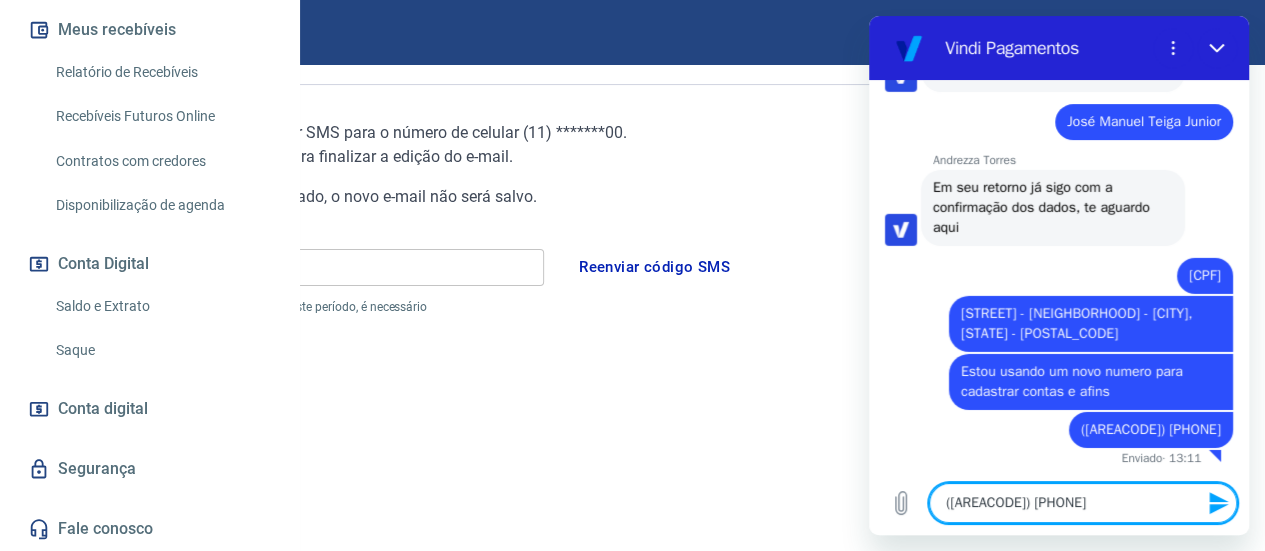 click on "([AREACODE]) [PHONE]" at bounding box center (1083, 503) 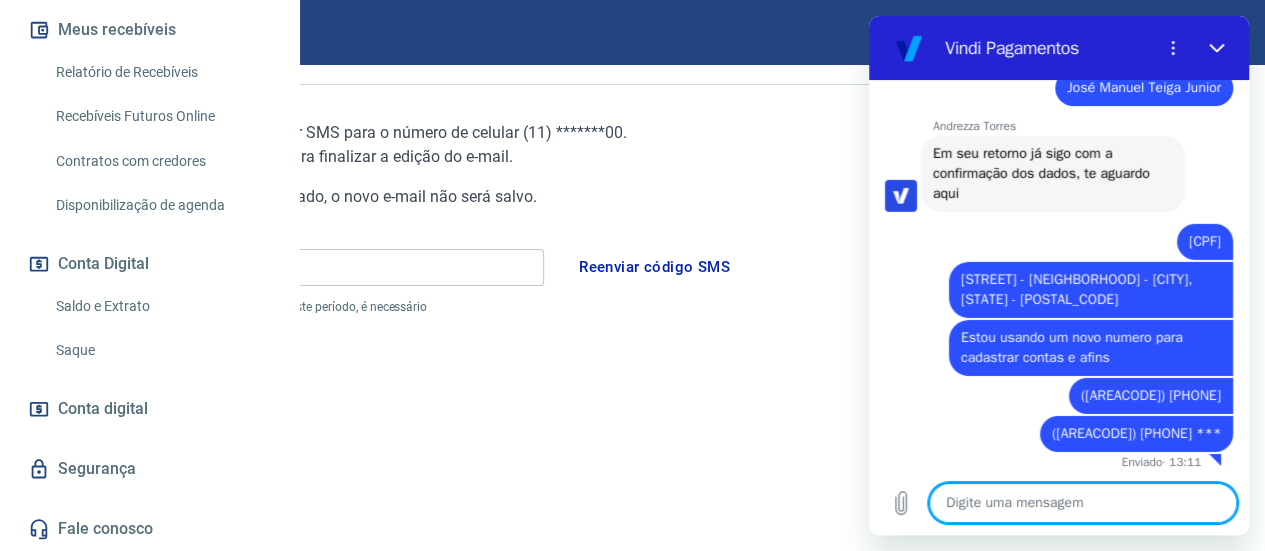 scroll, scrollTop: 3278, scrollLeft: 0, axis: vertical 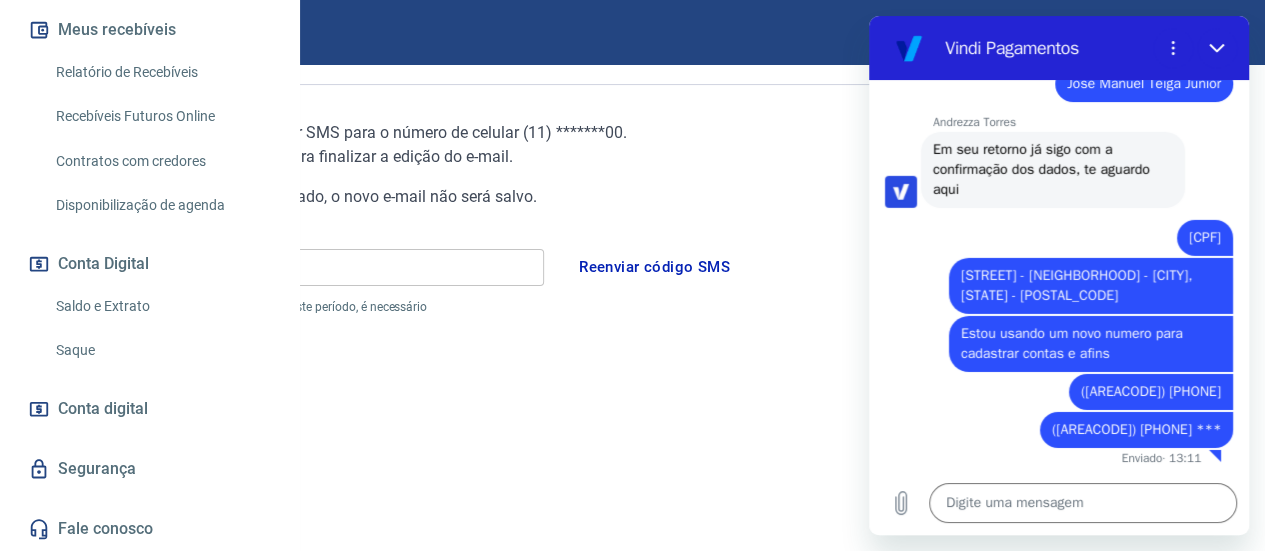click on "([AREACODE]) [PHONE]" at bounding box center (1151, 391) 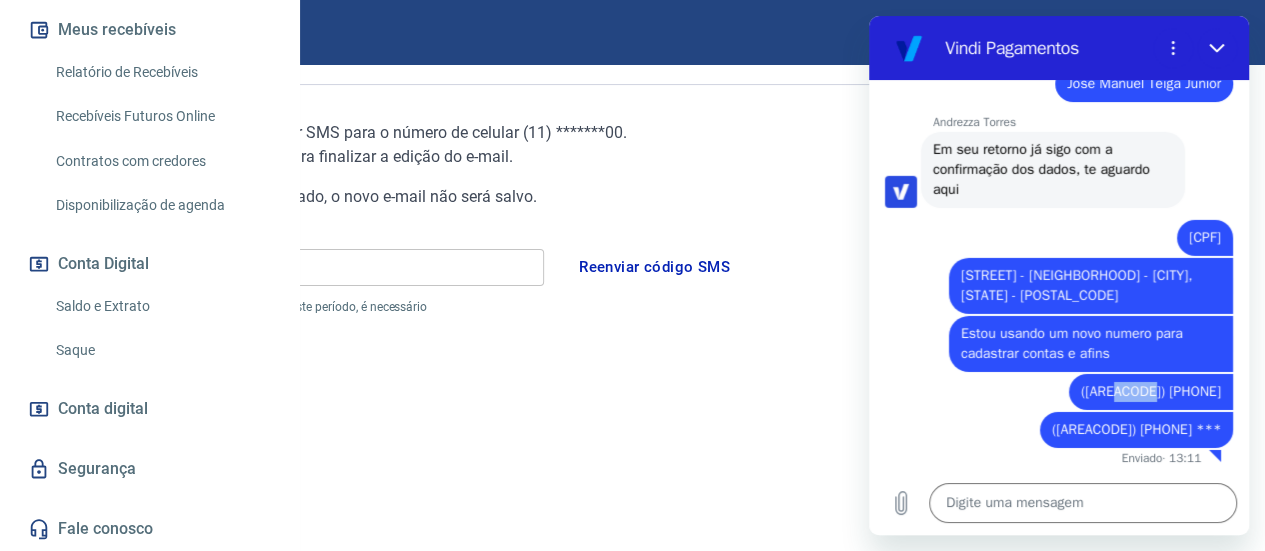 click on "([AREACODE]) [PHONE]" at bounding box center (1151, 391) 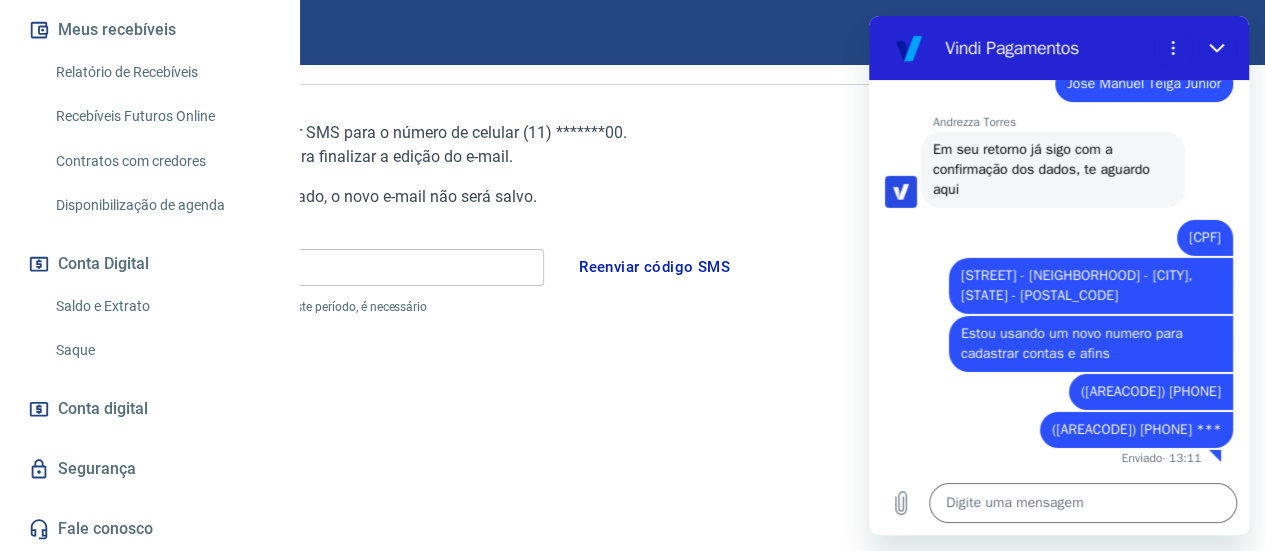drag, startPoint x: 1164, startPoint y: 388, endPoint x: 1129, endPoint y: 389, distance: 35.014282 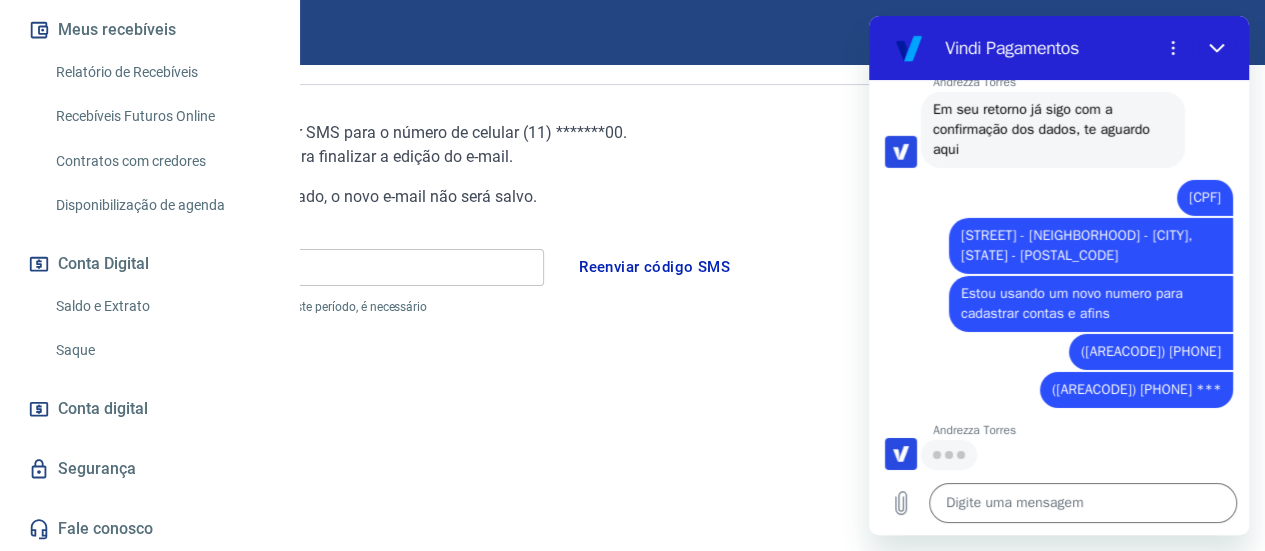 scroll, scrollTop: 3316, scrollLeft: 0, axis: vertical 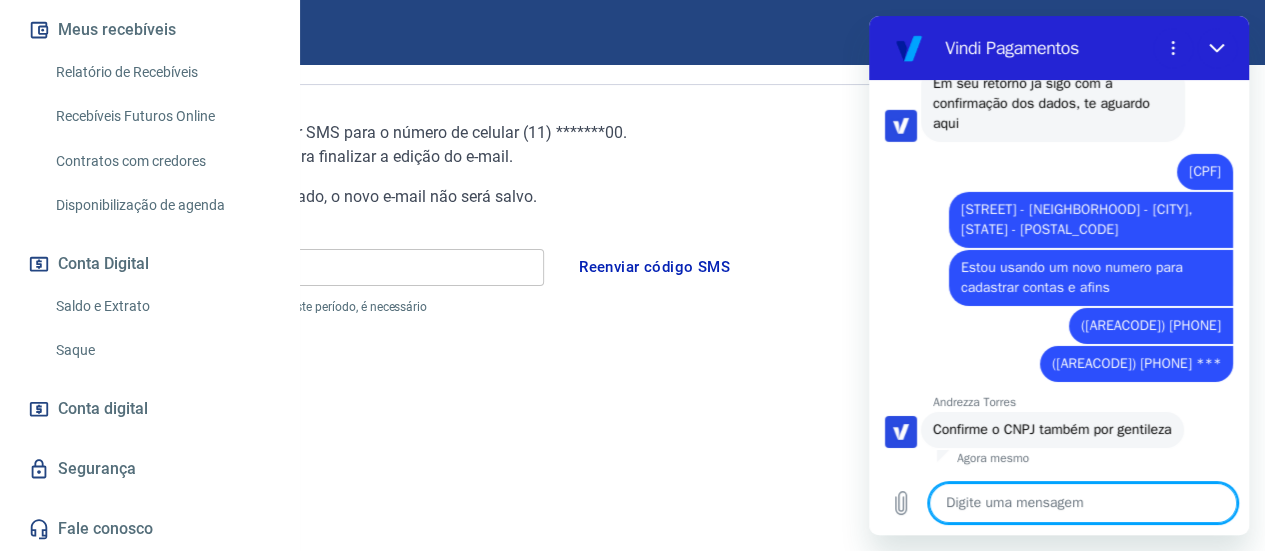 paste on "[CNPJ]" 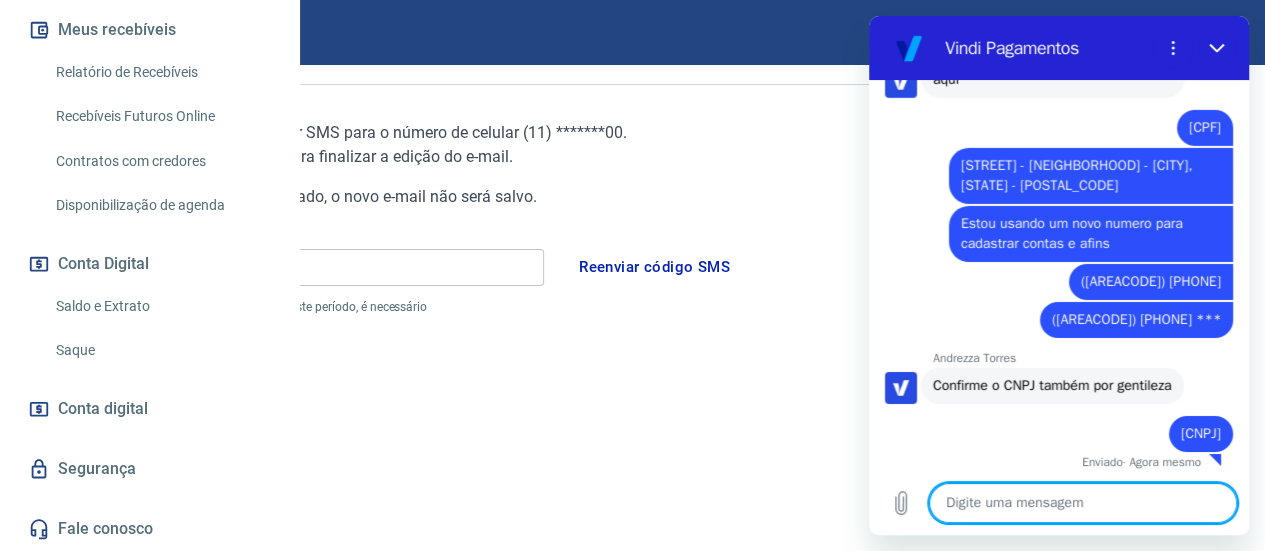 scroll, scrollTop: 3412, scrollLeft: 0, axis: vertical 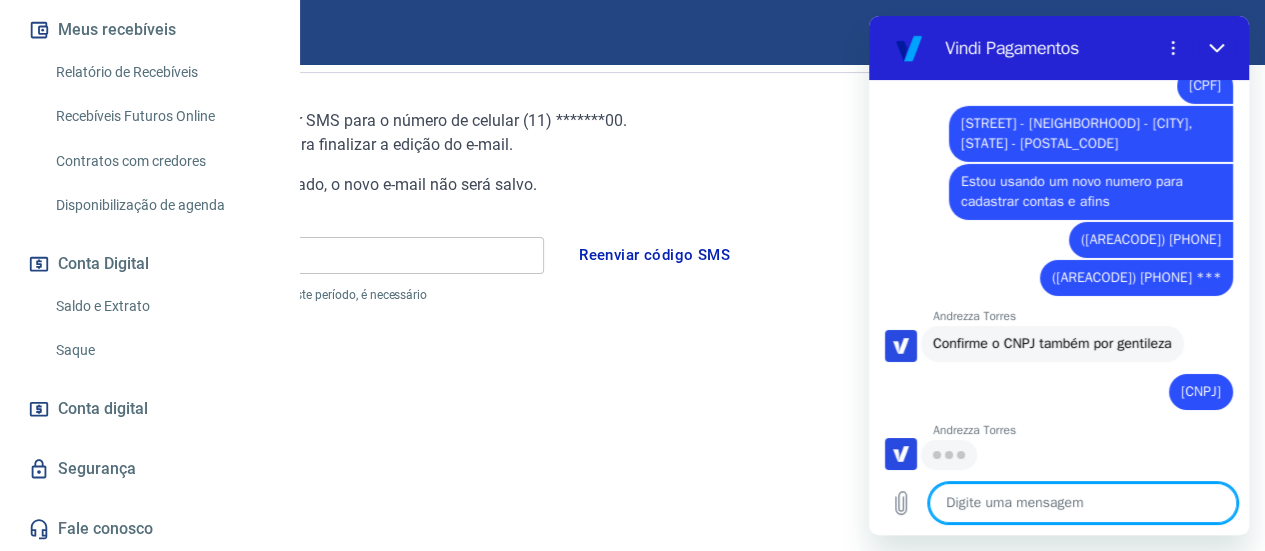 click at bounding box center [1083, 503] 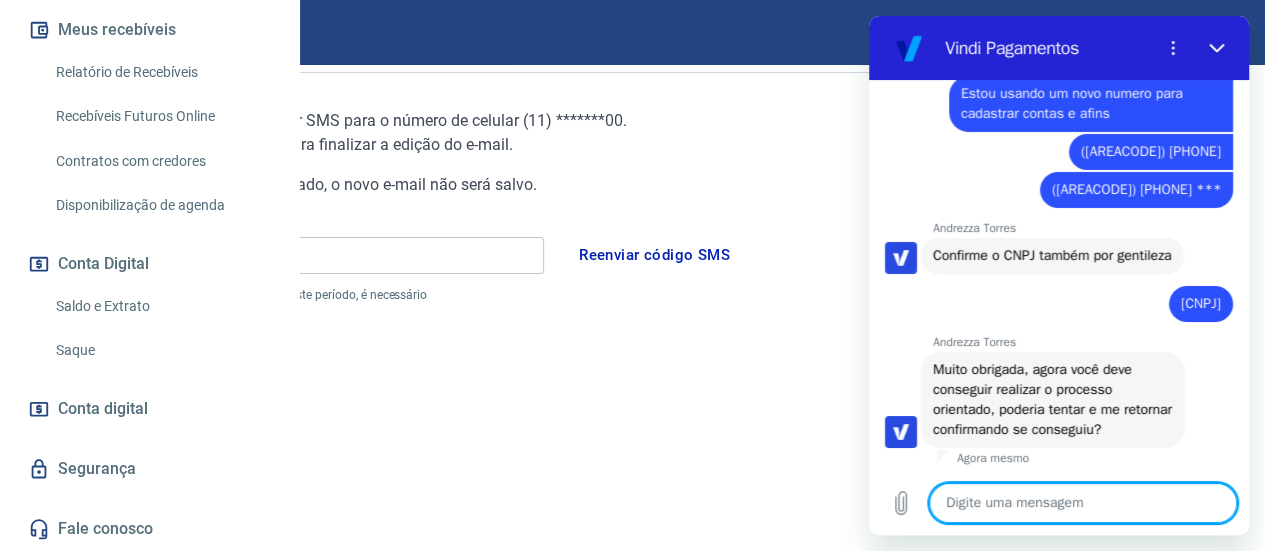 scroll, scrollTop: 3538, scrollLeft: 0, axis: vertical 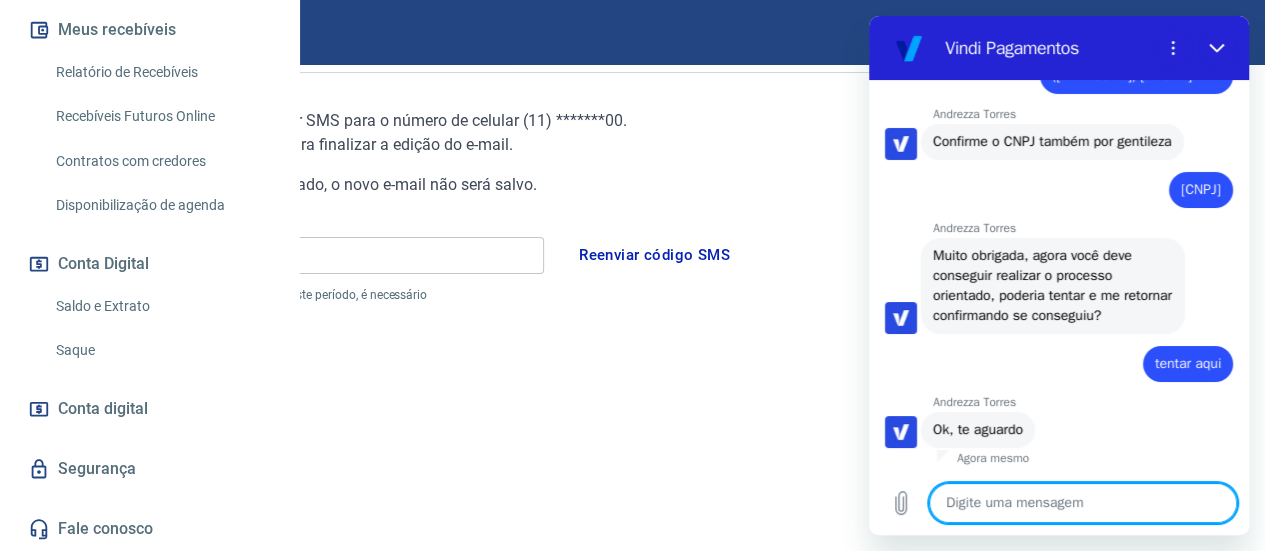 click at bounding box center (1083, 503) 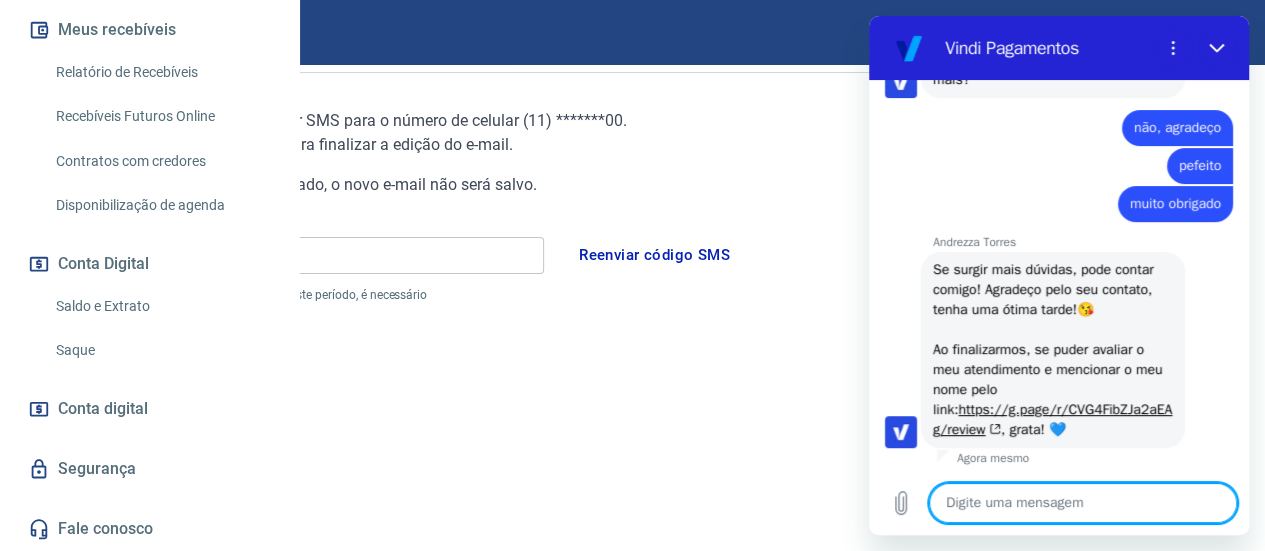 scroll, scrollTop: 4136, scrollLeft: 0, axis: vertical 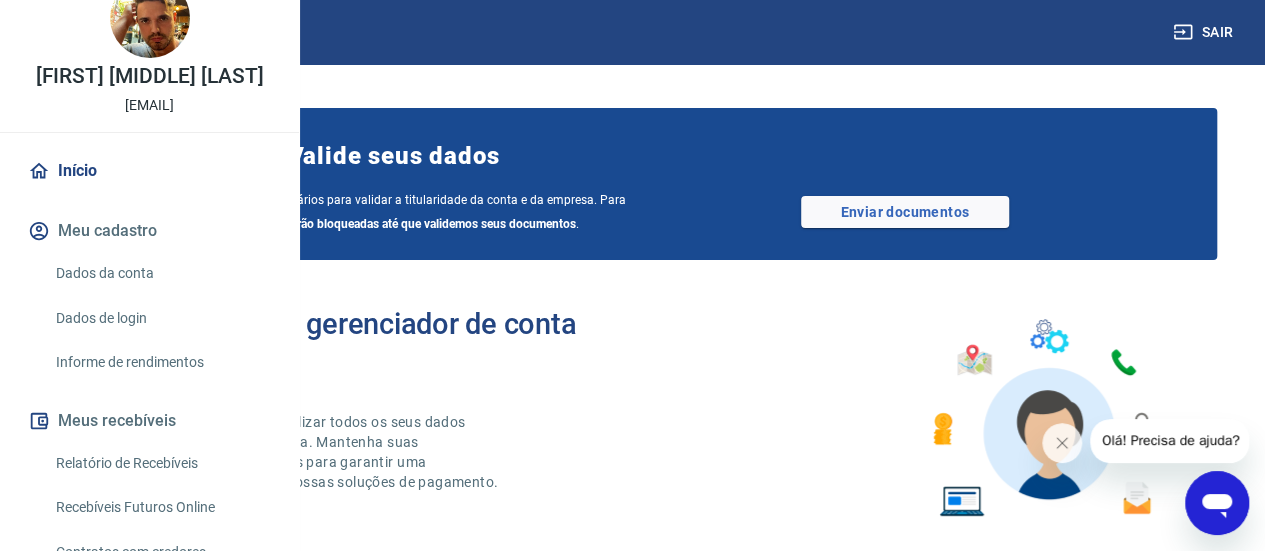 click 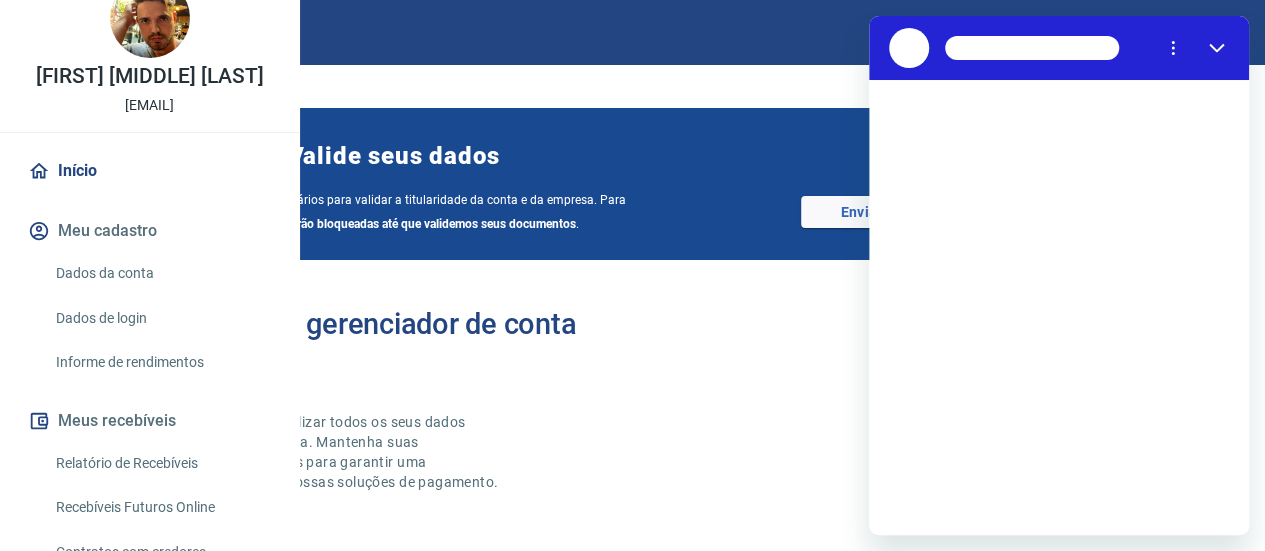scroll, scrollTop: 0, scrollLeft: 0, axis: both 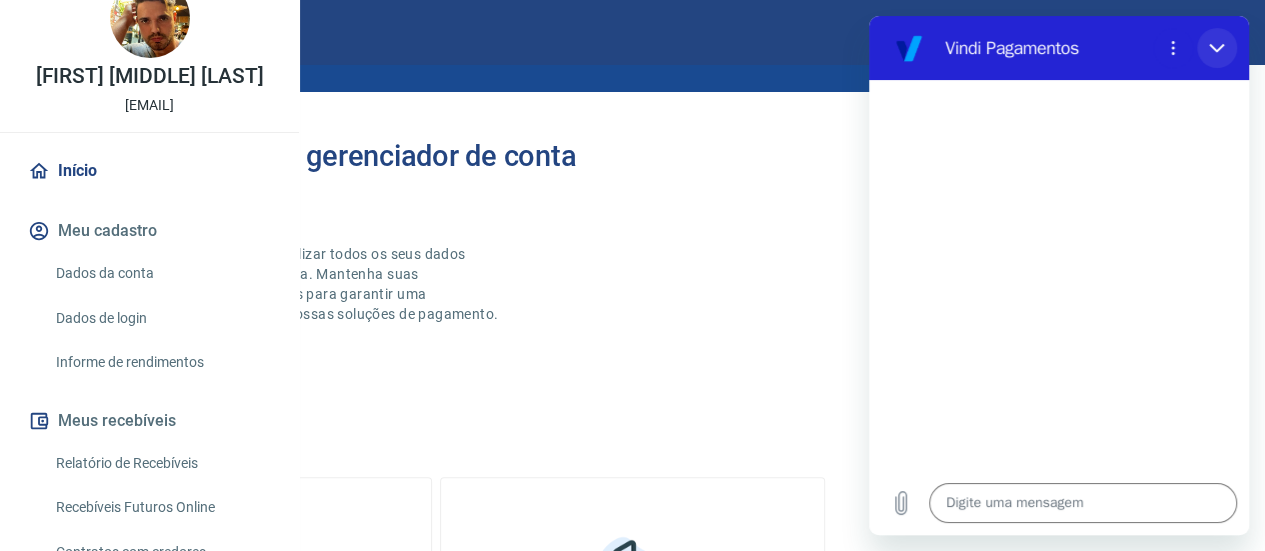 click 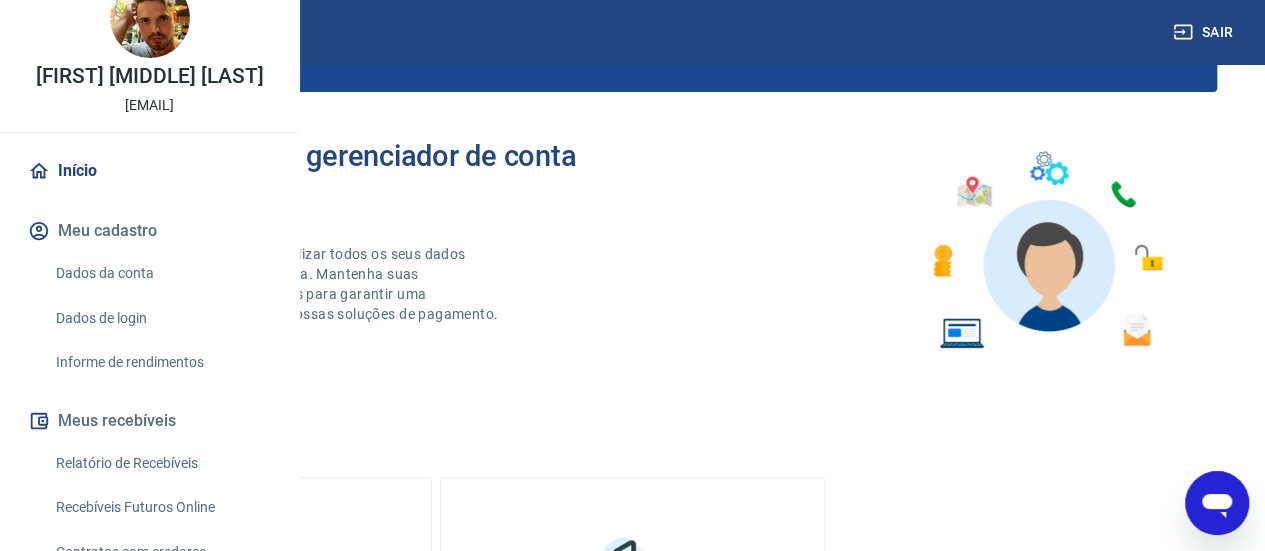 type on "x" 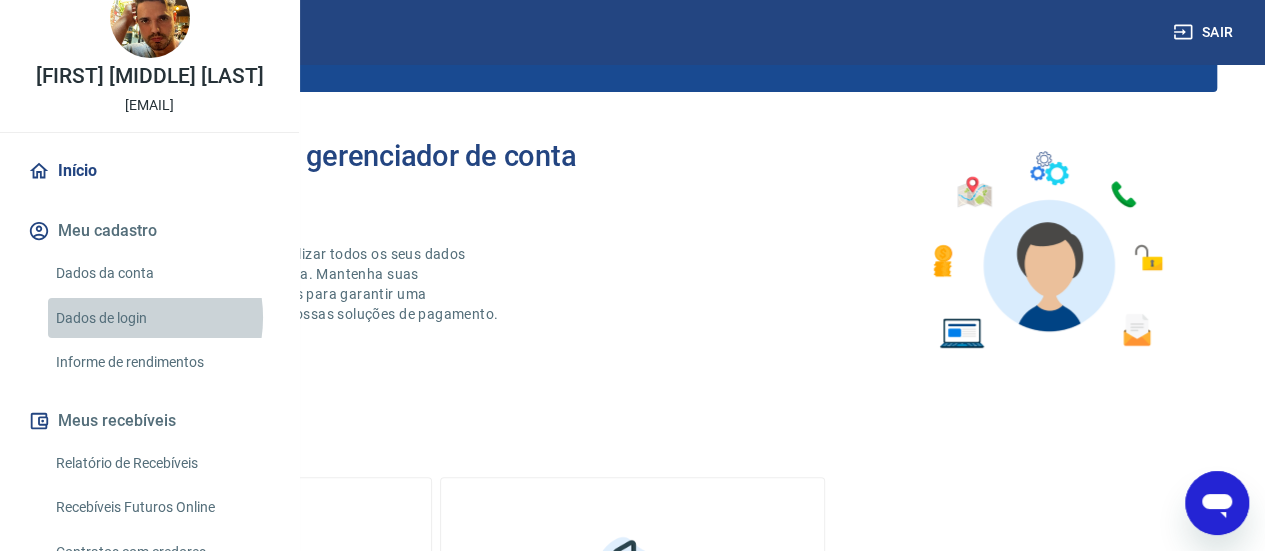 click on "Dados de login" at bounding box center [161, 318] 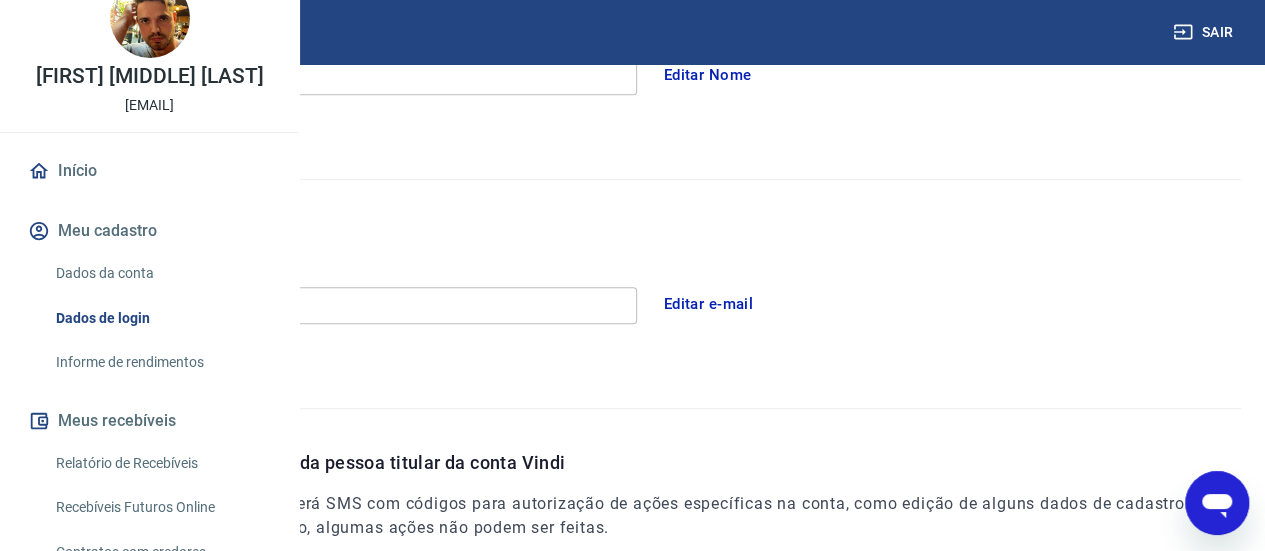 scroll, scrollTop: 432, scrollLeft: 0, axis: vertical 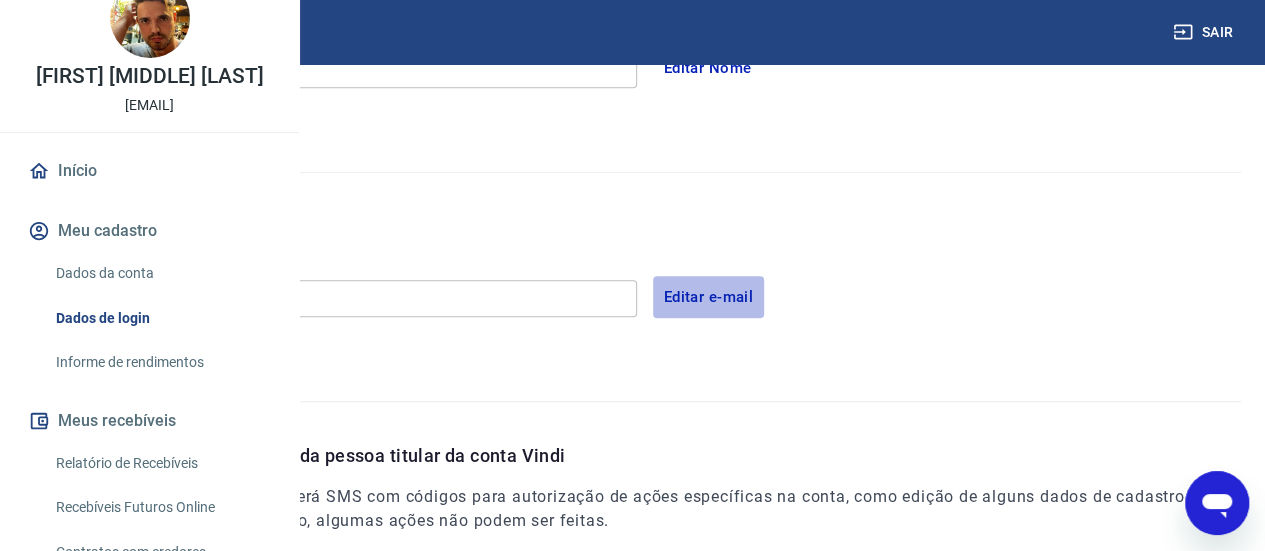 click on "Editar e-mail" at bounding box center [709, 297] 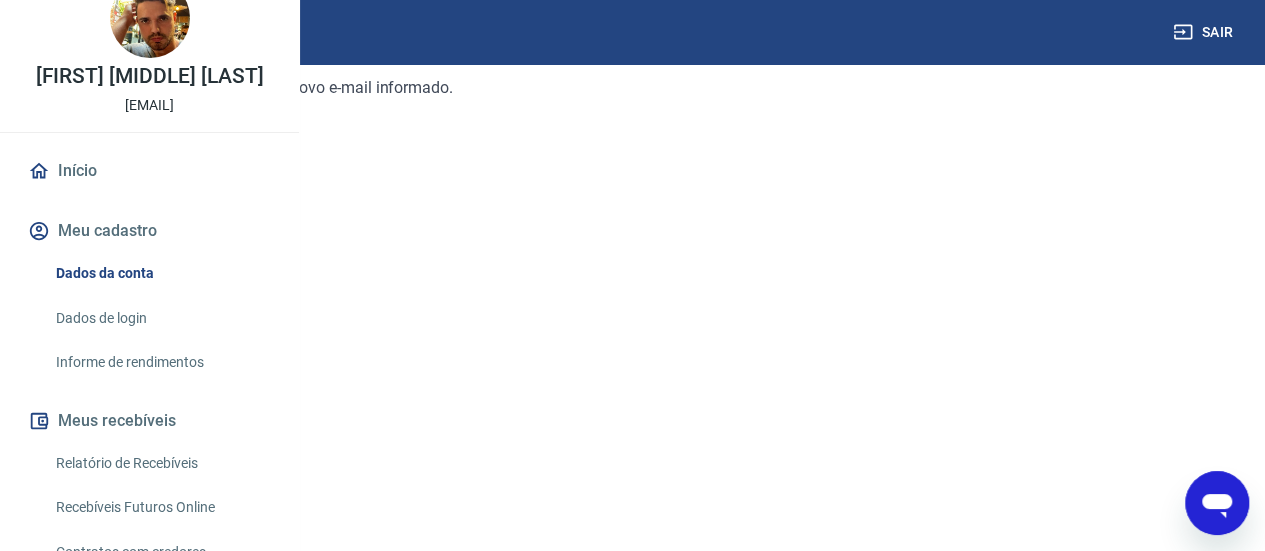 scroll, scrollTop: 323, scrollLeft: 0, axis: vertical 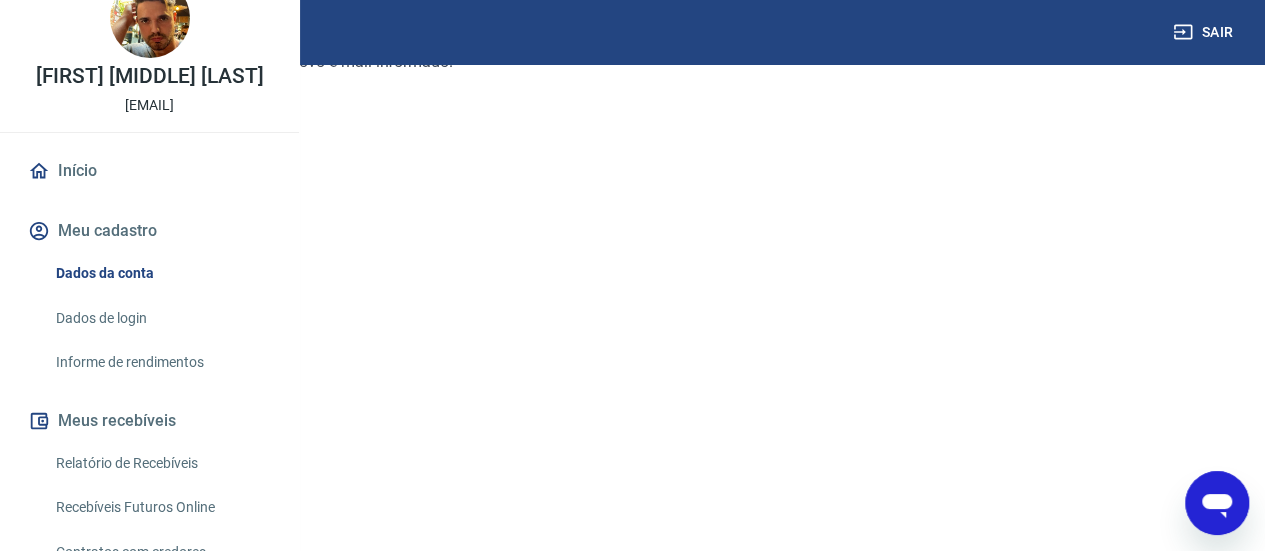 click on "Continuar" at bounding box center (79, 485) 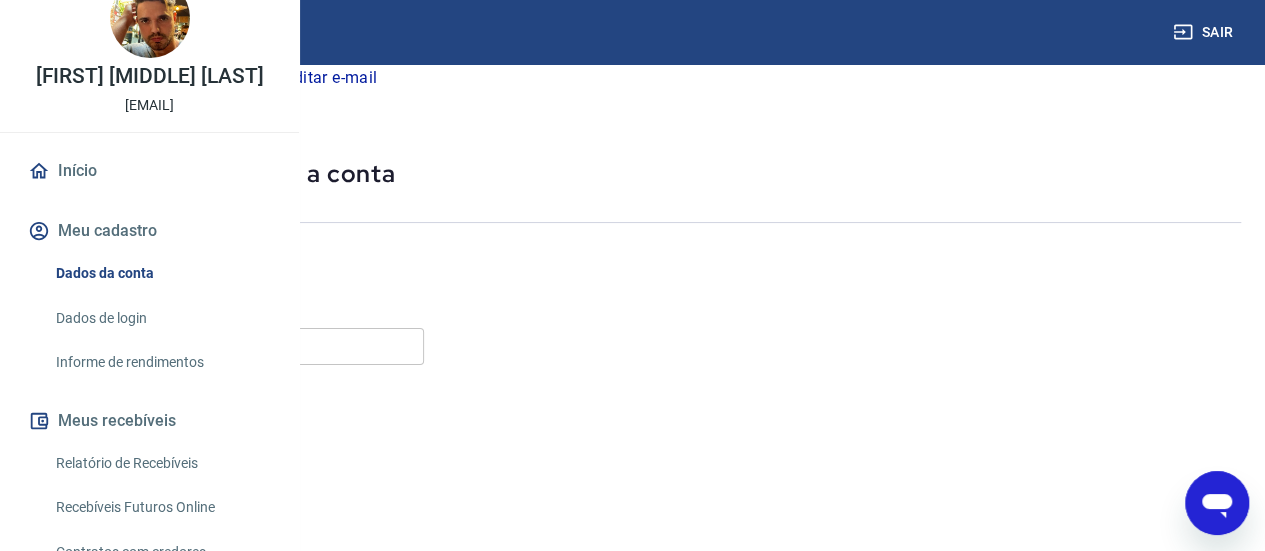 scroll, scrollTop: 0, scrollLeft: 0, axis: both 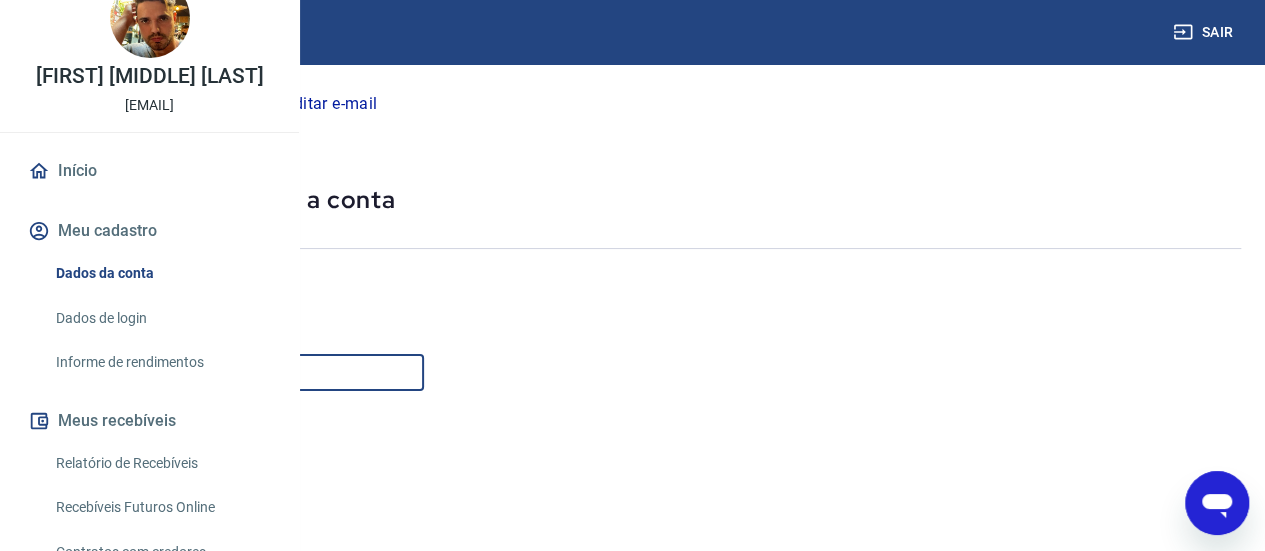 click on "E-mail" at bounding box center (224, 372) 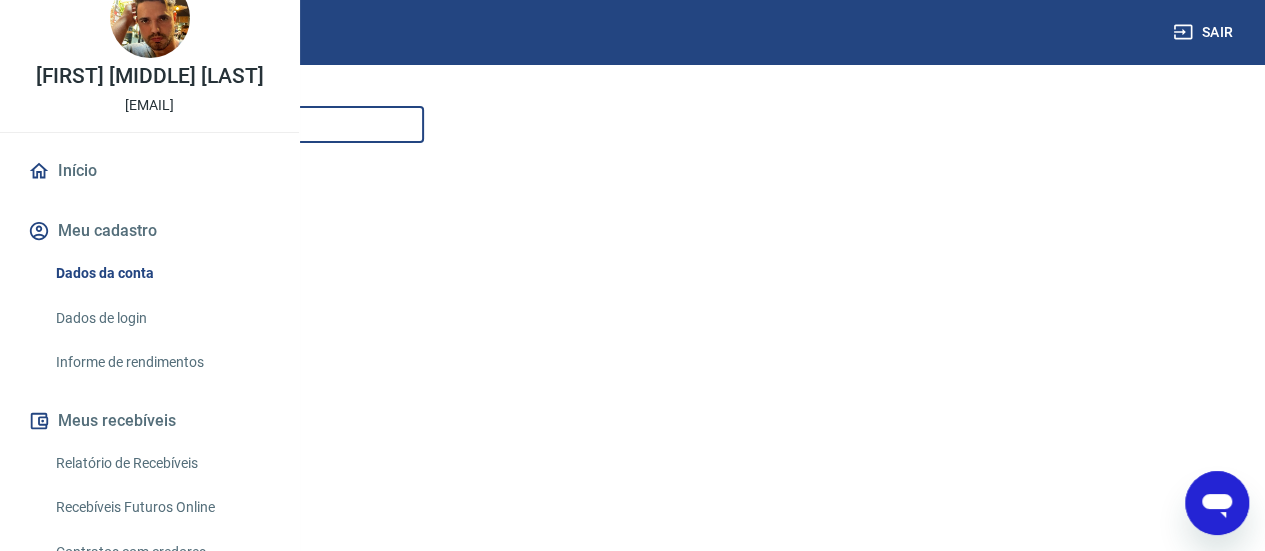 scroll, scrollTop: 427, scrollLeft: 0, axis: vertical 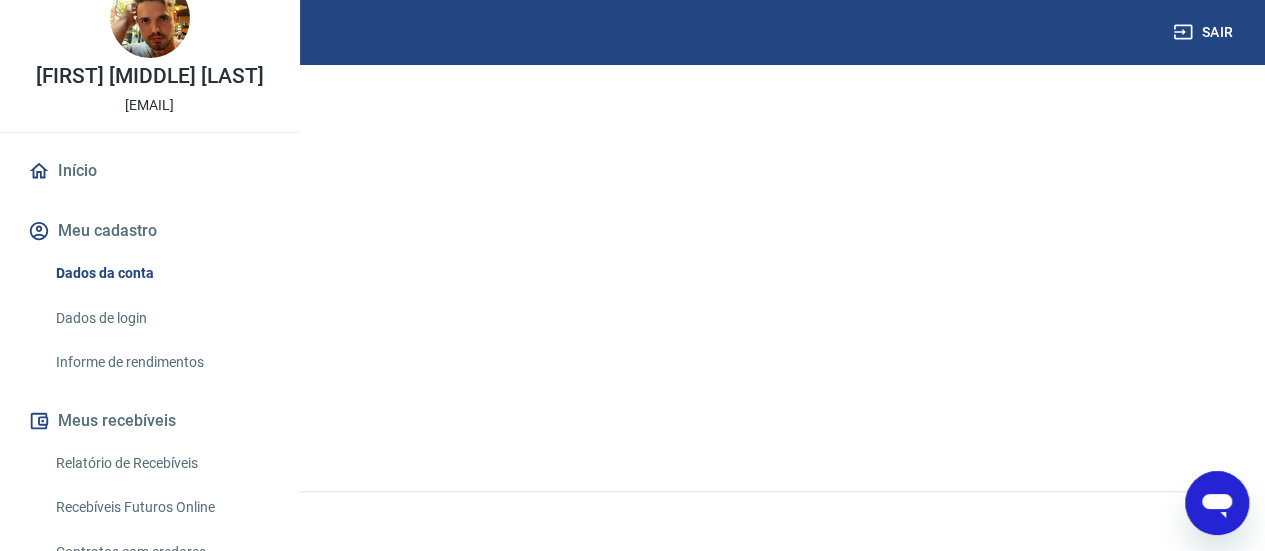 click on "Continuar" at bounding box center [79, 420] 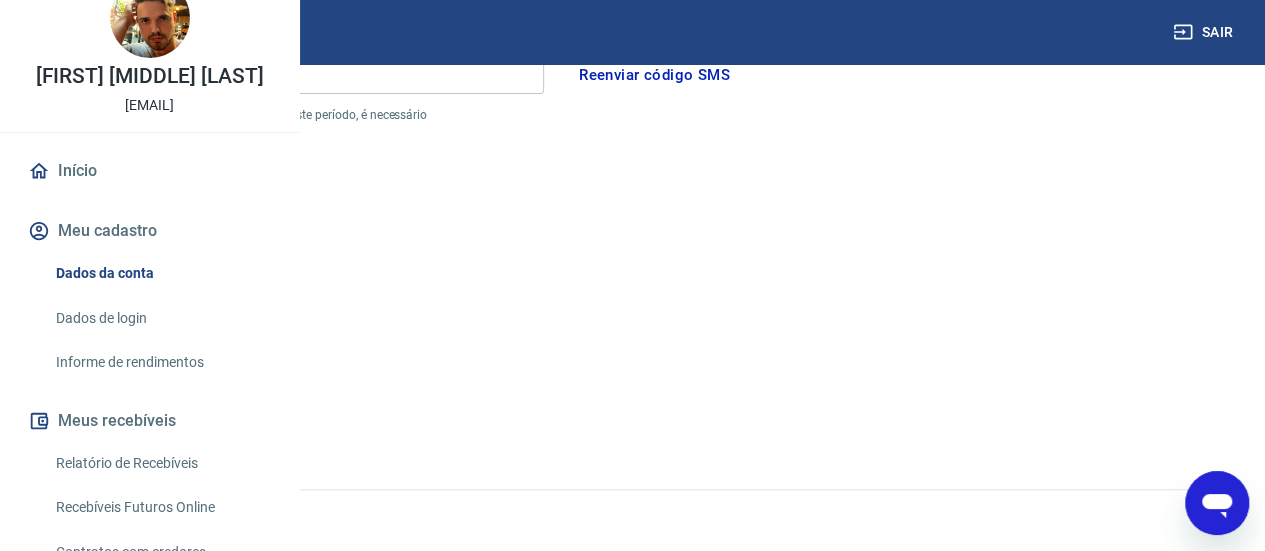 scroll, scrollTop: 79, scrollLeft: 0, axis: vertical 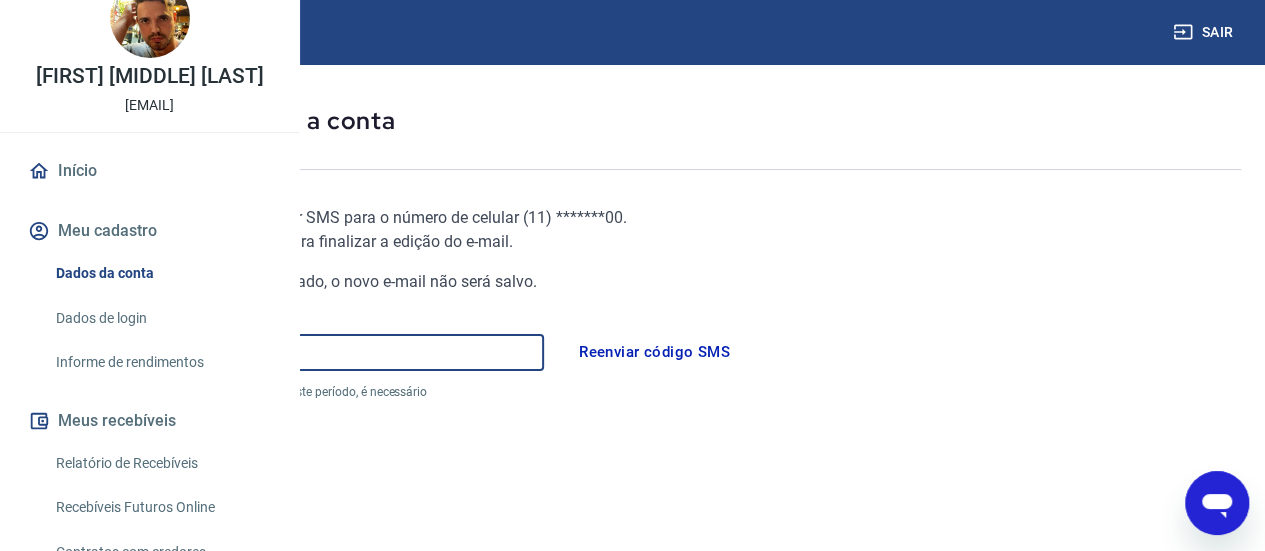 click on "Código" at bounding box center (284, 352) 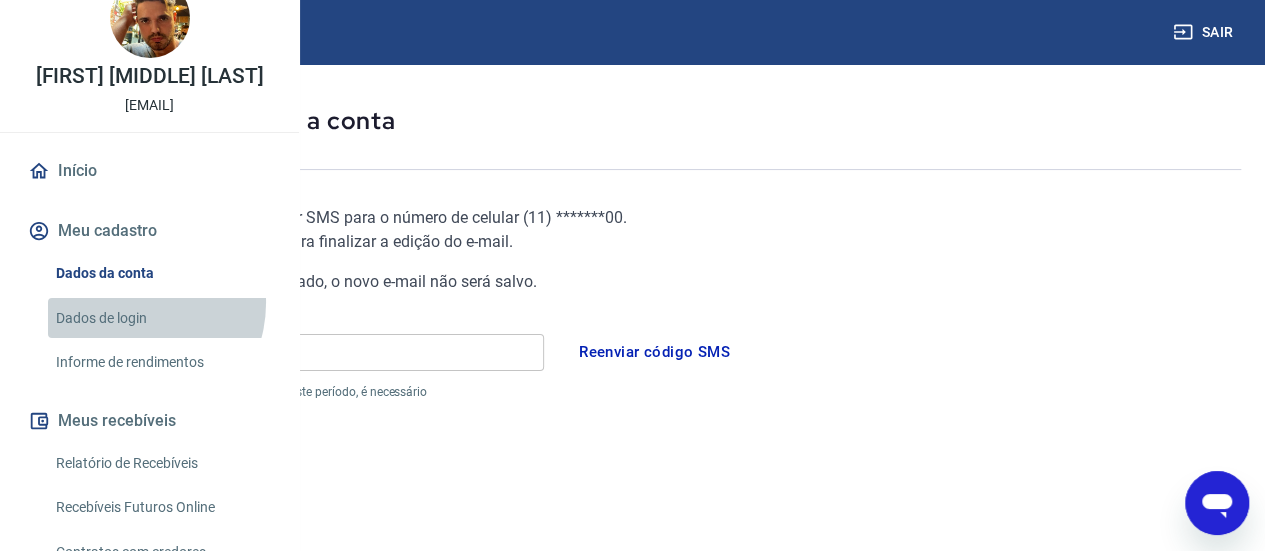 click on "Dados de login" at bounding box center [161, 318] 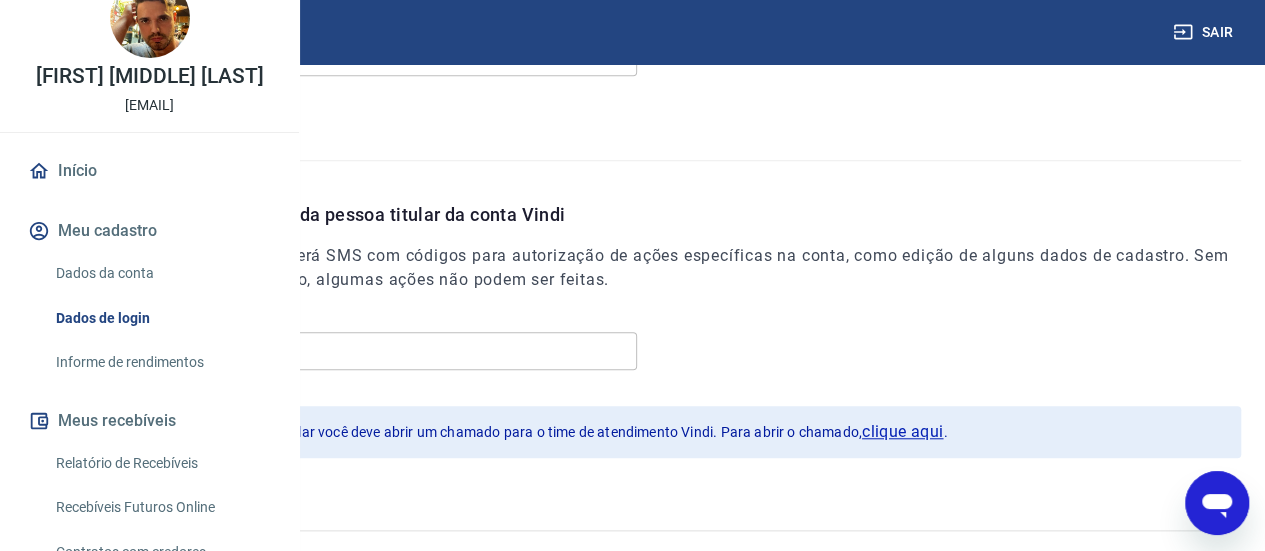 scroll, scrollTop: 732, scrollLeft: 0, axis: vertical 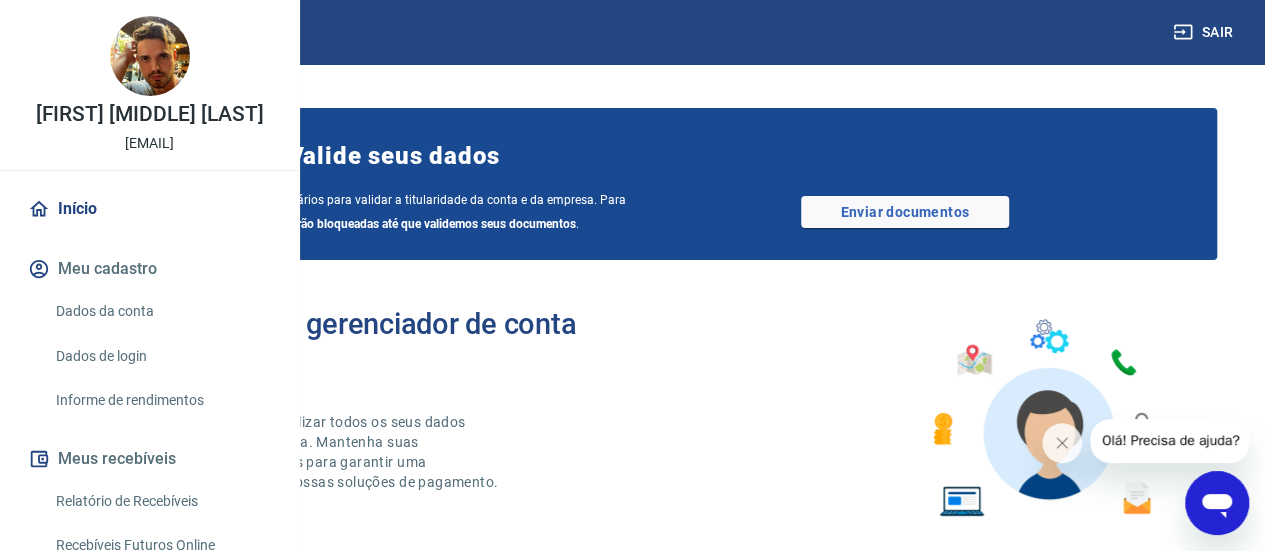 click on "Dados de login" at bounding box center (161, 356) 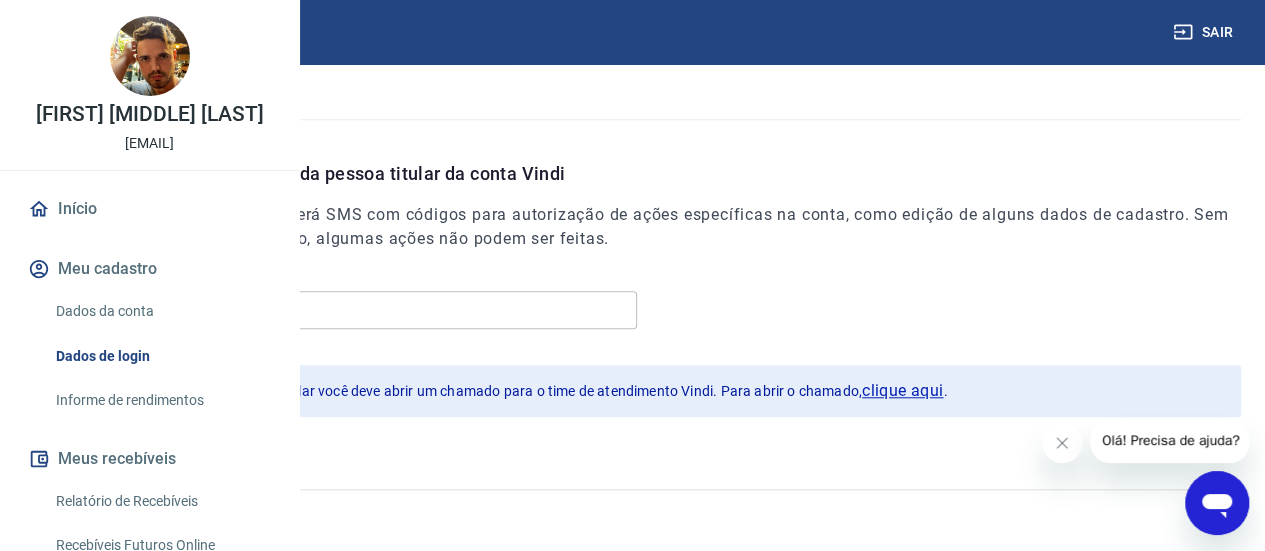 scroll, scrollTop: 0, scrollLeft: 0, axis: both 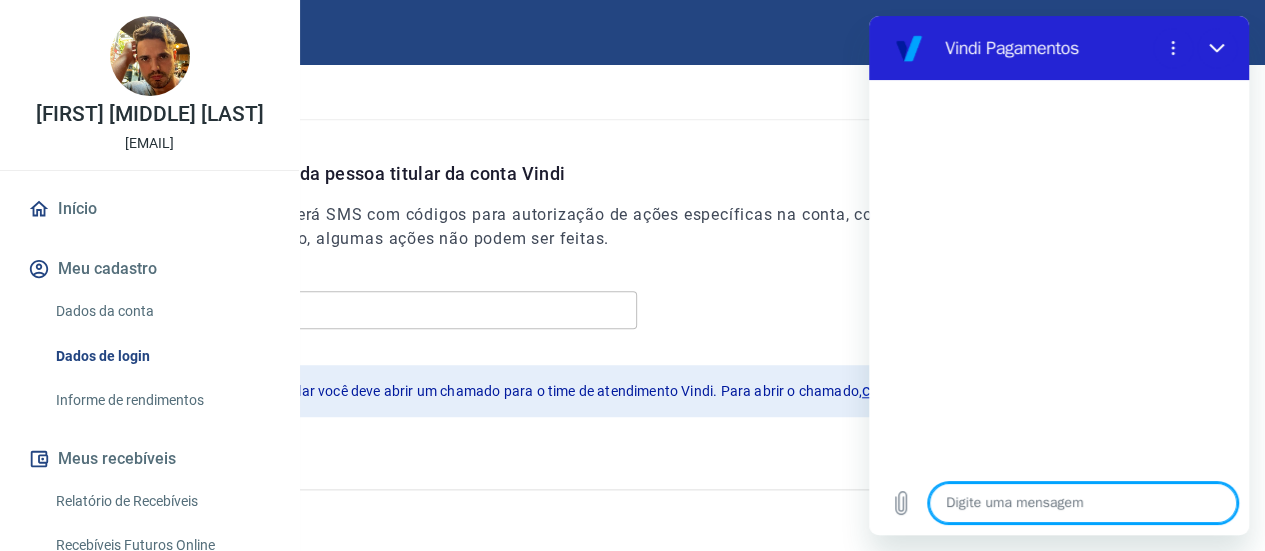 click at bounding box center [1083, 503] 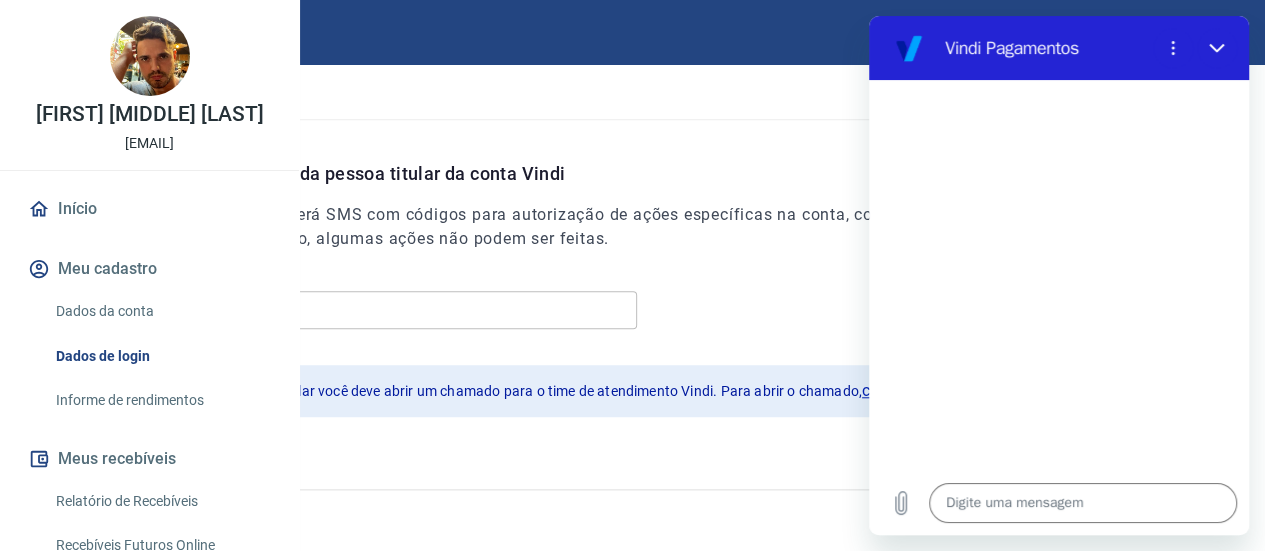 click at bounding box center [1059, 275] 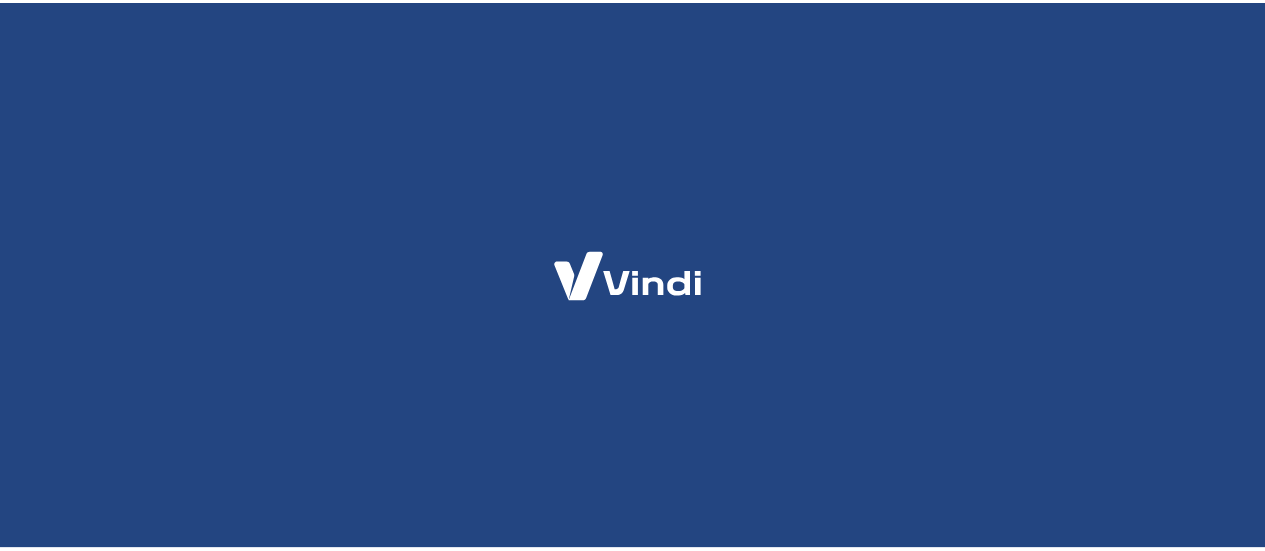 scroll, scrollTop: 0, scrollLeft: 0, axis: both 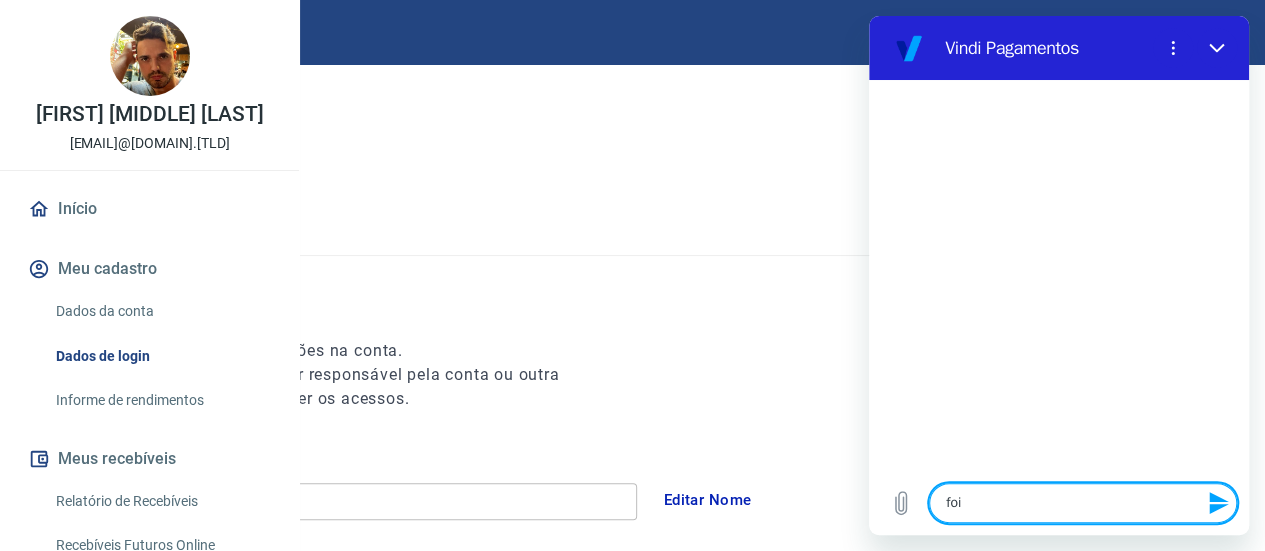 type on "foi?" 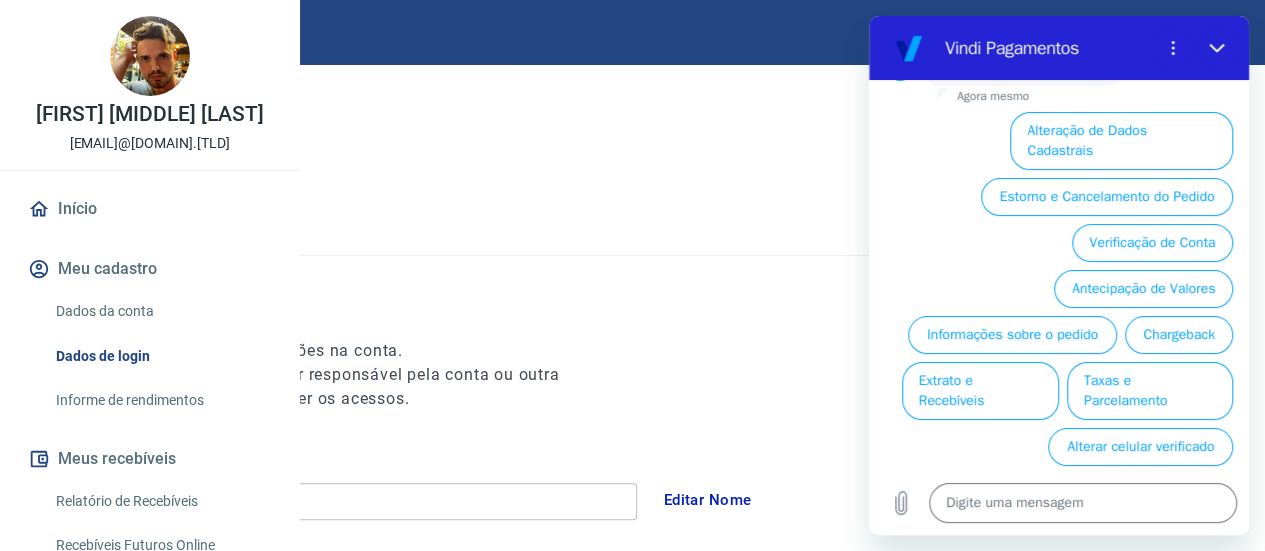 scroll, scrollTop: 160, scrollLeft: 0, axis: vertical 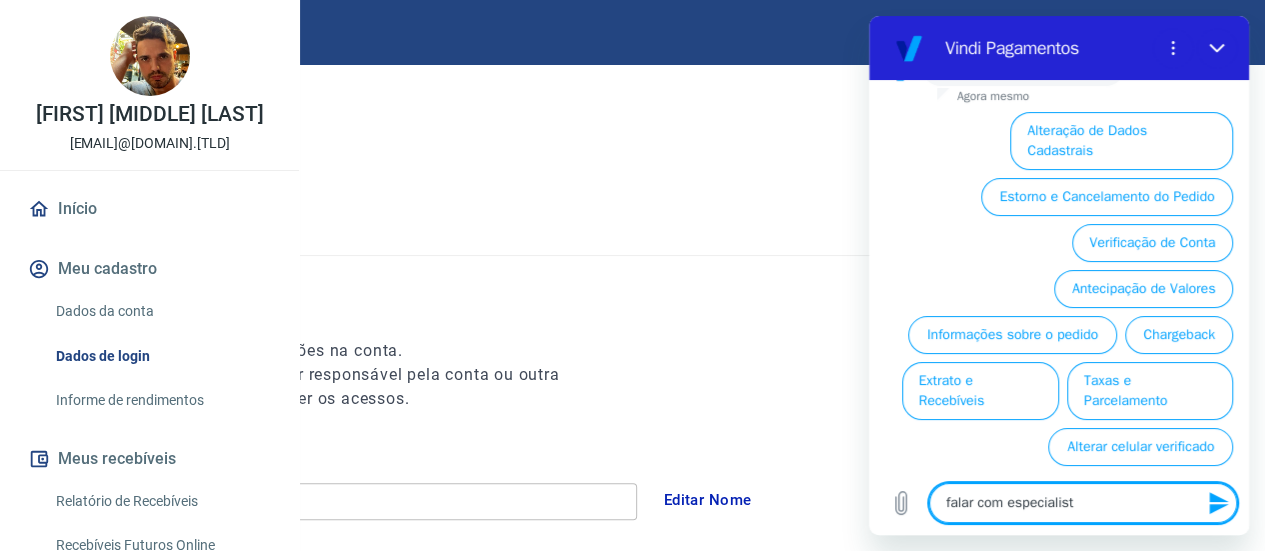 type on "falar com especialista" 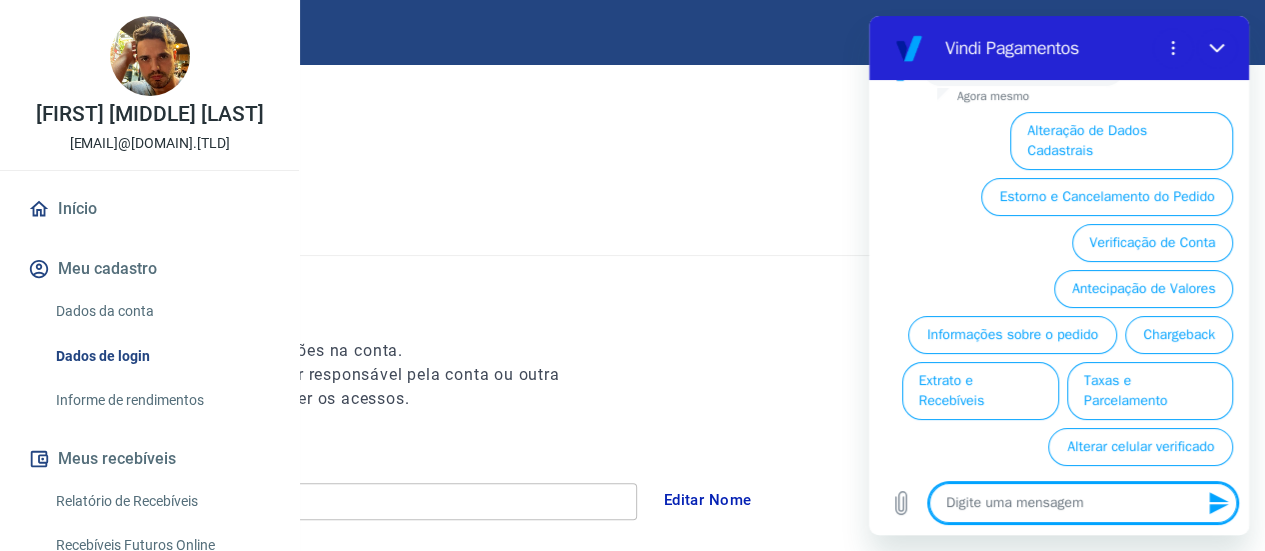 scroll, scrollTop: 0, scrollLeft: 0, axis: both 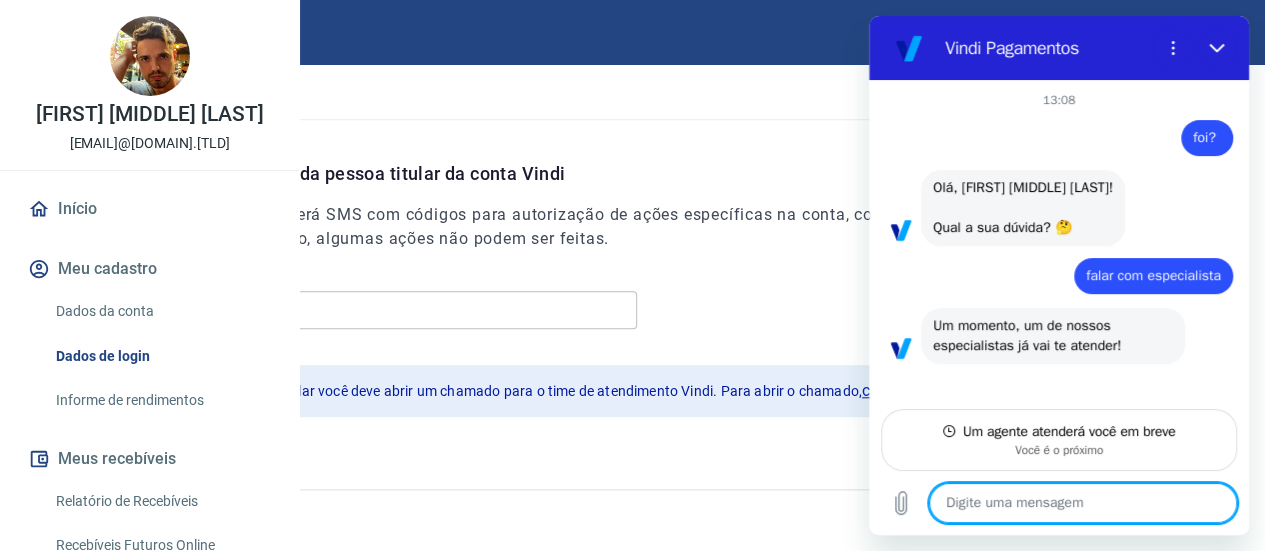 click at bounding box center [1083, 503] 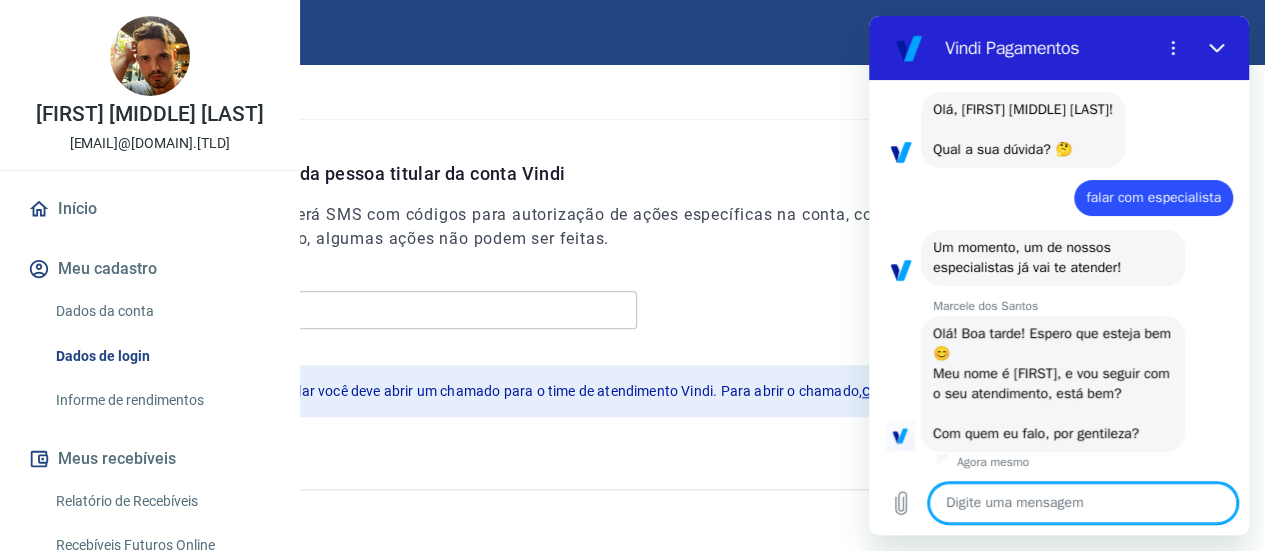 scroll, scrollTop: 82, scrollLeft: 0, axis: vertical 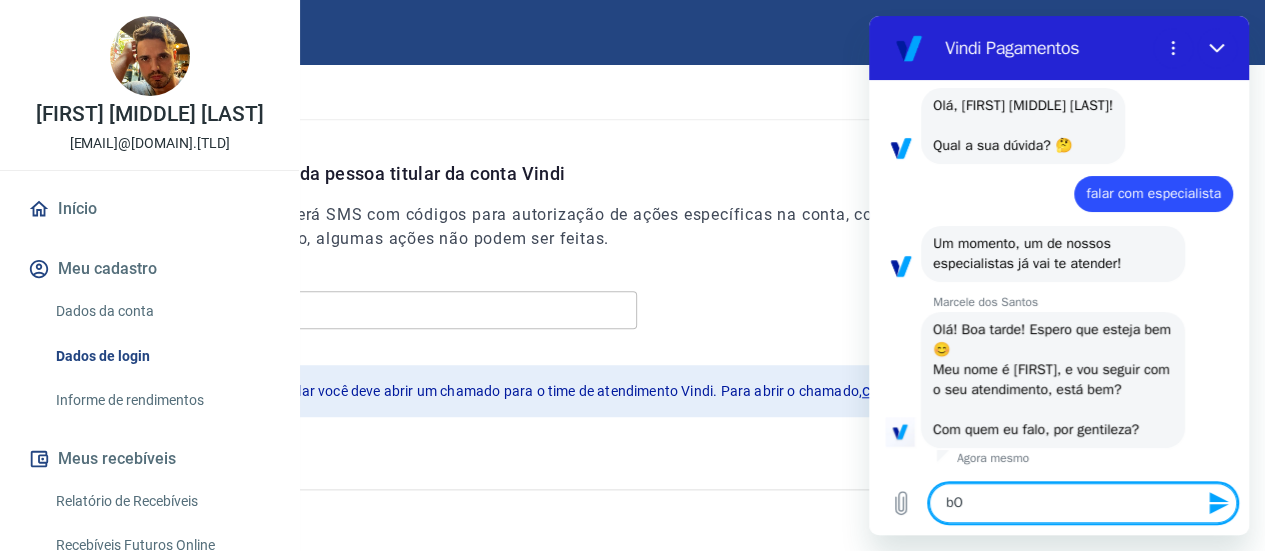 type on "b" 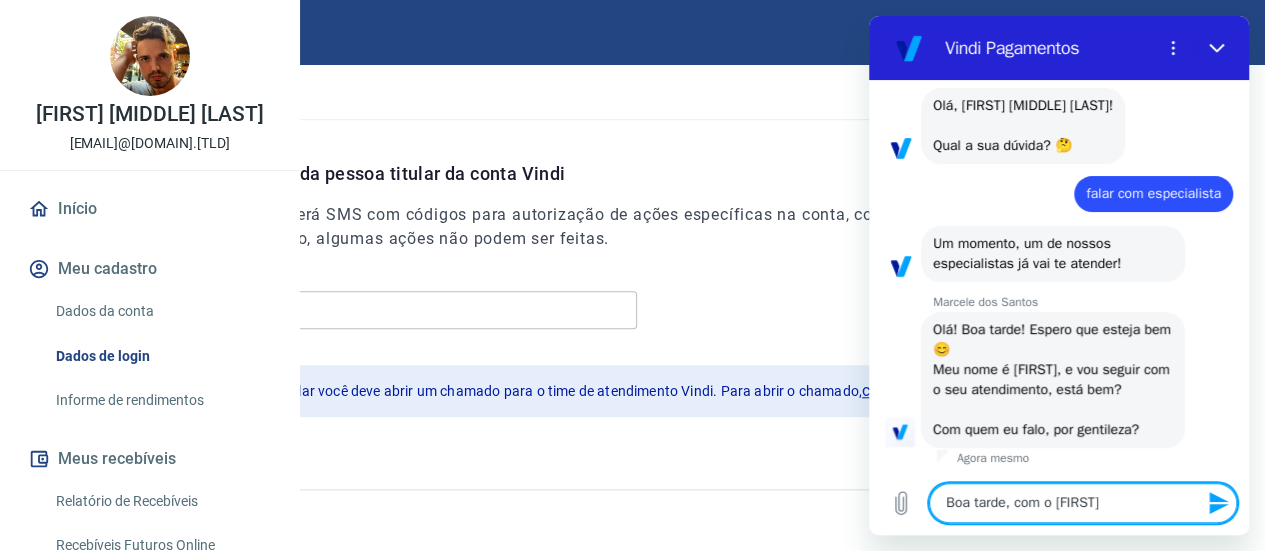 type on "Boa tarde, com o José" 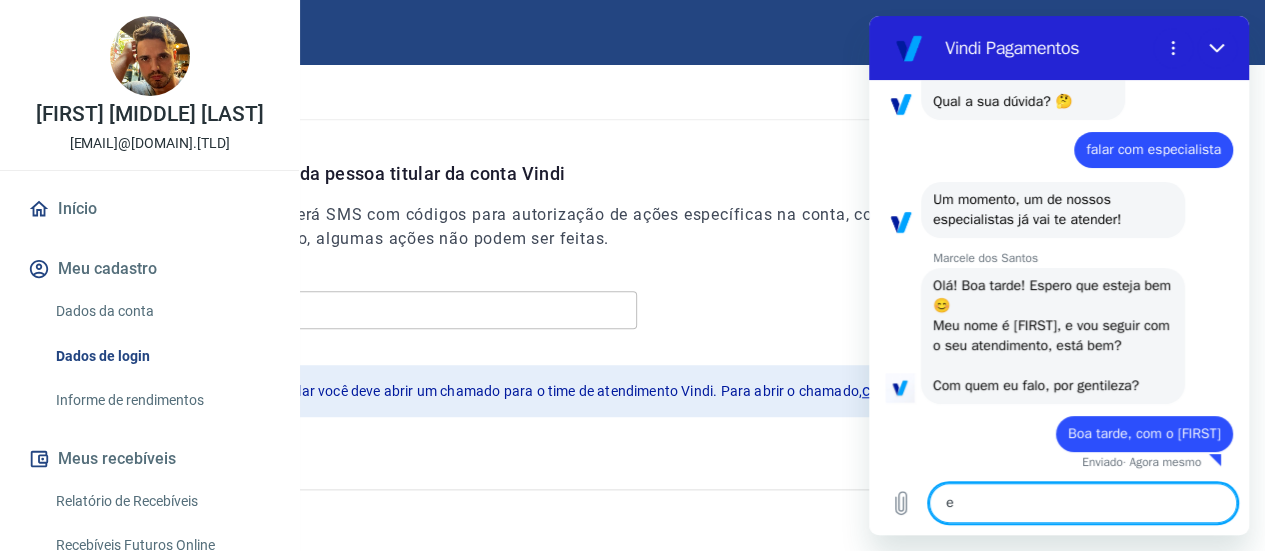 scroll, scrollTop: 130, scrollLeft: 0, axis: vertical 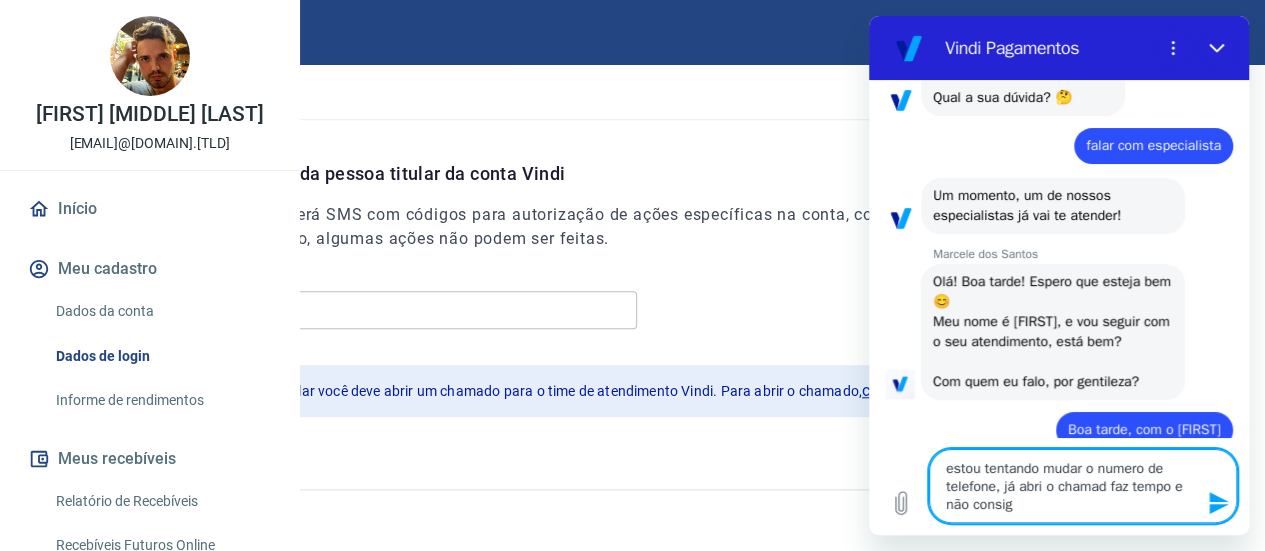 type on "estou tentando mudar o numero de telefone, já abri o chamad faz tempo e não consigo" 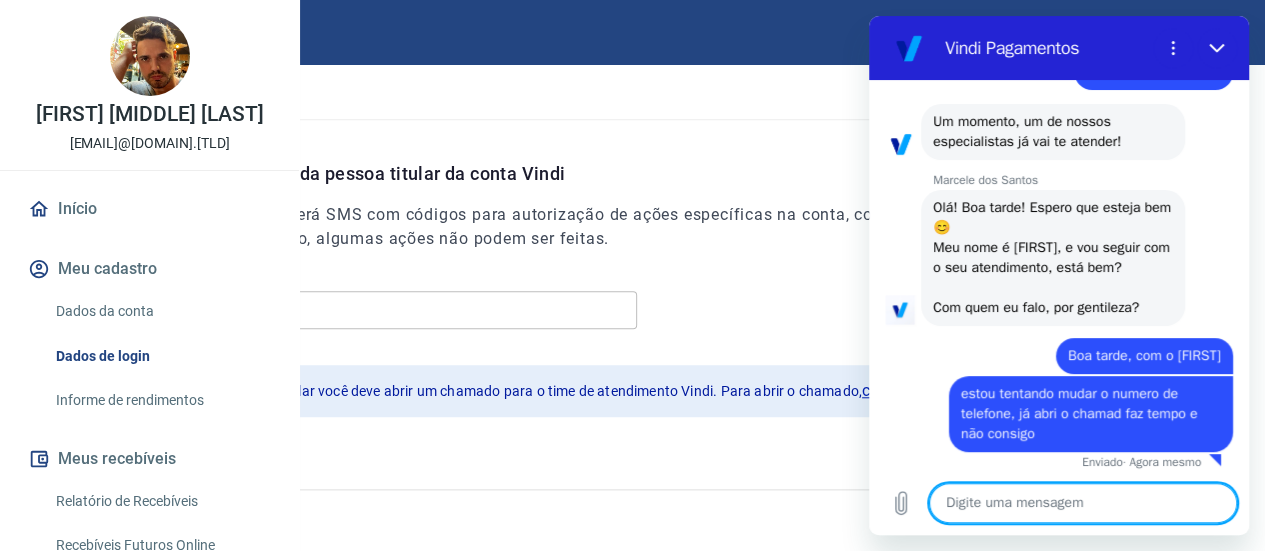 scroll, scrollTop: 208, scrollLeft: 0, axis: vertical 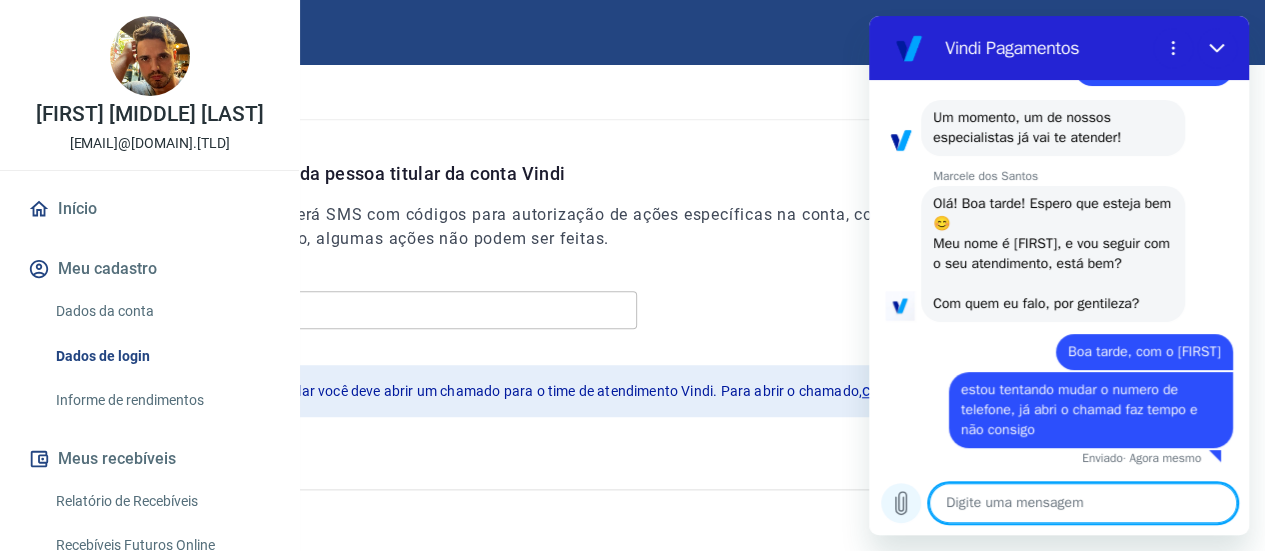 click 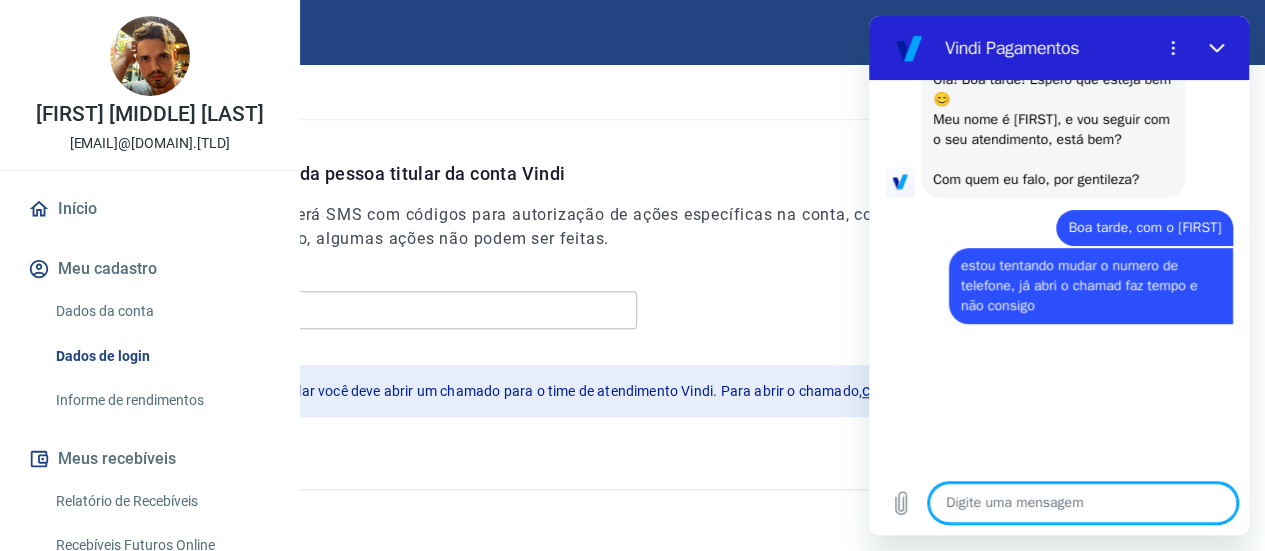 scroll, scrollTop: 352, scrollLeft: 0, axis: vertical 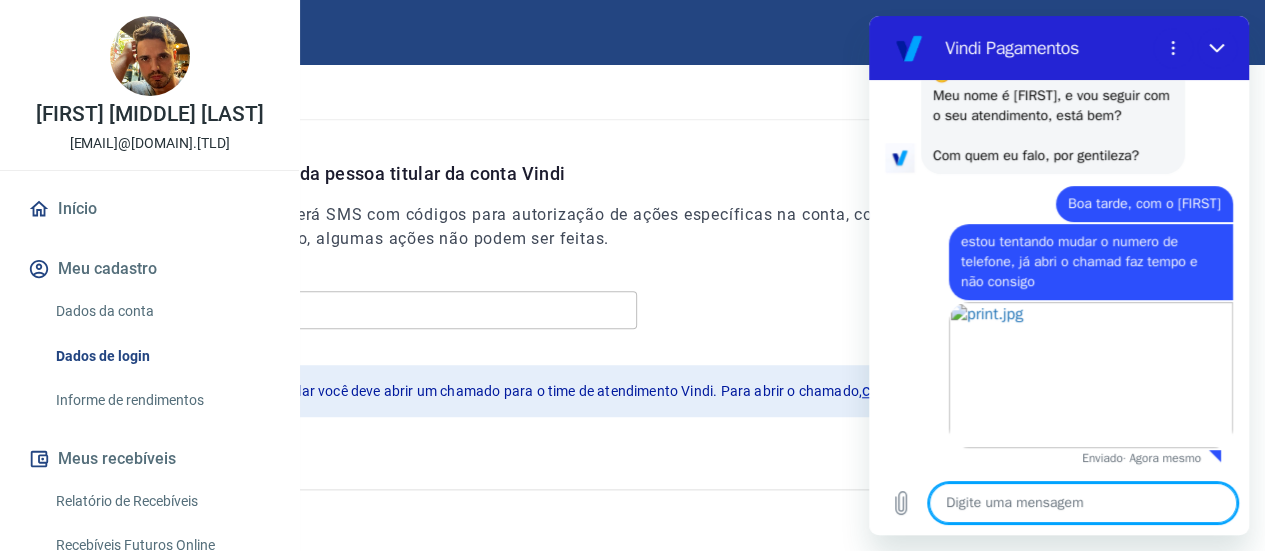 paste on "[NUMBER]" 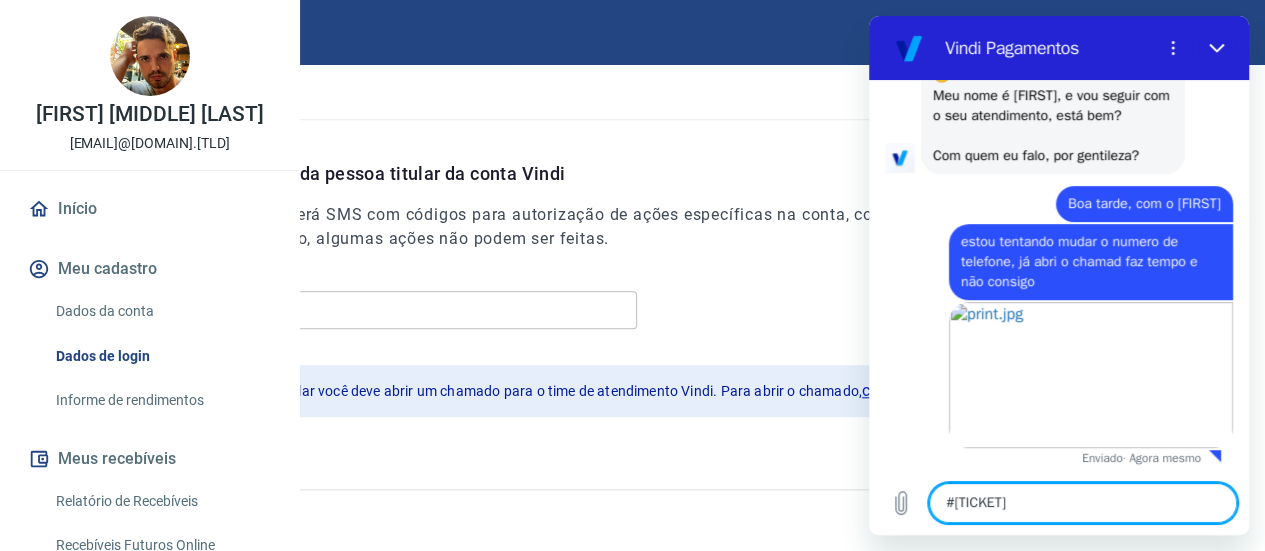 click on "[NUMBER]" at bounding box center (1083, 503) 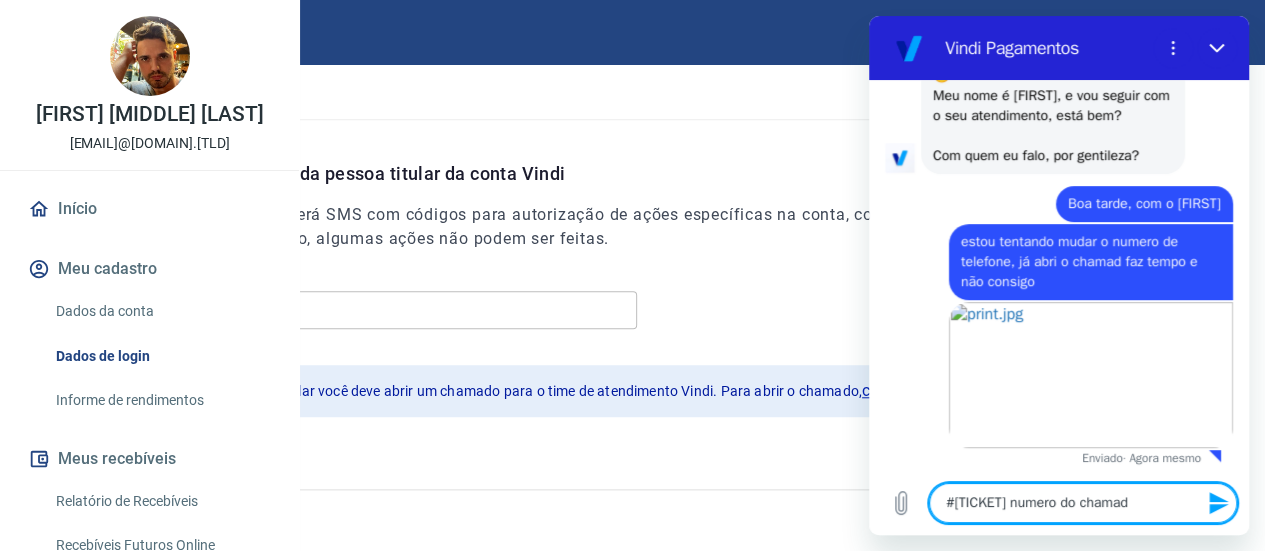 type on "#1663640  numero do chamado" 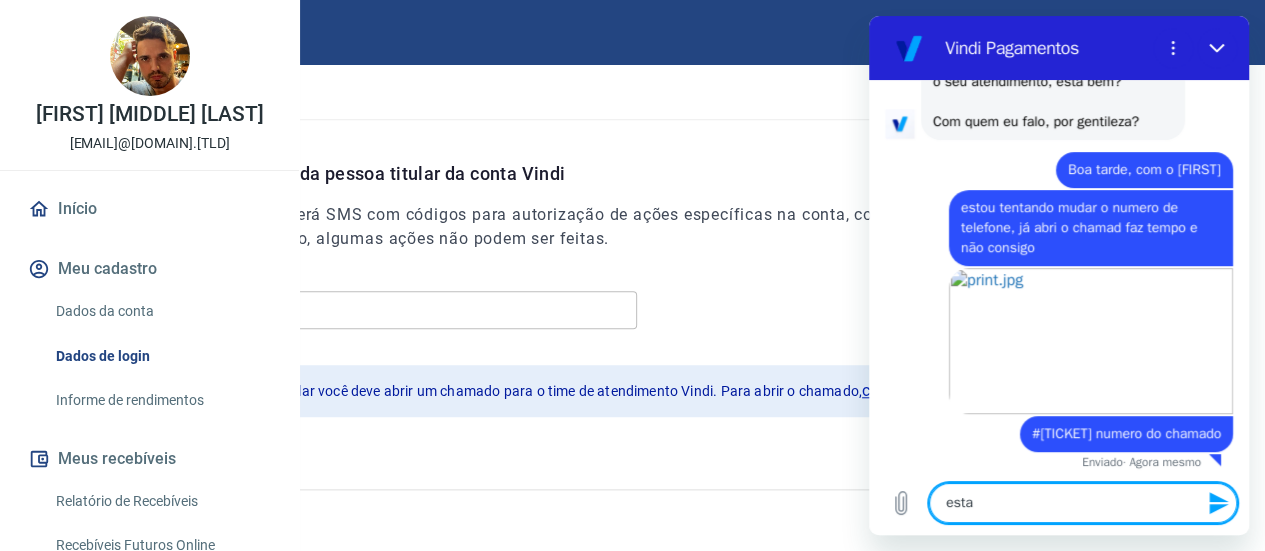 scroll, scrollTop: 394, scrollLeft: 0, axis: vertical 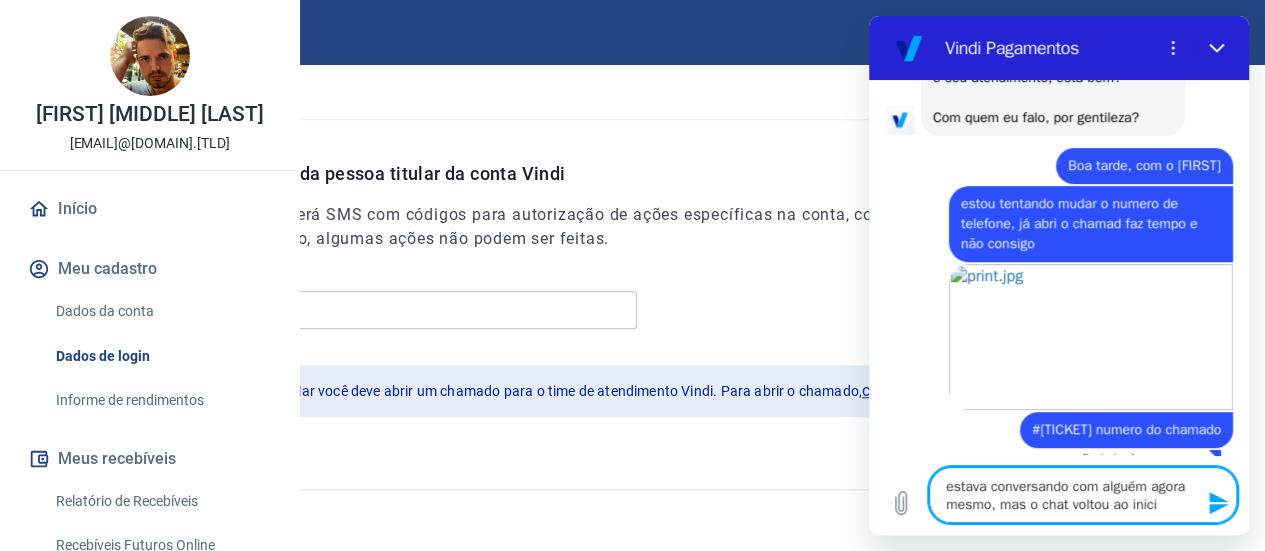 type on "estava conversando com alguém agora mesmo, mas o chat voltou ao inicio" 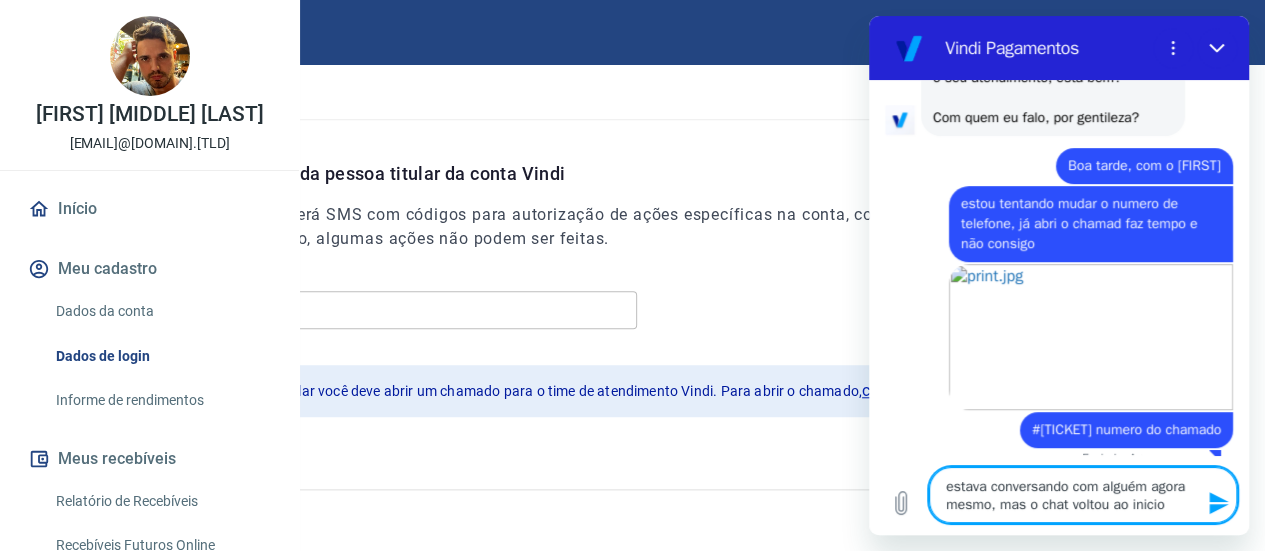 type 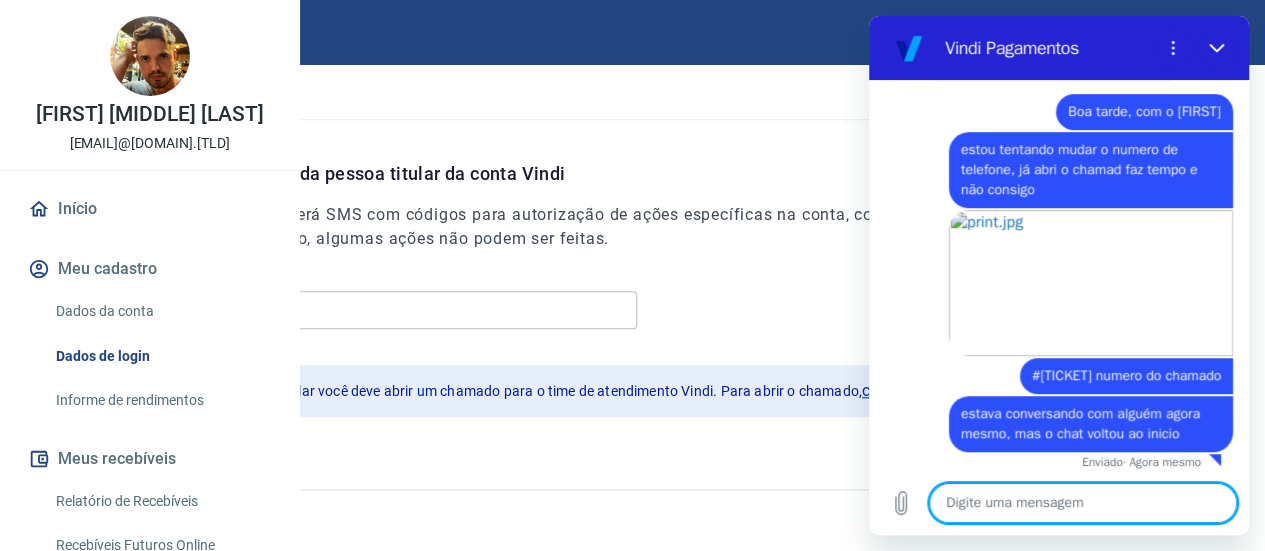 scroll, scrollTop: 452, scrollLeft: 0, axis: vertical 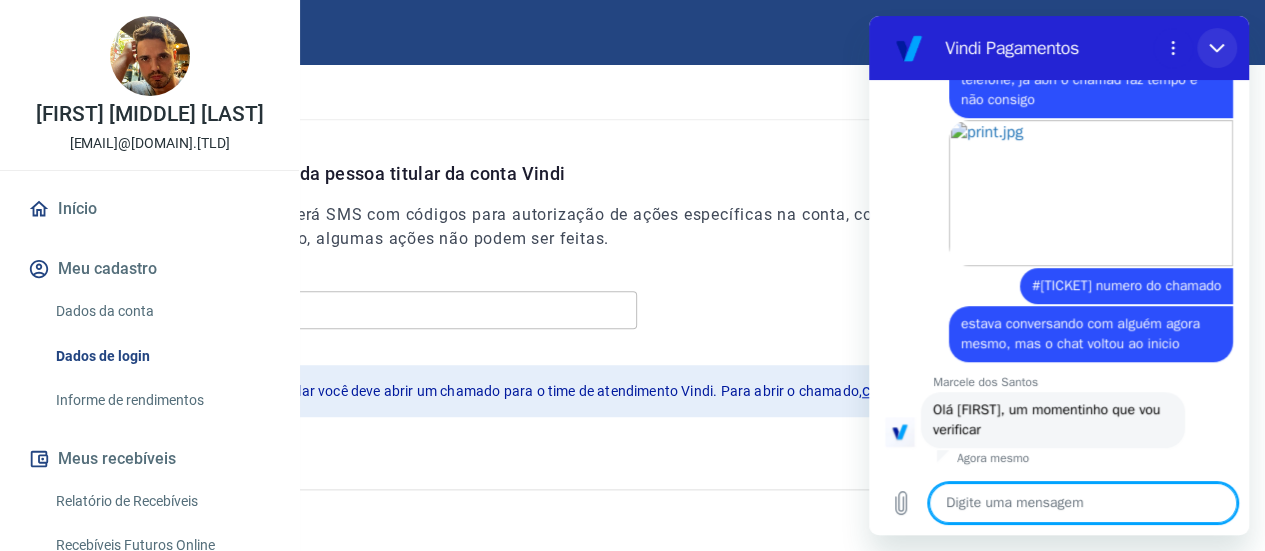 click 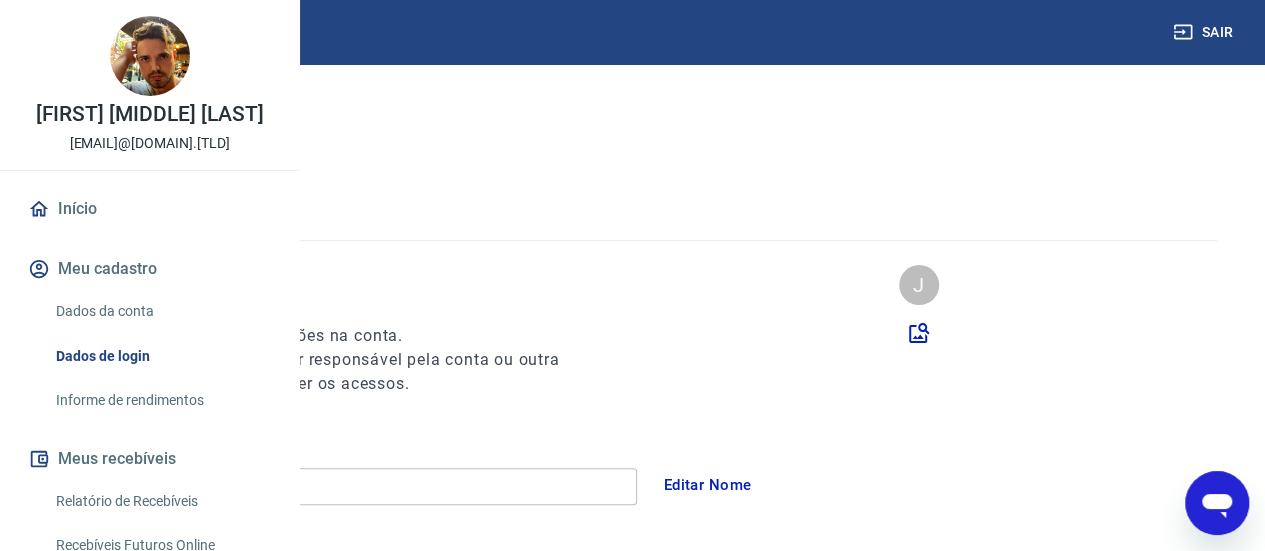 scroll, scrollTop: 0, scrollLeft: 0, axis: both 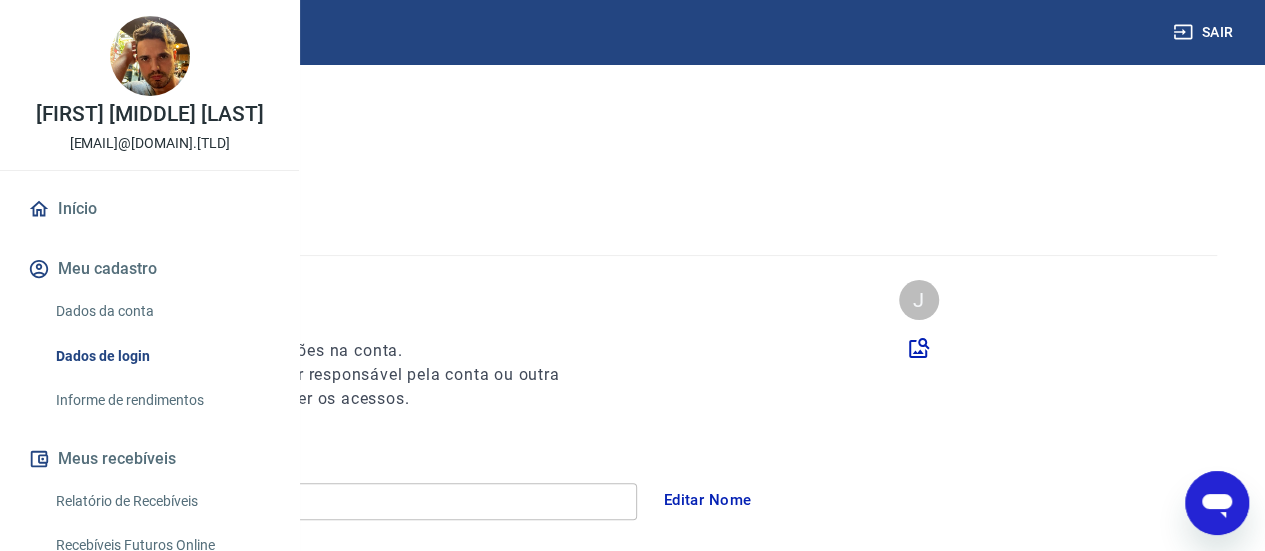 click on "Dados da conta" at bounding box center (161, 311) 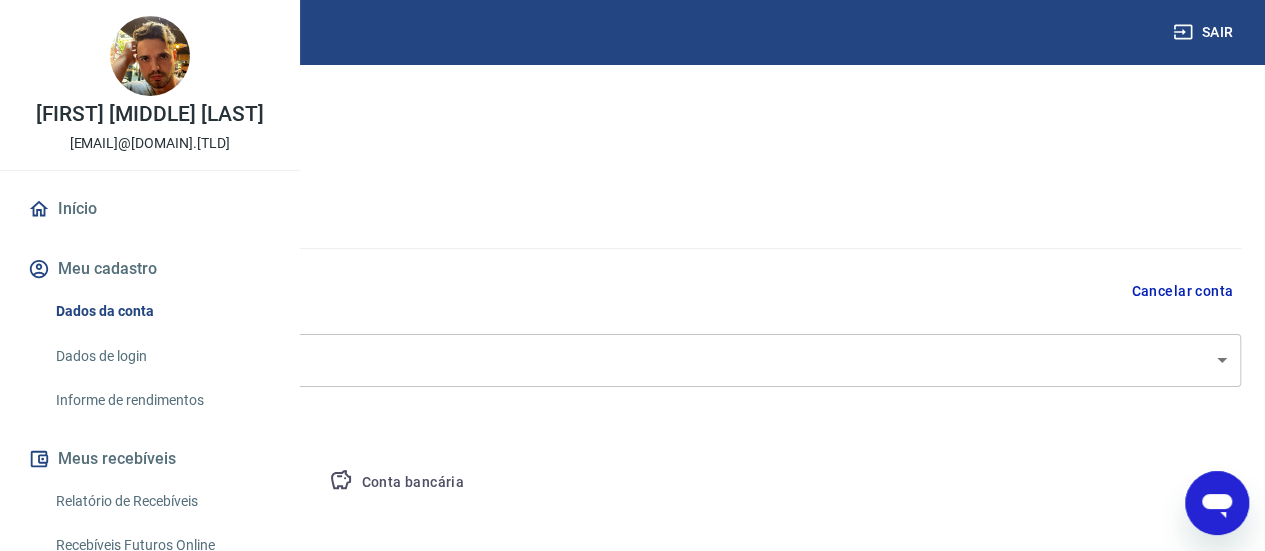 select on "SP" 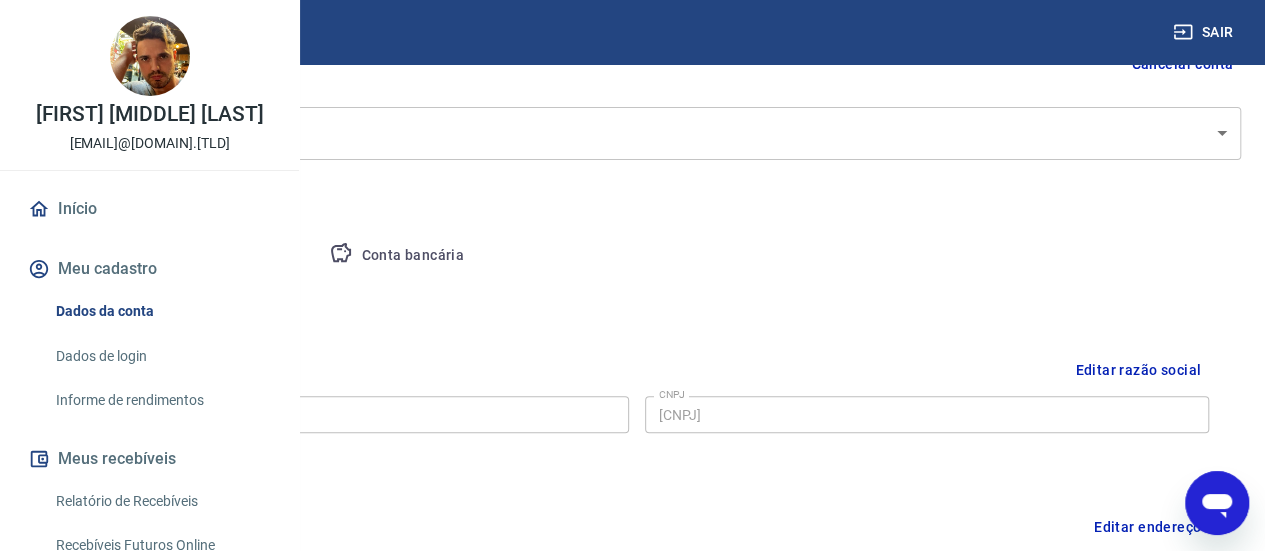 scroll, scrollTop: 64, scrollLeft: 0, axis: vertical 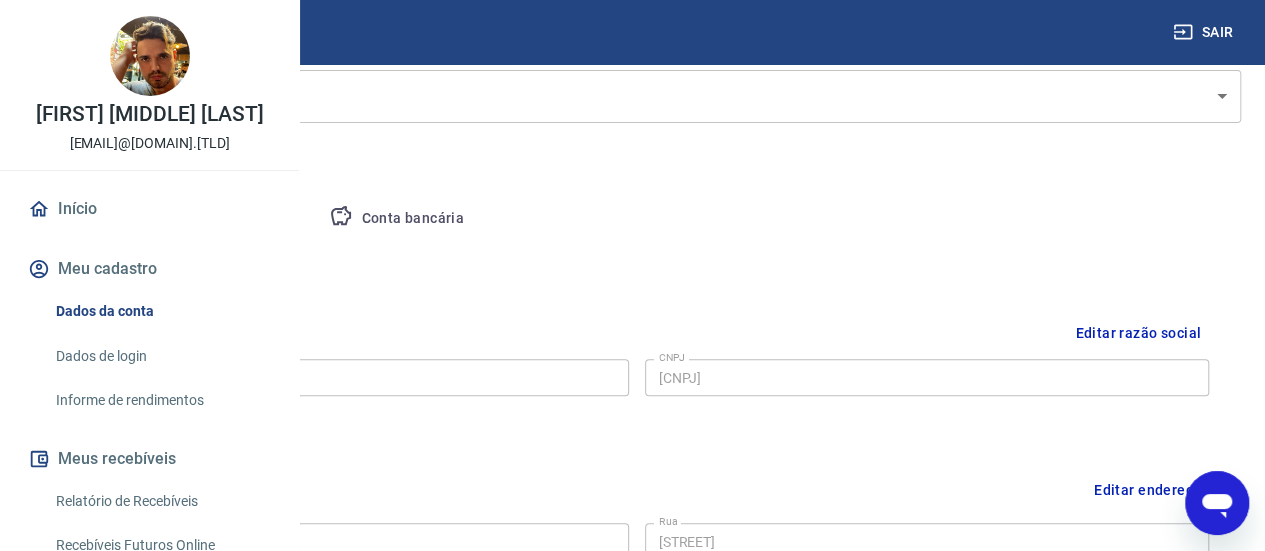 click on "Pessoa titular" at bounding box center (234, 219) 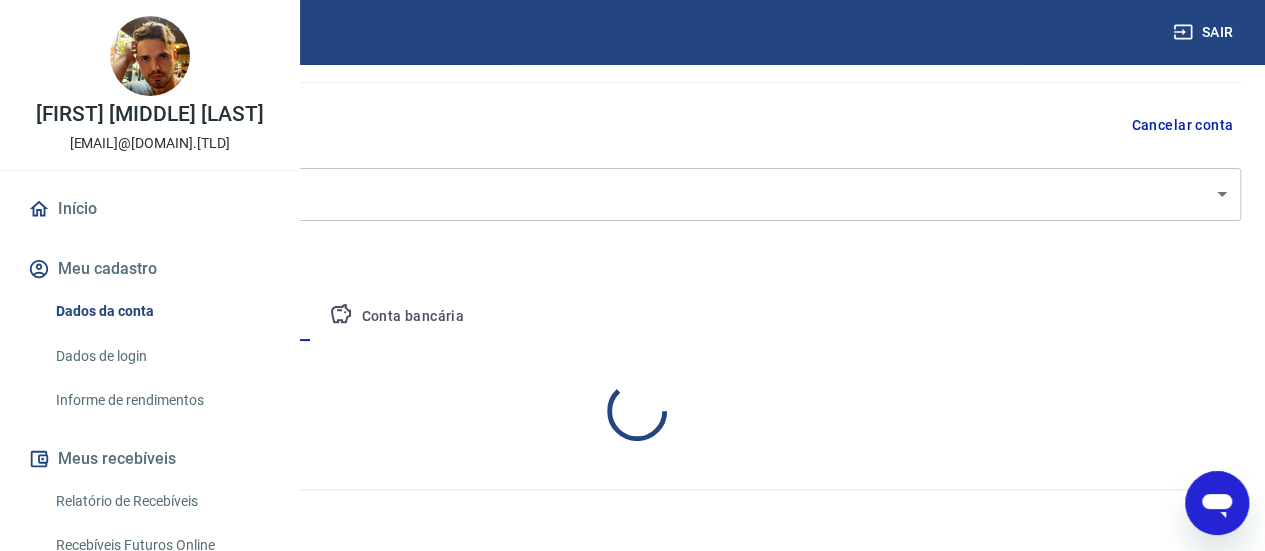 scroll, scrollTop: 248, scrollLeft: 0, axis: vertical 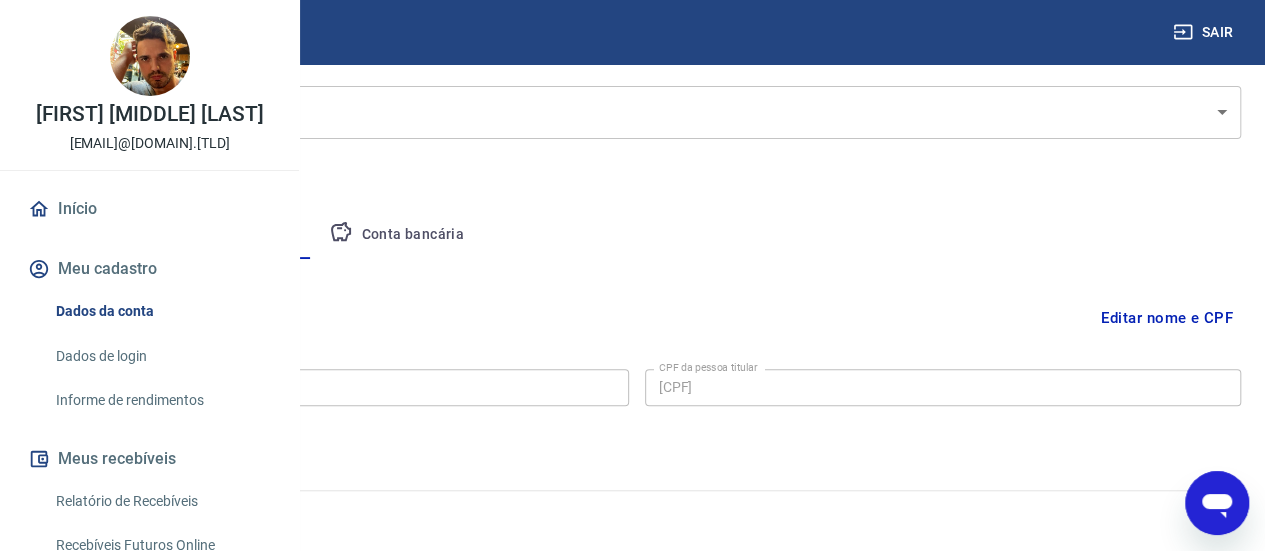 click on "CPF da pessoa titular" at bounding box center [708, 367] 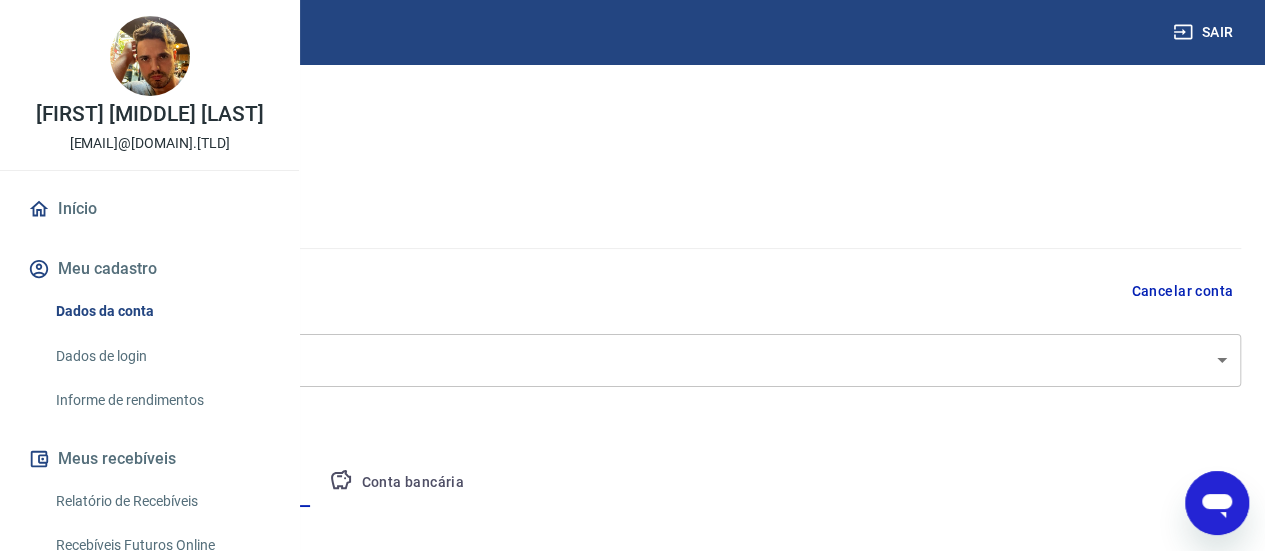 scroll, scrollTop: 248, scrollLeft: 0, axis: vertical 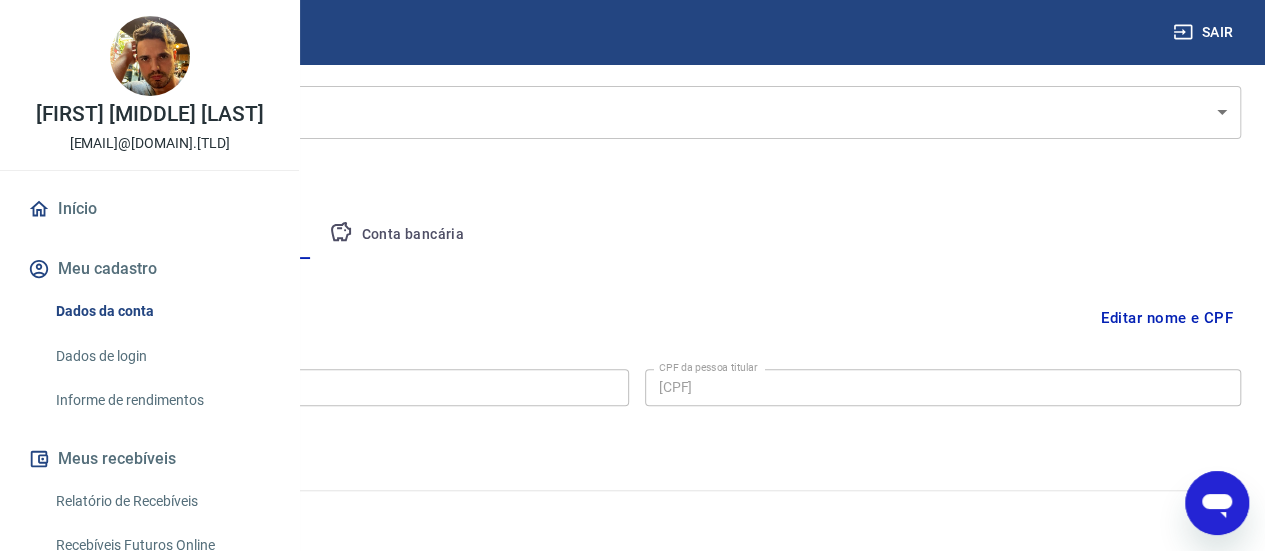 click on "Empresa" at bounding box center [93, 235] 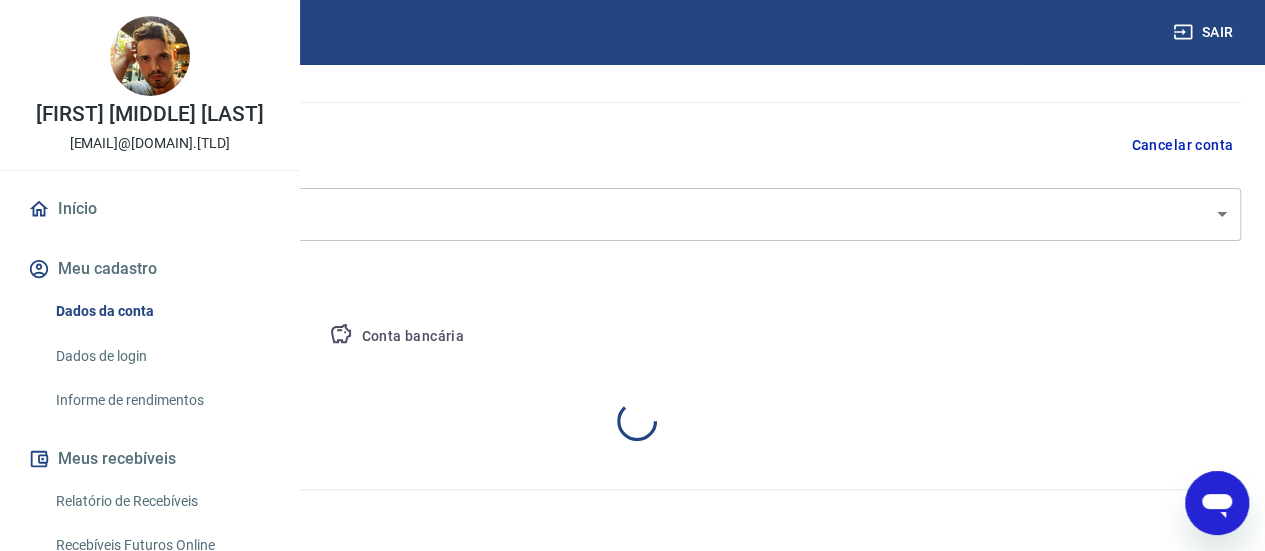 select on "SP" 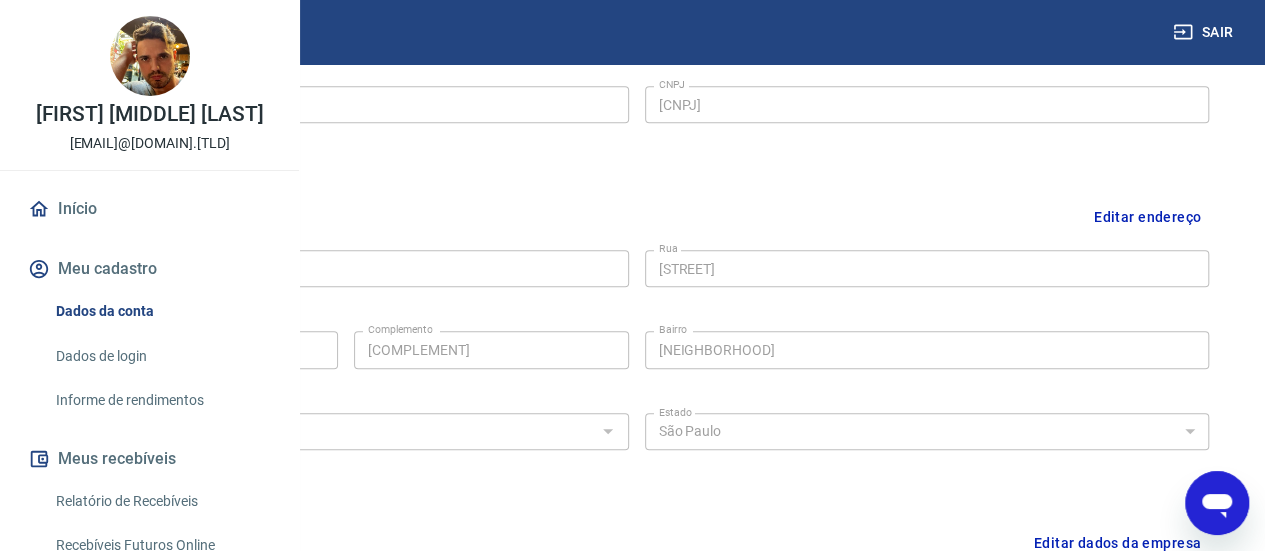 scroll, scrollTop: 538, scrollLeft: 0, axis: vertical 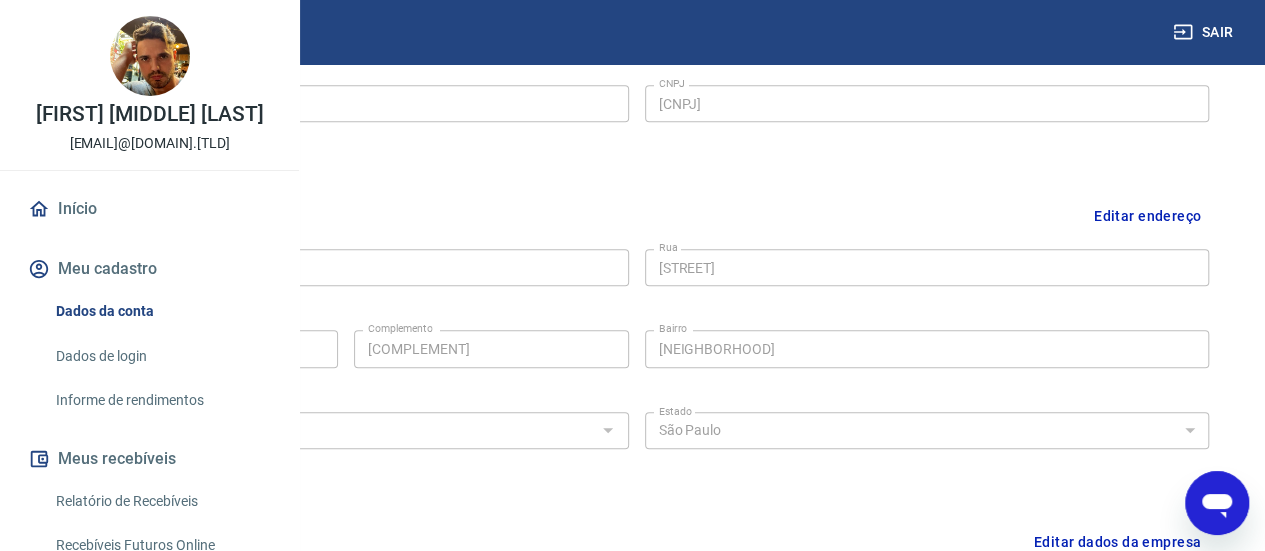 click on "Meu cadastro / Dados cadastrais Dados cadastrais Cancelar conta Conta jose mnuel teiga junior-me [object Object] Conta Empresa Pessoa titular Conta bancária Editar razão social Razão social jose mnuel teiga junior-me Razão social CNPJ 06.002.602/0001-64 CNPJ Endereço da empresa Editar endereço CEP 06036-003 CEP Rua Avenida Padre Vicente Melillo Rua Número 1052 Número Complemento LOJA Complemento Bairro Umuarama Bairro Cidade Osasco Cidade Estado Acre Alagoas Amapá Amazonas Bahia Ceará Distrito Federal Espírito Santo Goiás Maranhão Mato Grosso Mato Grosso do Sul Minas Gerais Pará Paraíba Paraná Pernambuco Piauí Rio de Janeiro Rio Grande do Norte Rio Grande do Sul Rondônia Roraima Santa Catarina São Paulo Sergipe Tocantins Estado Dados da empresa Editar dados da empresa Nome fantasia Nome fantasia Data de abertura da empresa 24/09/2003 Data de abertura da empresa Tipo de telefone Residencial Comercial Tipo de telefone Telefone (11) 3699-5532 Telefone" at bounding box center (636, 172) 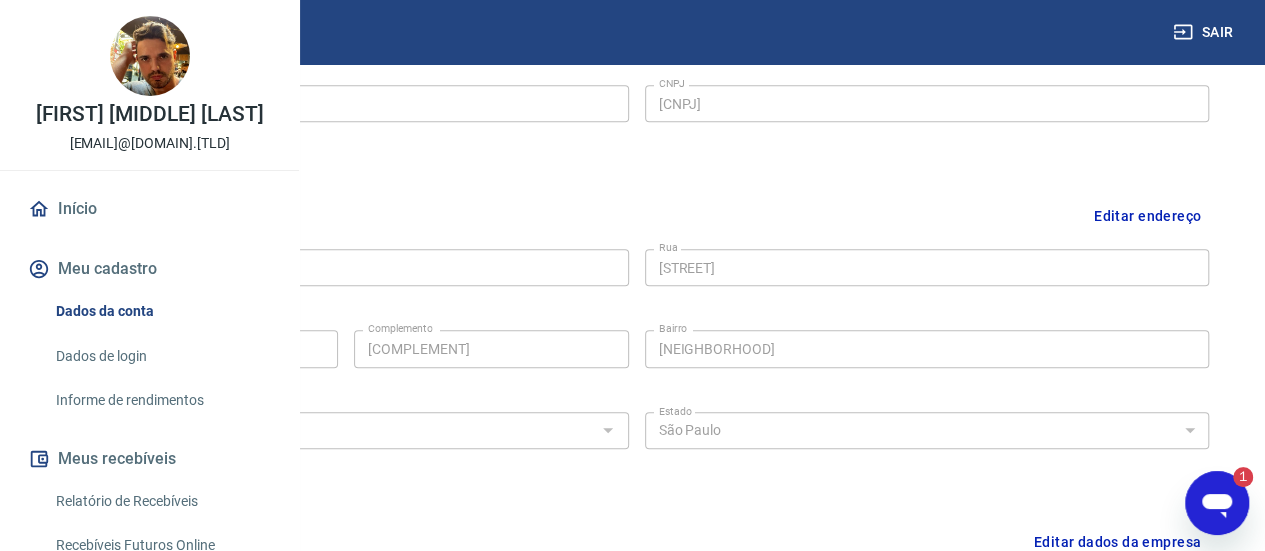 scroll, scrollTop: 0, scrollLeft: 0, axis: both 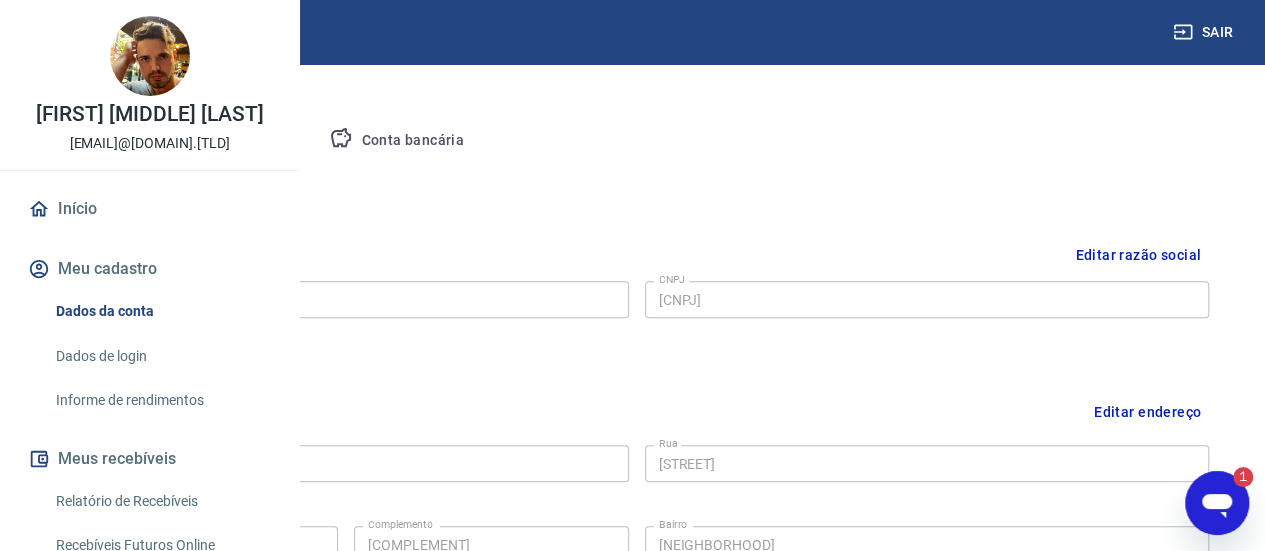 click on "Razão social jose mnuel teiga junior-me Razão social CNPJ 06.002.602/0001-64 CNPJ" at bounding box center [636, 297] 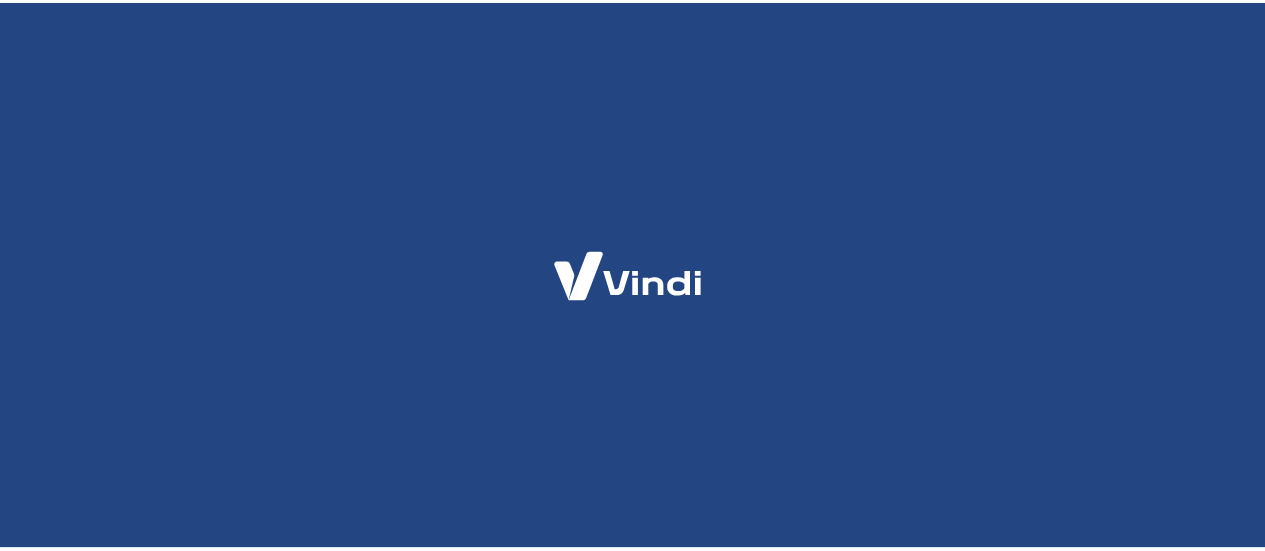scroll, scrollTop: 0, scrollLeft: 0, axis: both 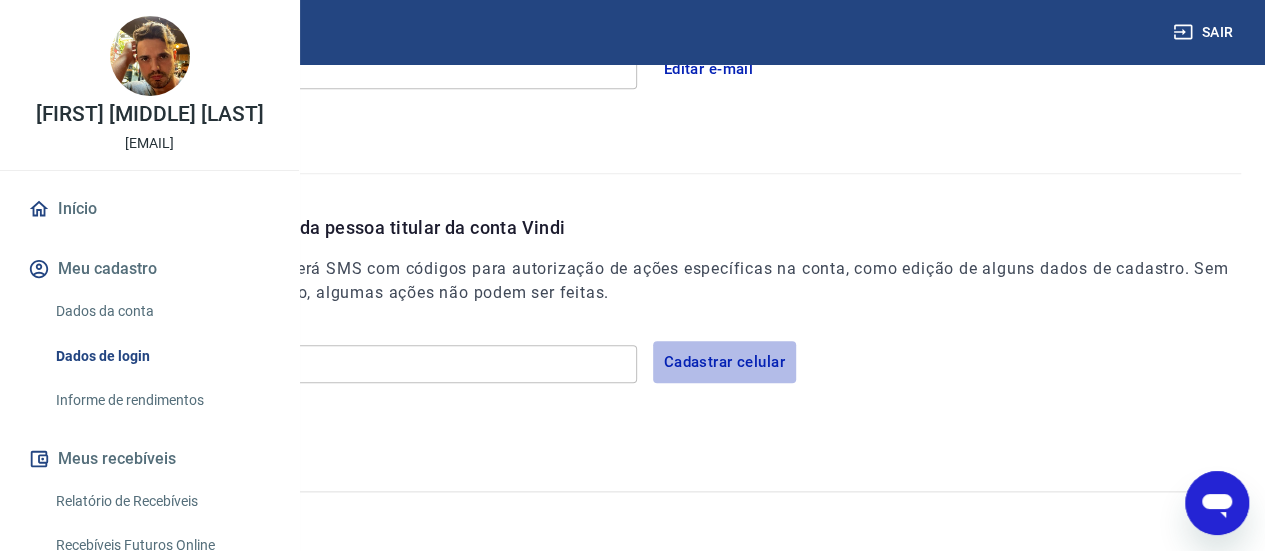 click on "Cadastrar celular" at bounding box center (724, 362) 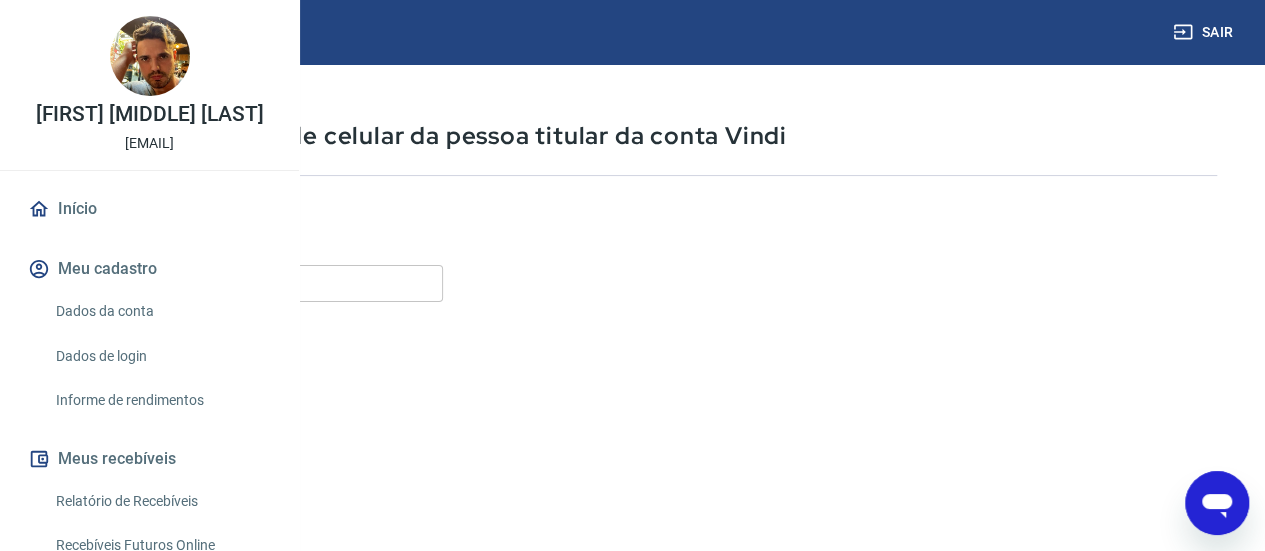 scroll, scrollTop: 0, scrollLeft: 0, axis: both 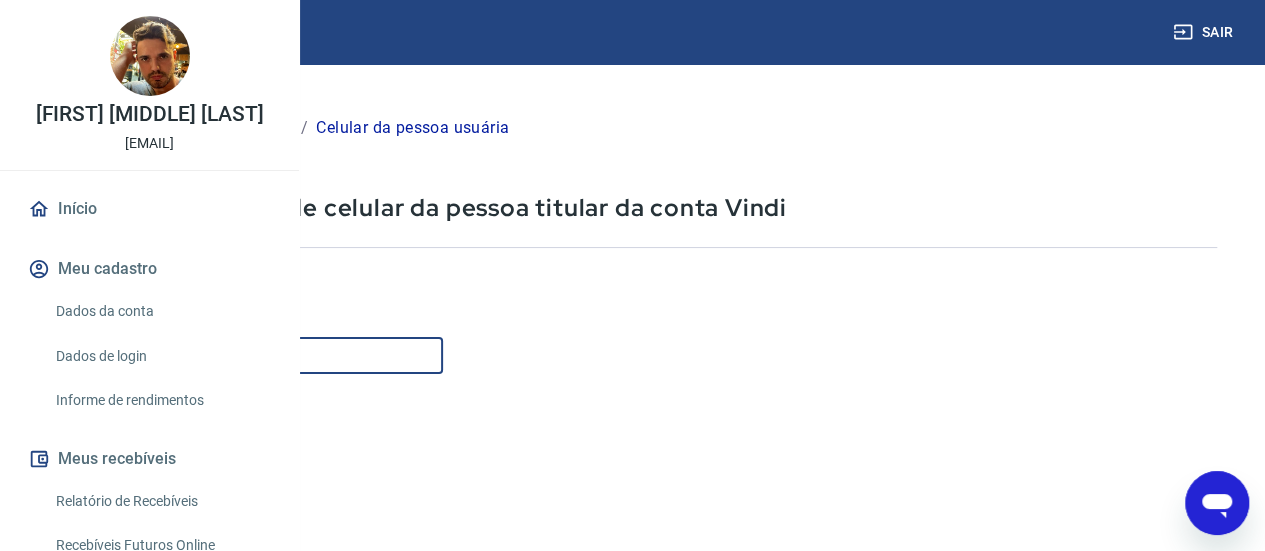 click on "Celular" at bounding box center (249, 355) 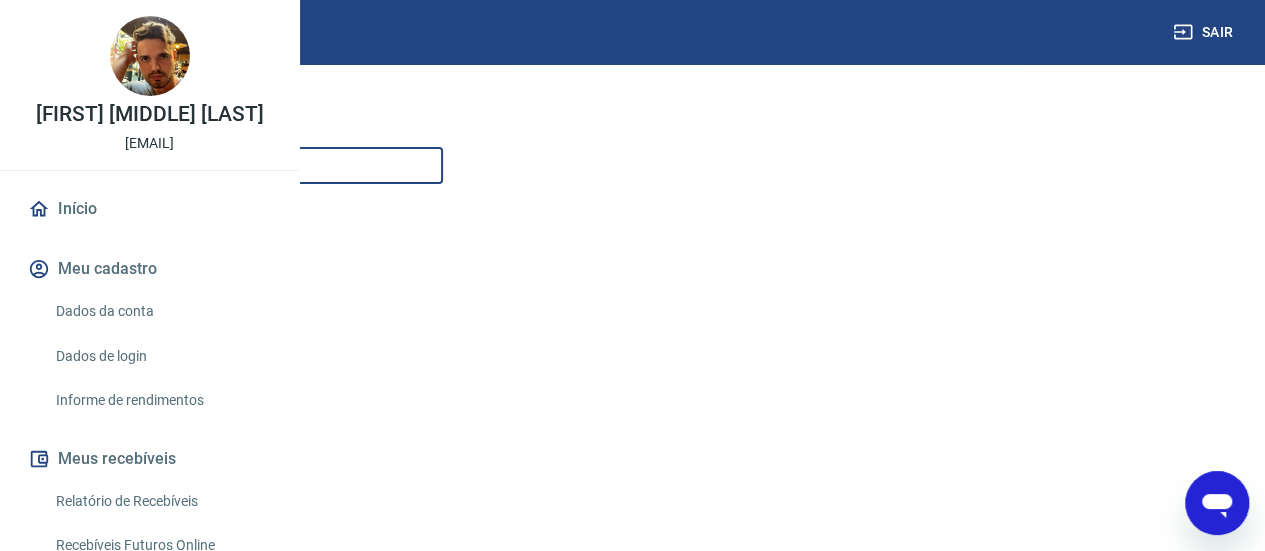 scroll, scrollTop: 394, scrollLeft: 0, axis: vertical 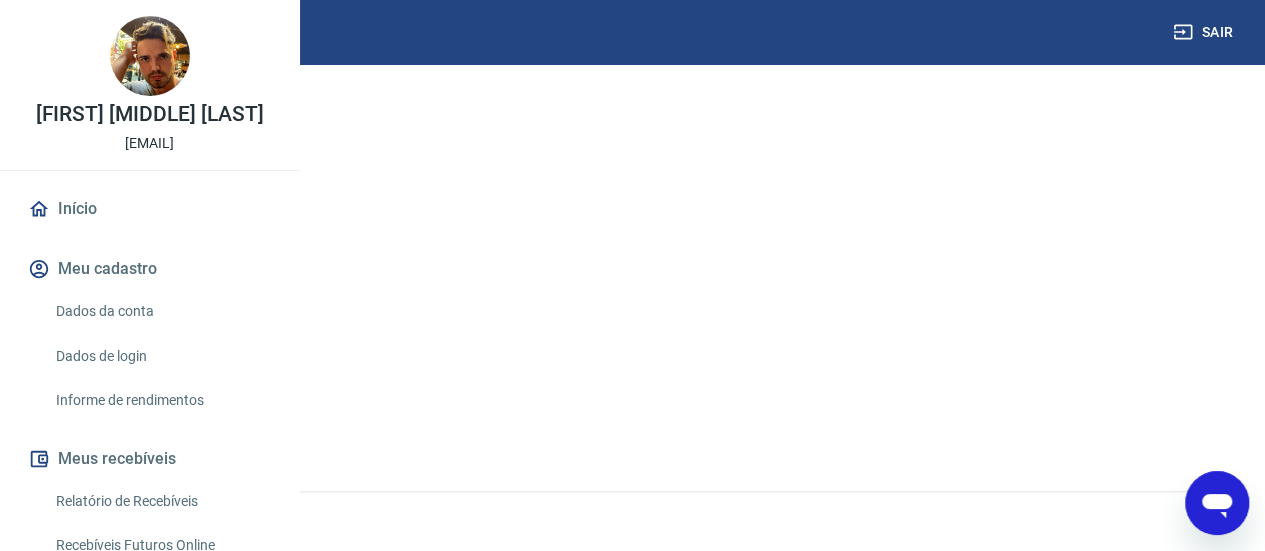 type on "(11) 98690-7000" 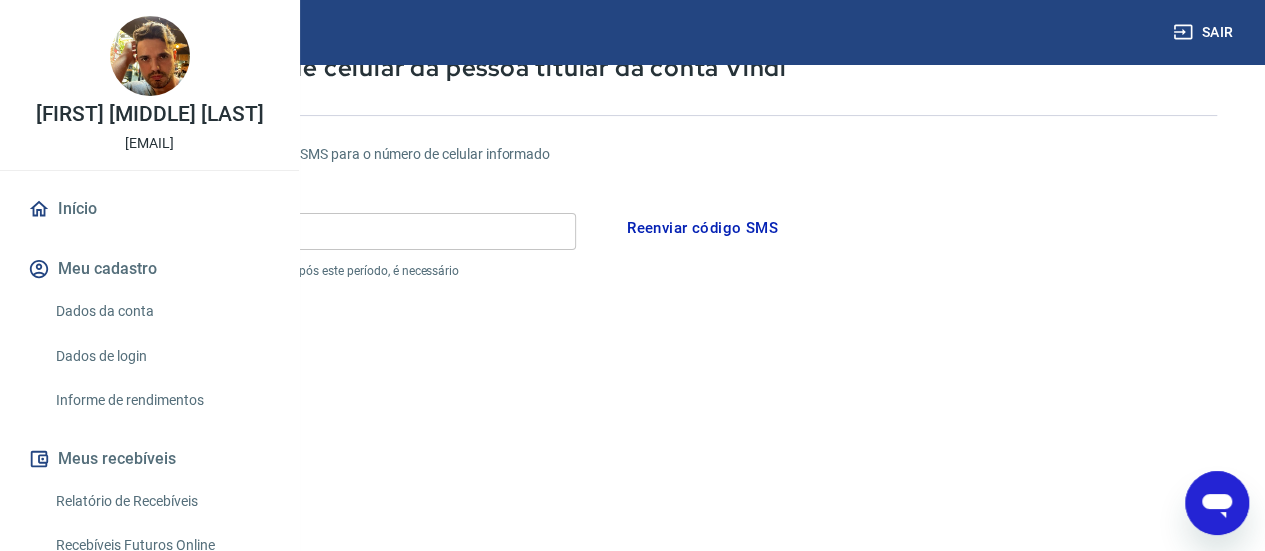 scroll, scrollTop: 140, scrollLeft: 0, axis: vertical 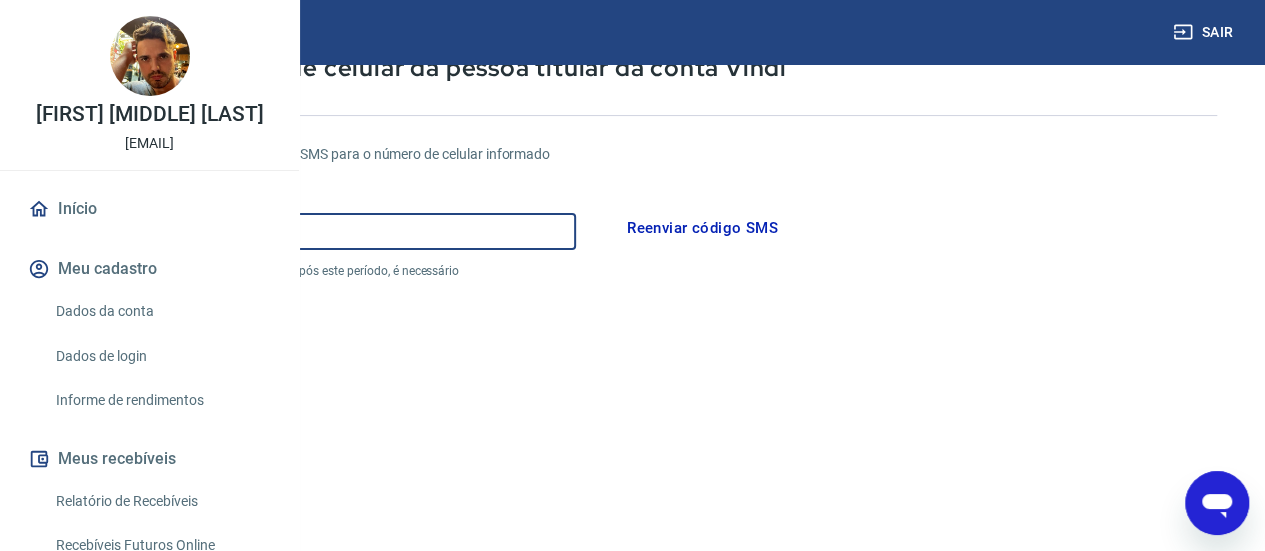 click on "Código" at bounding box center (316, 231) 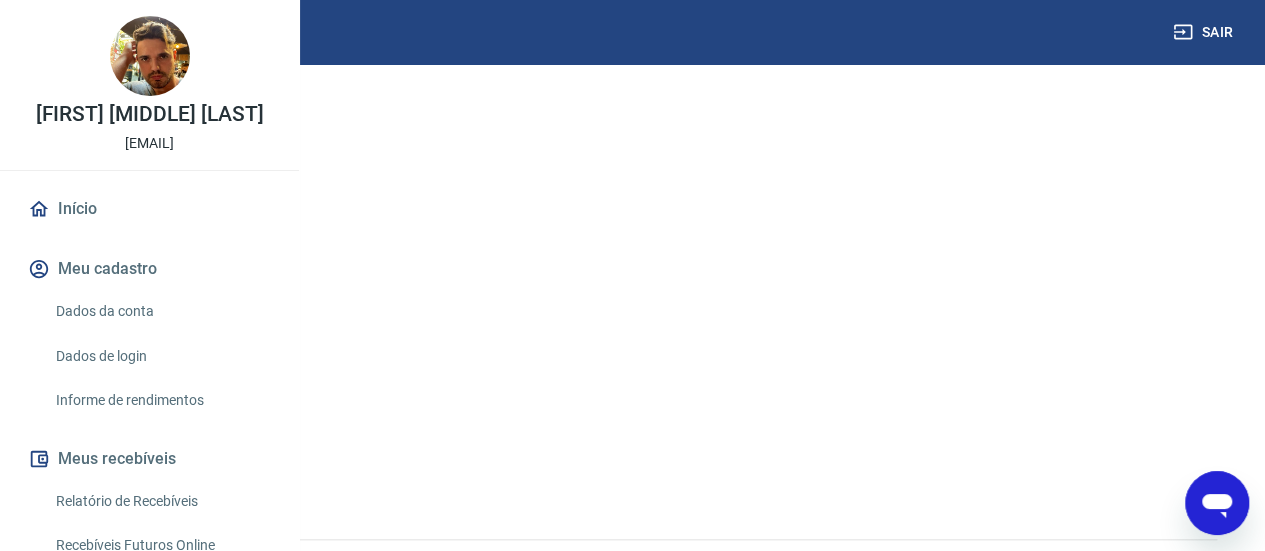 scroll, scrollTop: 426, scrollLeft: 0, axis: vertical 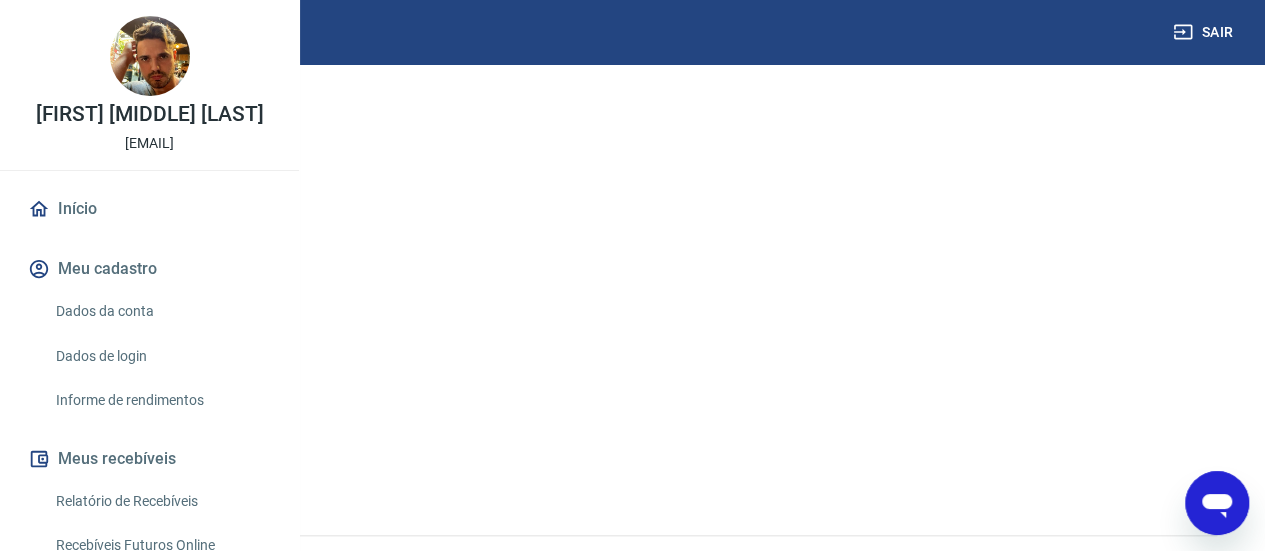 type on "985617" 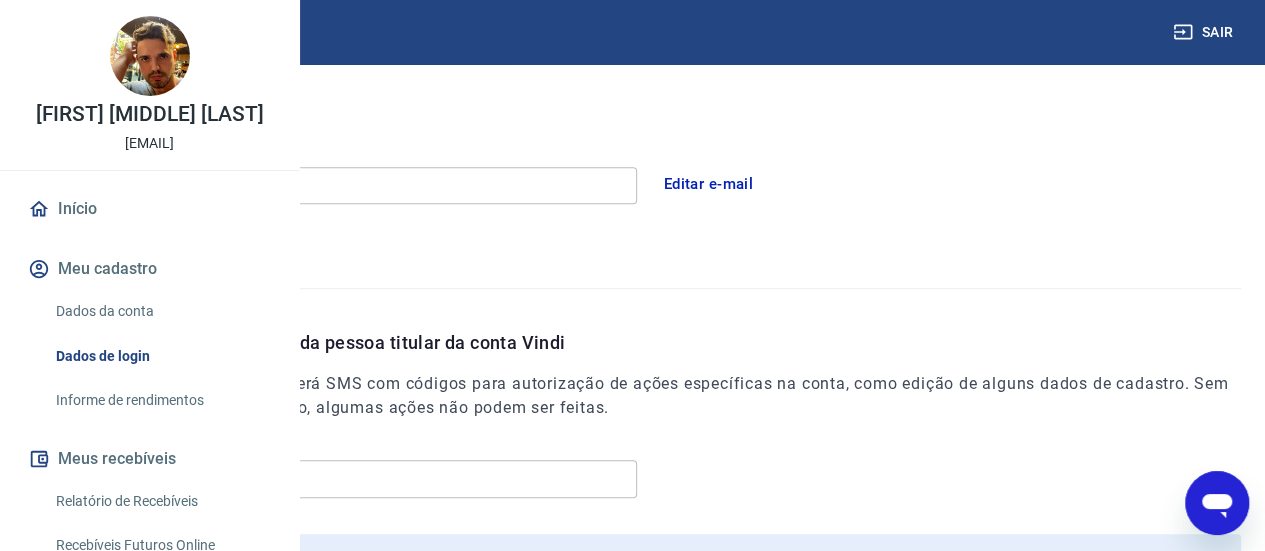 scroll, scrollTop: 526, scrollLeft: 0, axis: vertical 